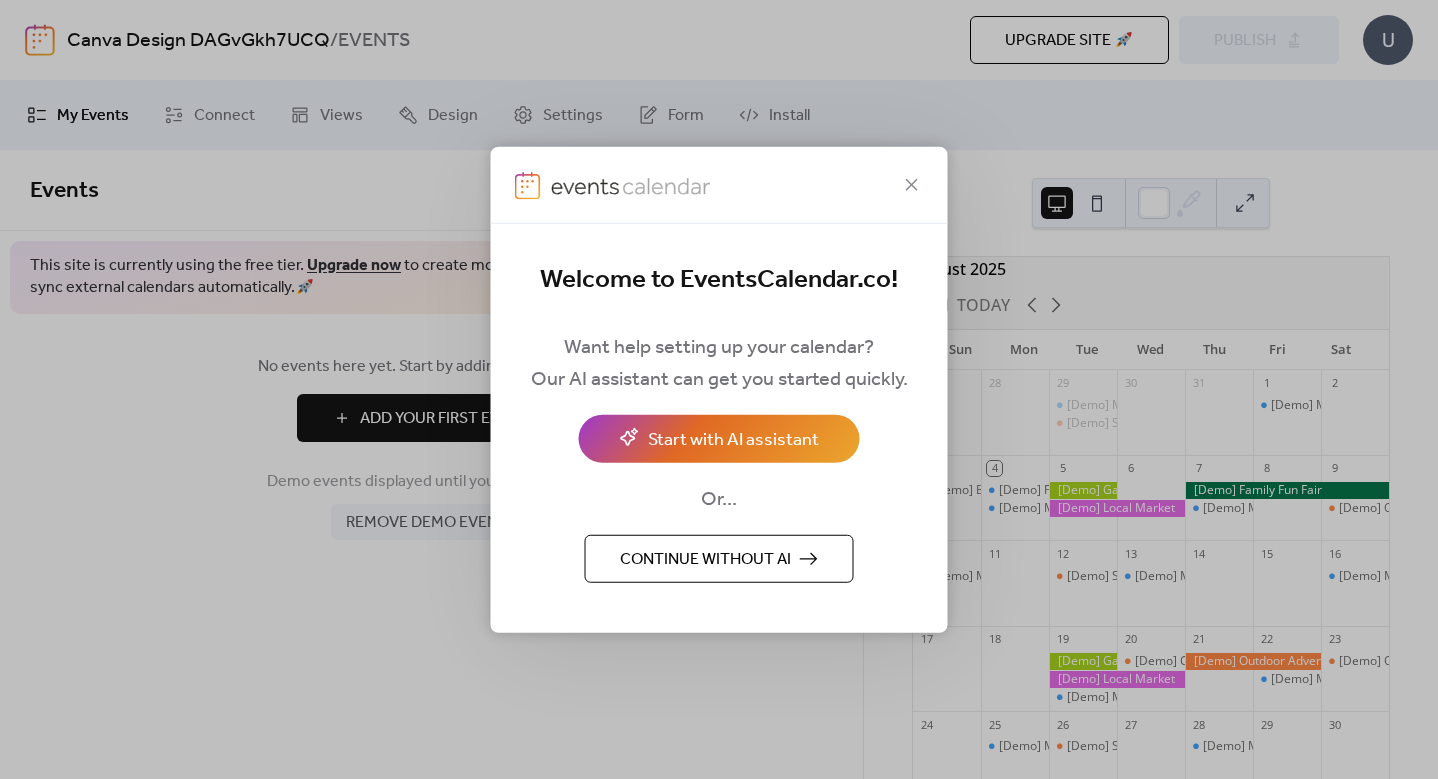 scroll, scrollTop: 0, scrollLeft: 0, axis: both 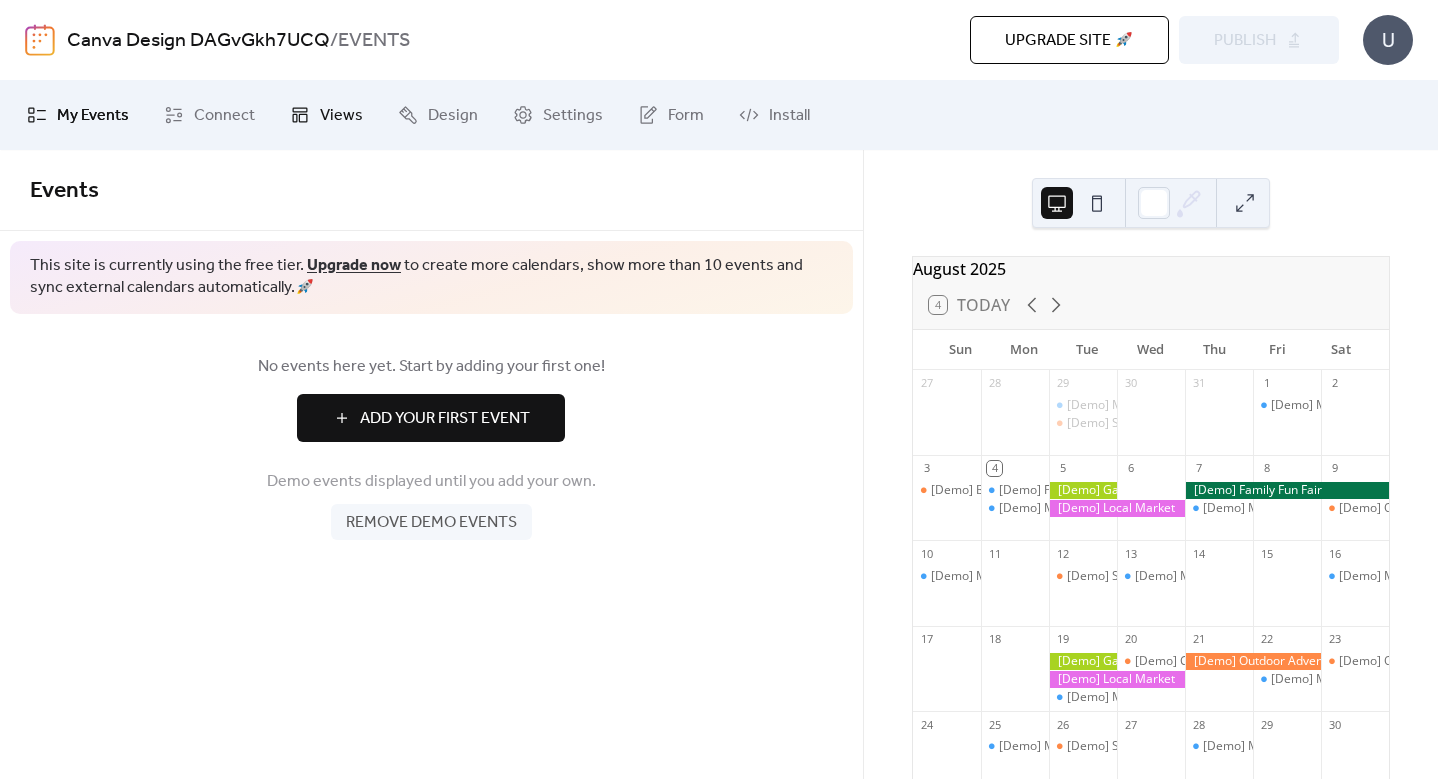 click on "Views" at bounding box center (341, 116) 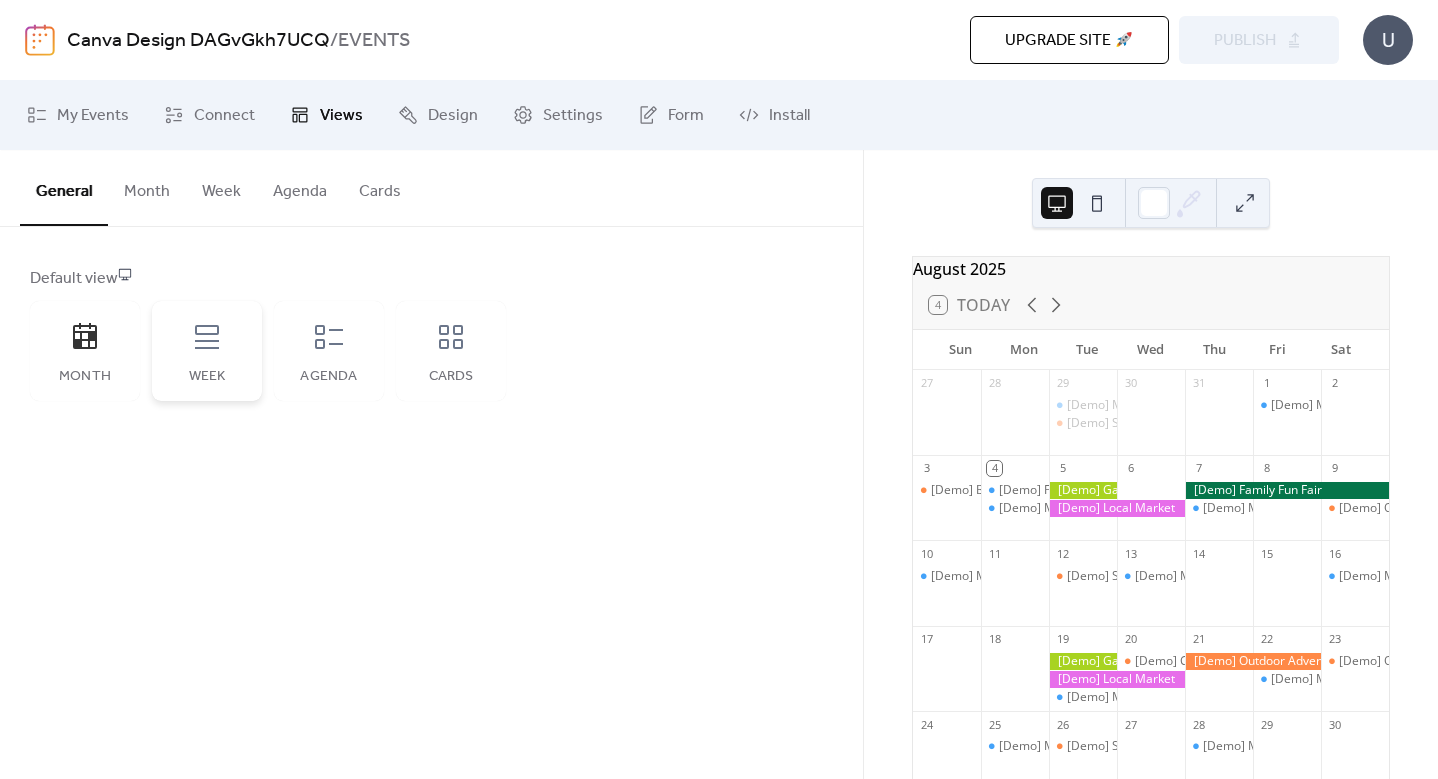 click on "Week" at bounding box center [207, 351] 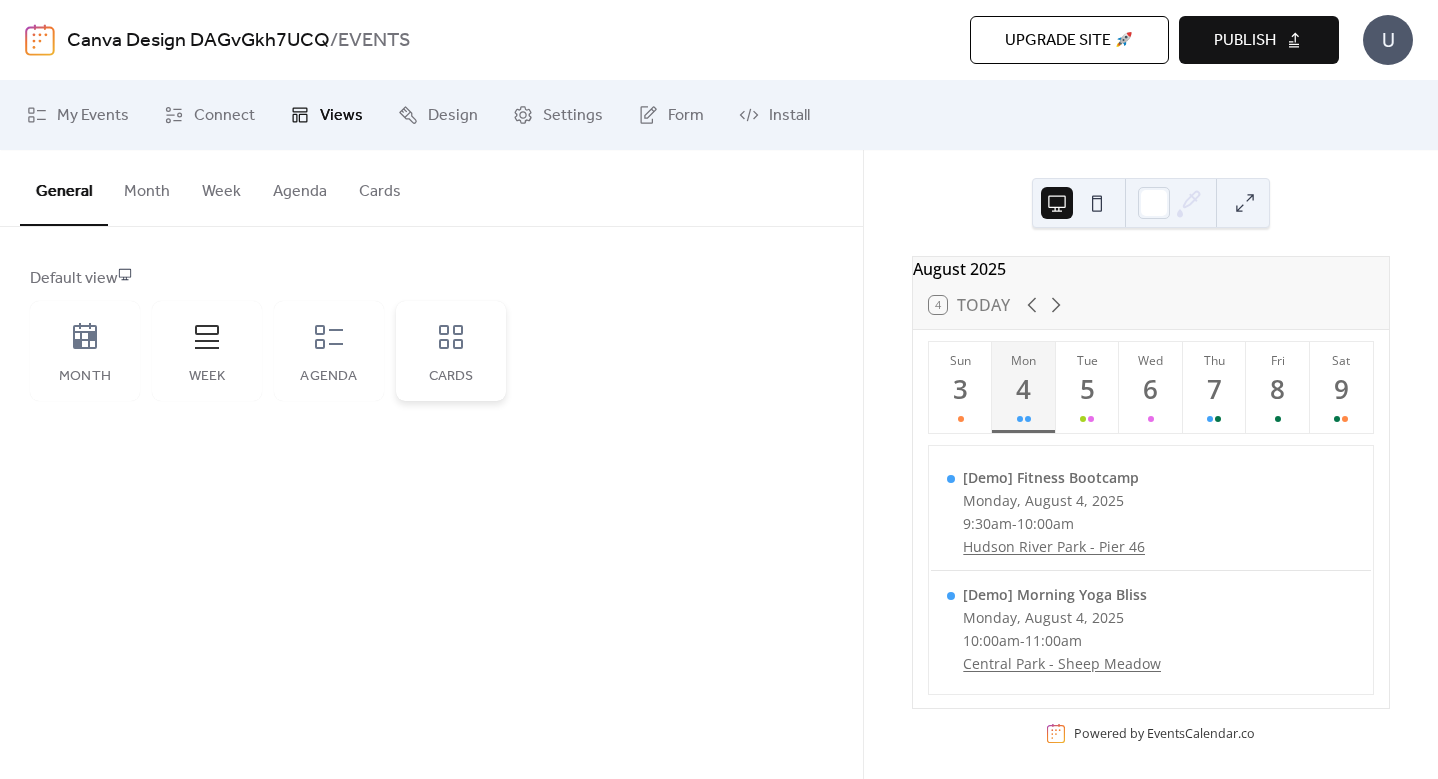 click on "Cards" at bounding box center (451, 377) 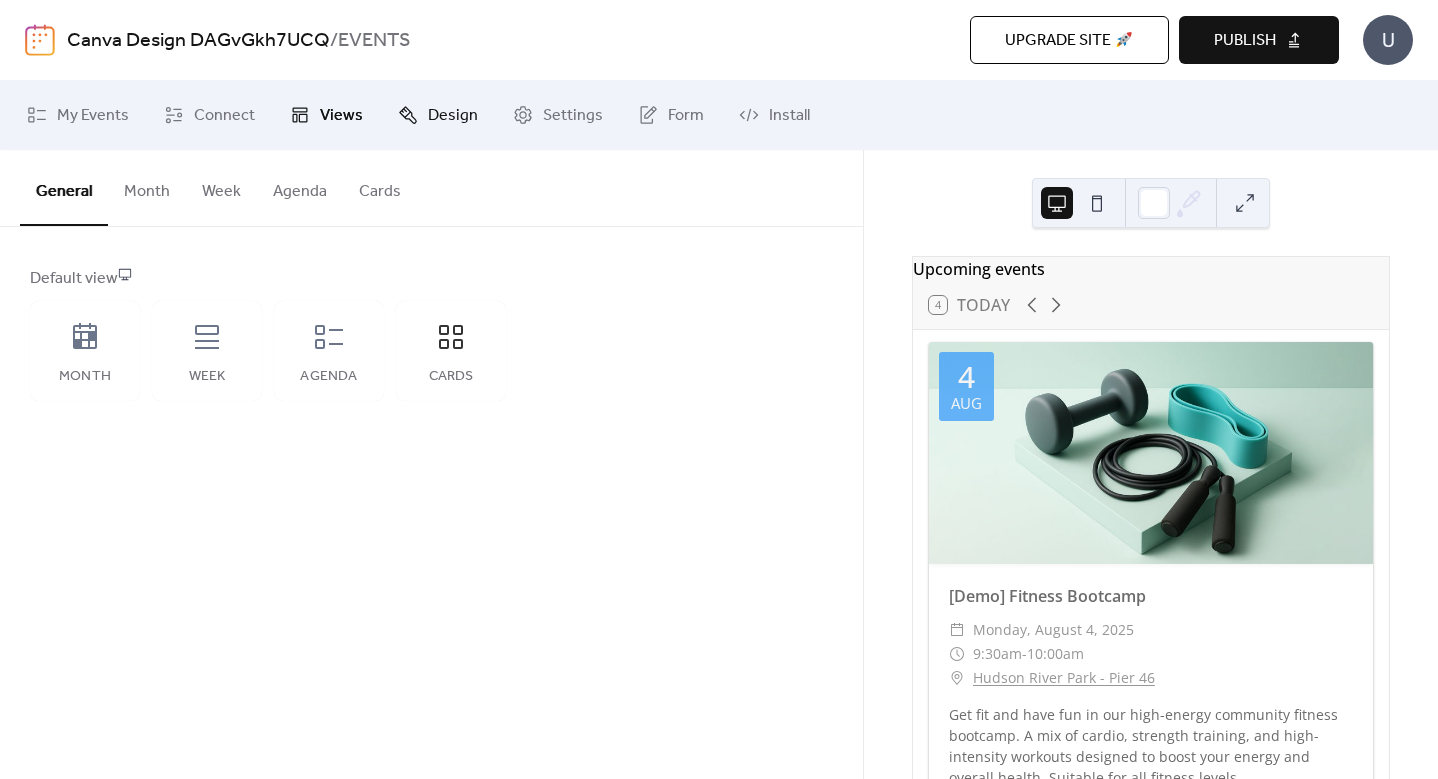 click on "Design" at bounding box center (453, 116) 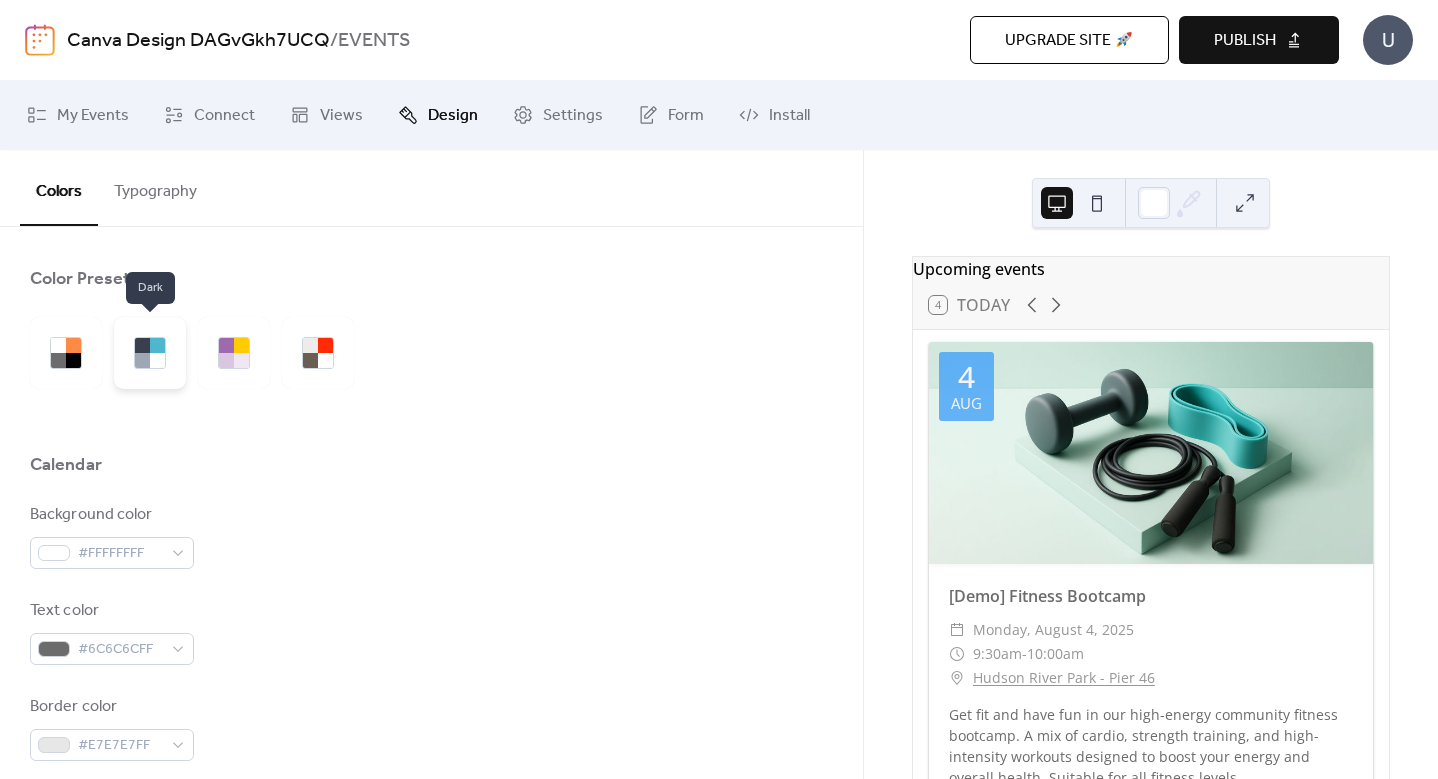 click at bounding box center [157, 360] 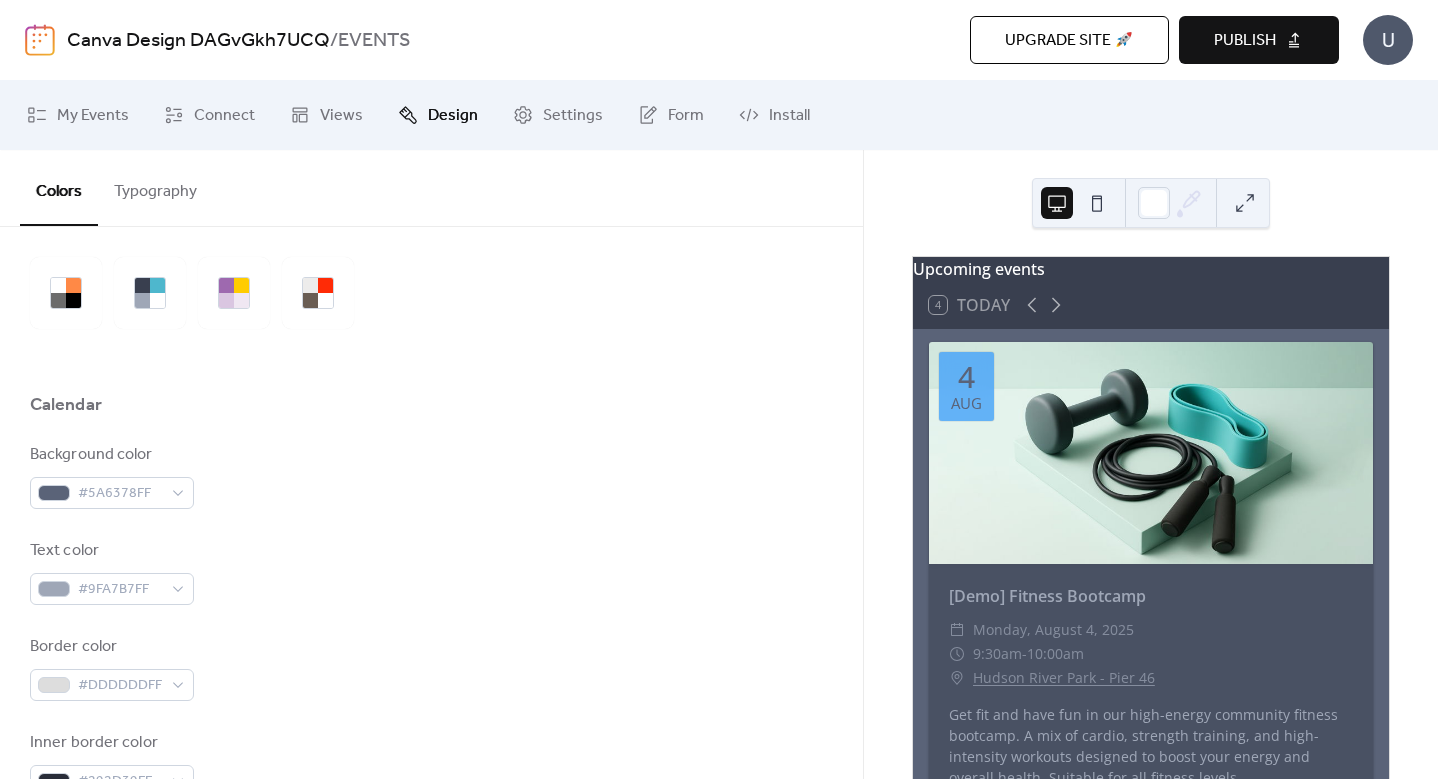 scroll, scrollTop: 0, scrollLeft: 0, axis: both 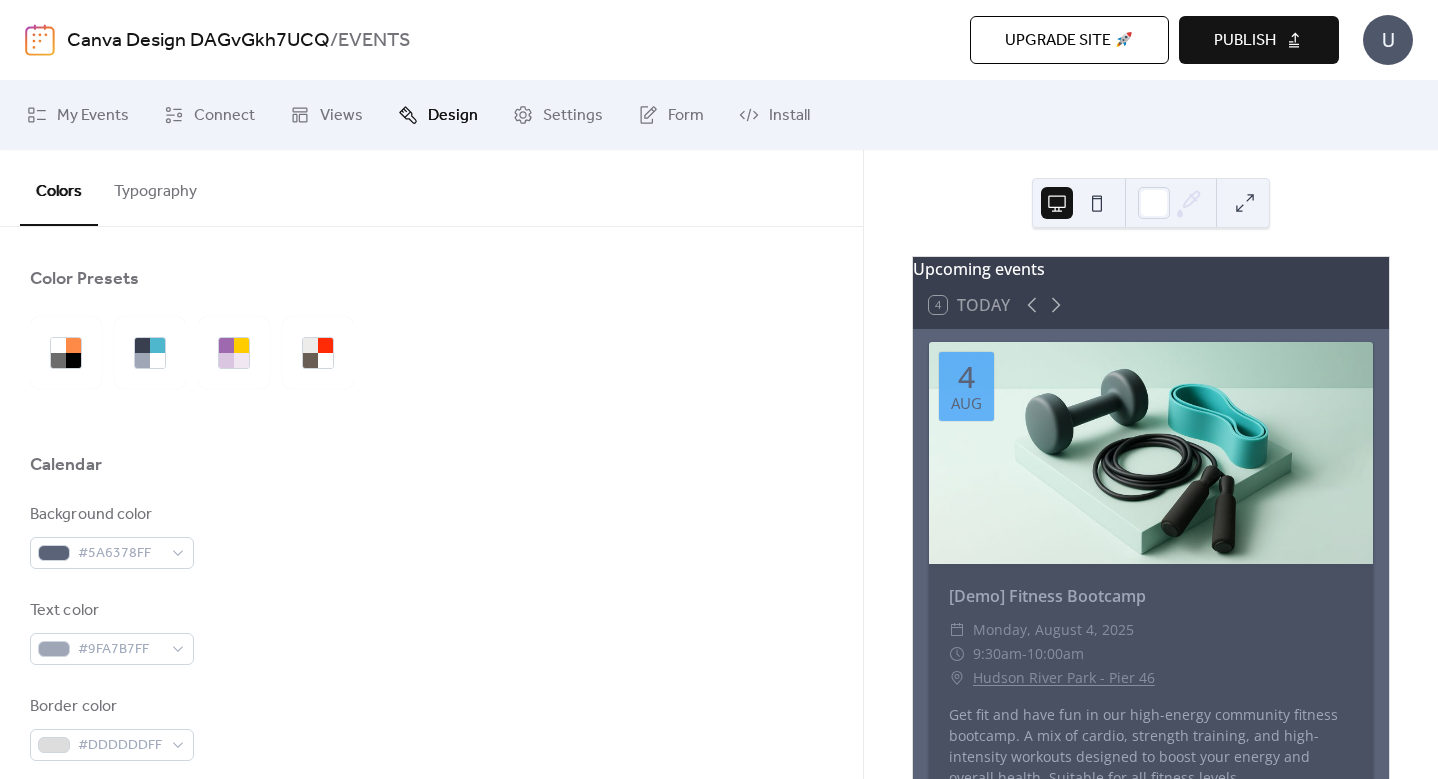 click at bounding box center (1097, 203) 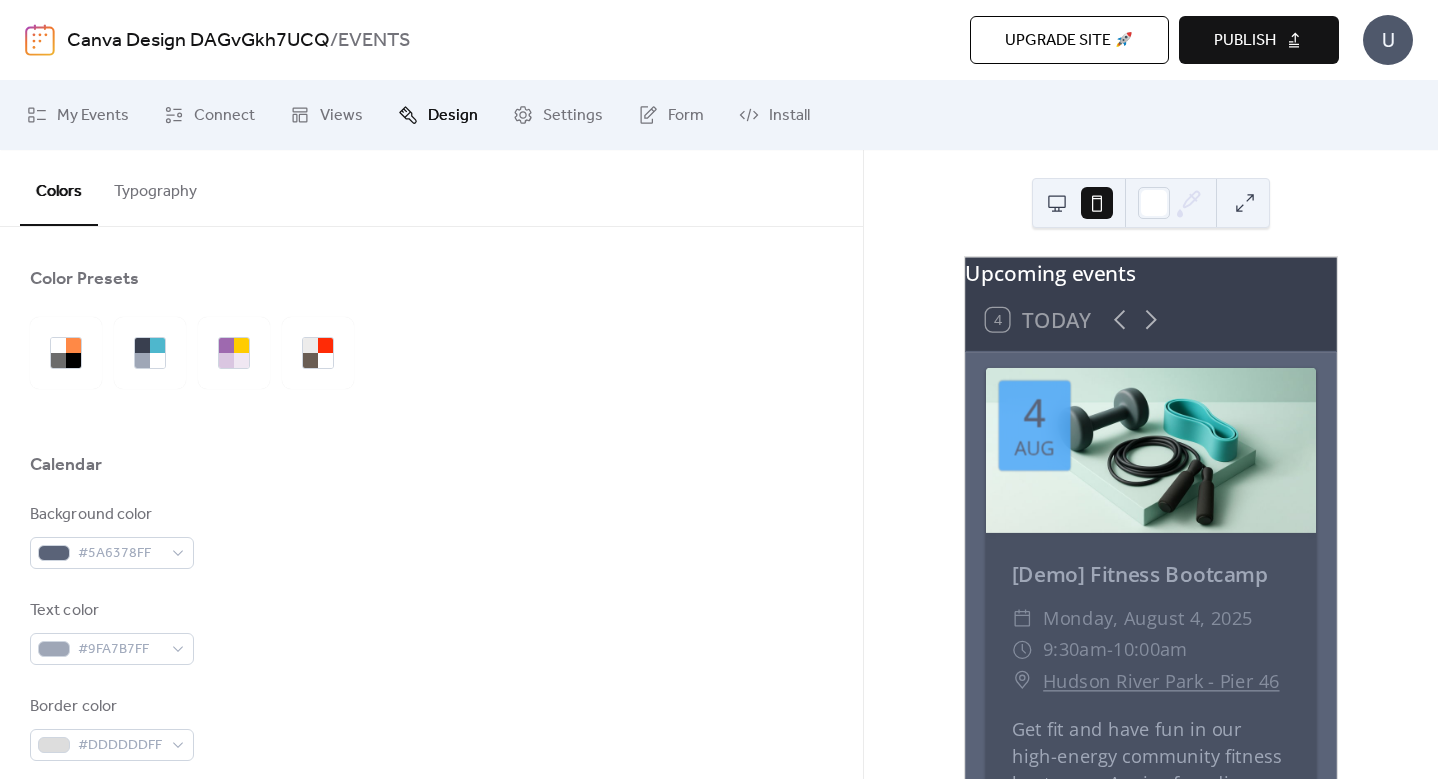 click at bounding box center (1057, 203) 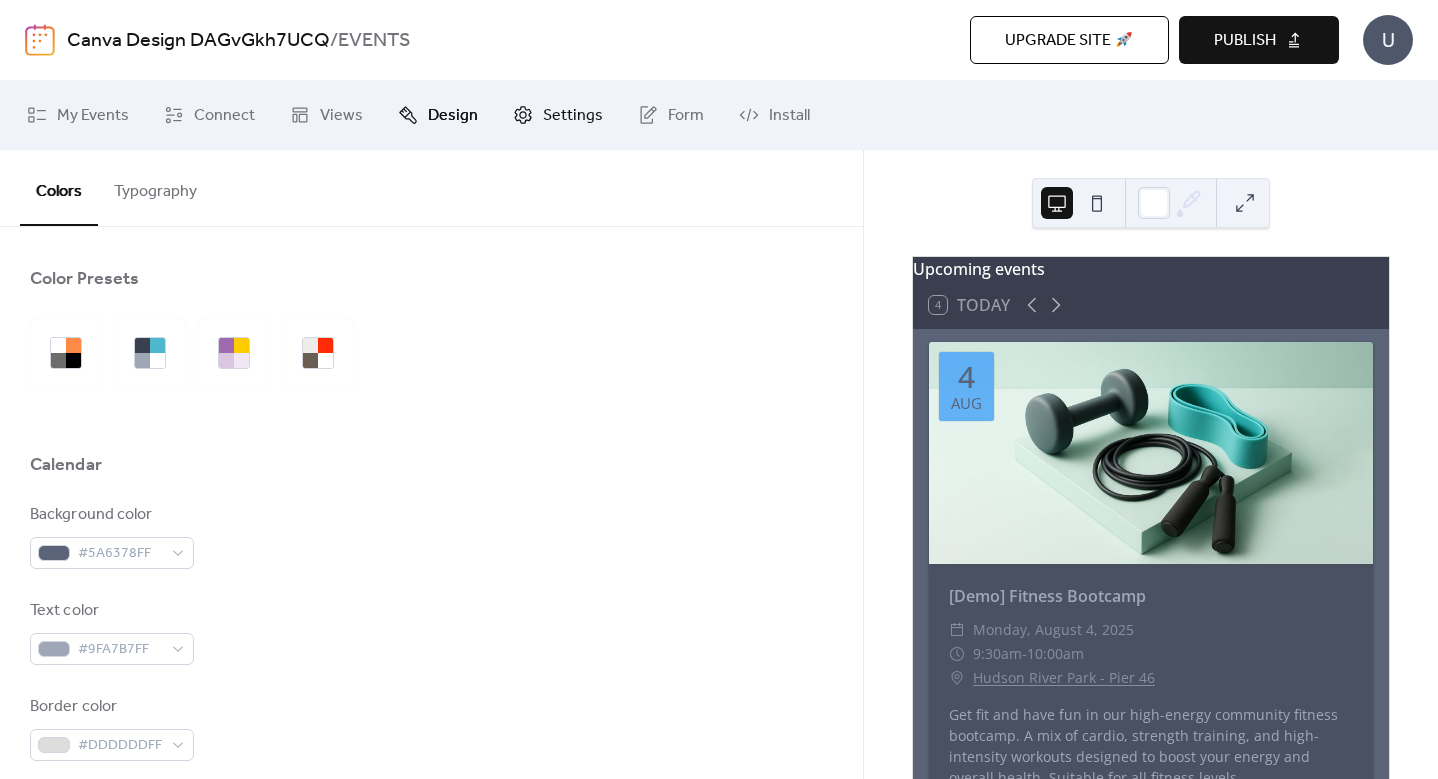 click on "Settings" at bounding box center (573, 116) 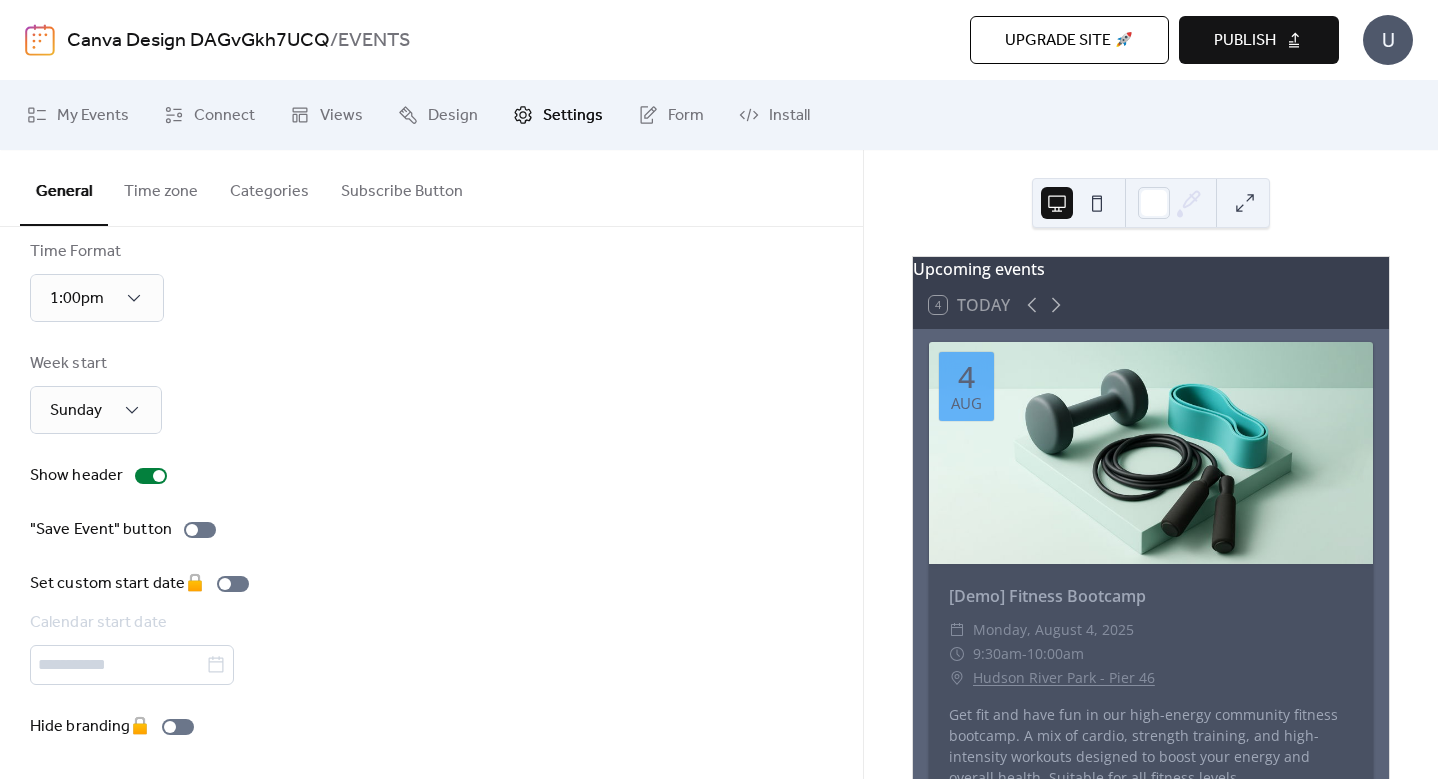scroll, scrollTop: 0, scrollLeft: 0, axis: both 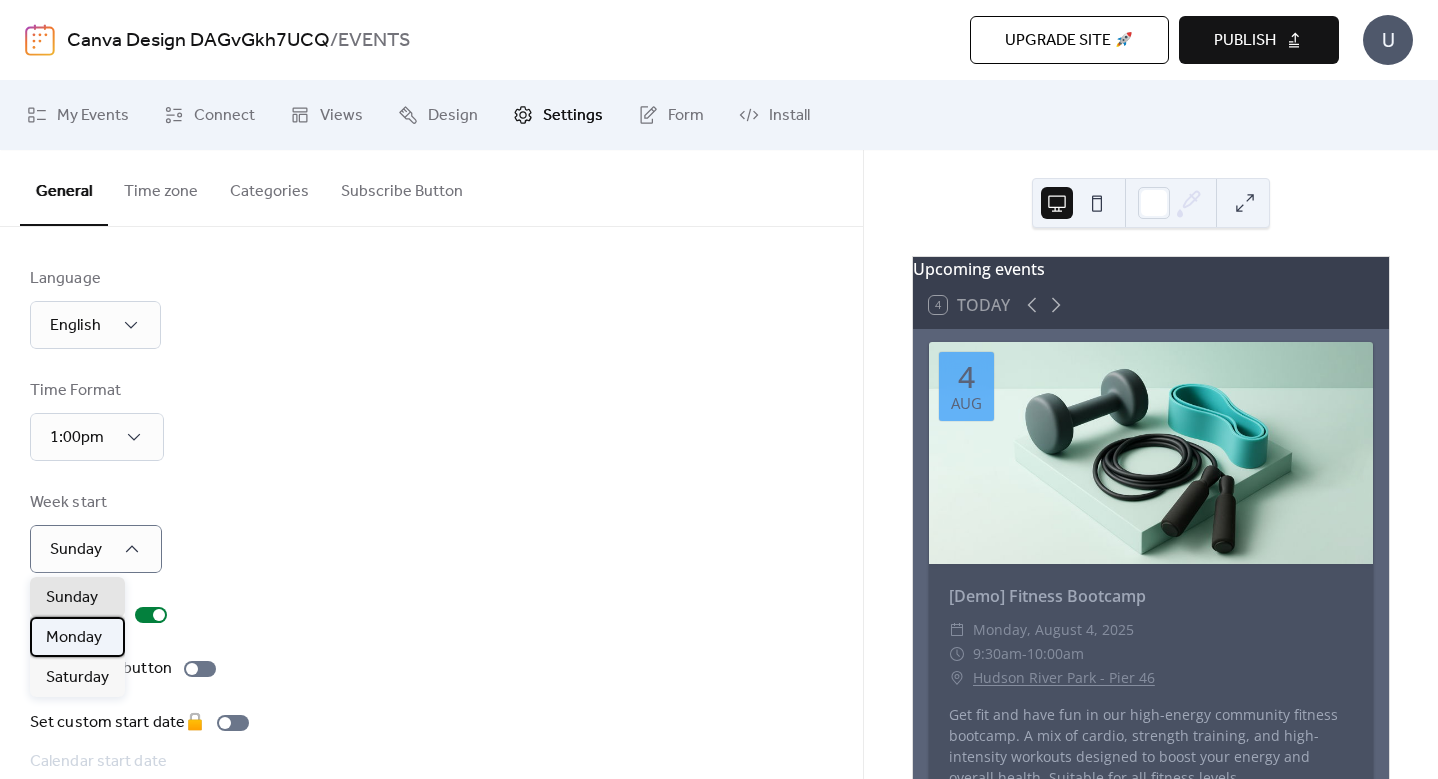 click on "Monday" at bounding box center (74, 638) 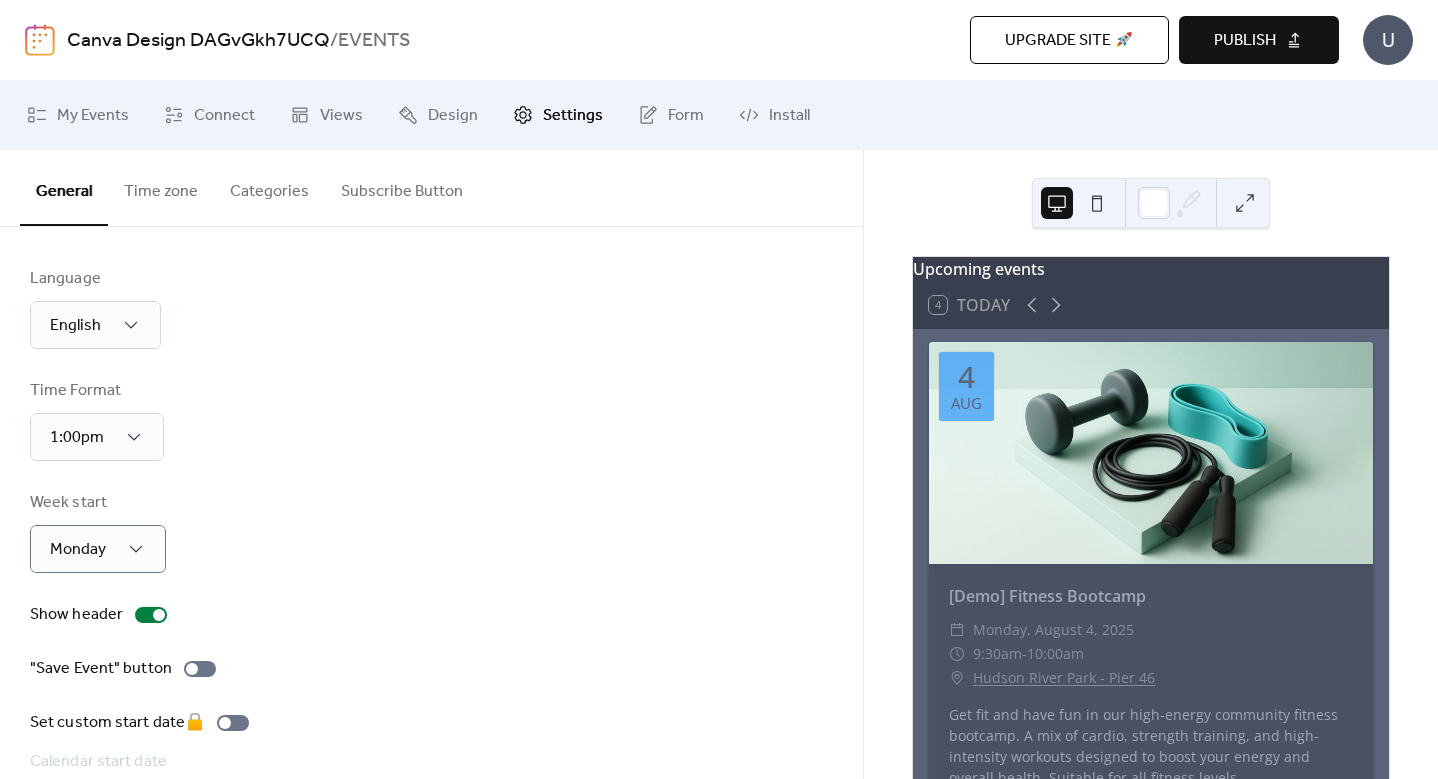scroll, scrollTop: 139, scrollLeft: 0, axis: vertical 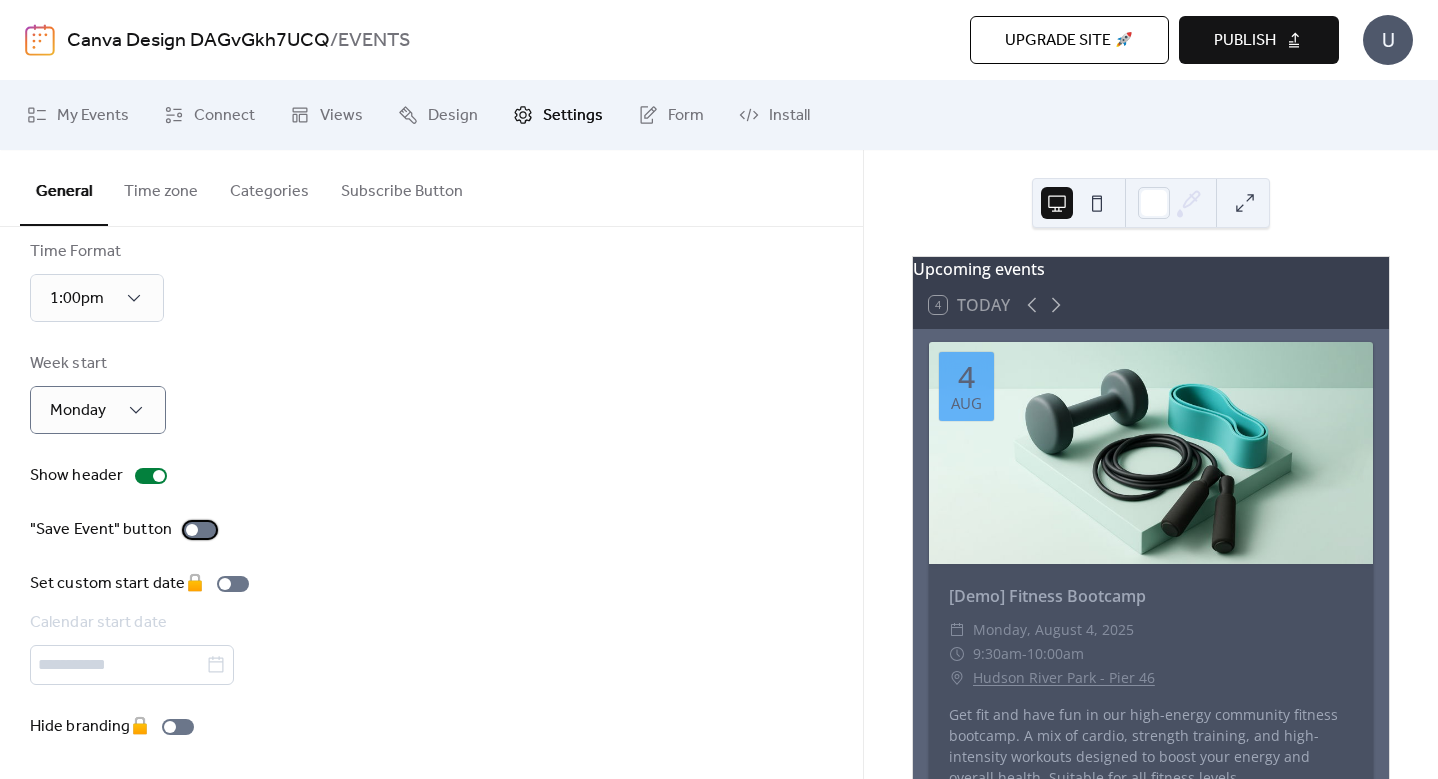 click at bounding box center [200, 530] 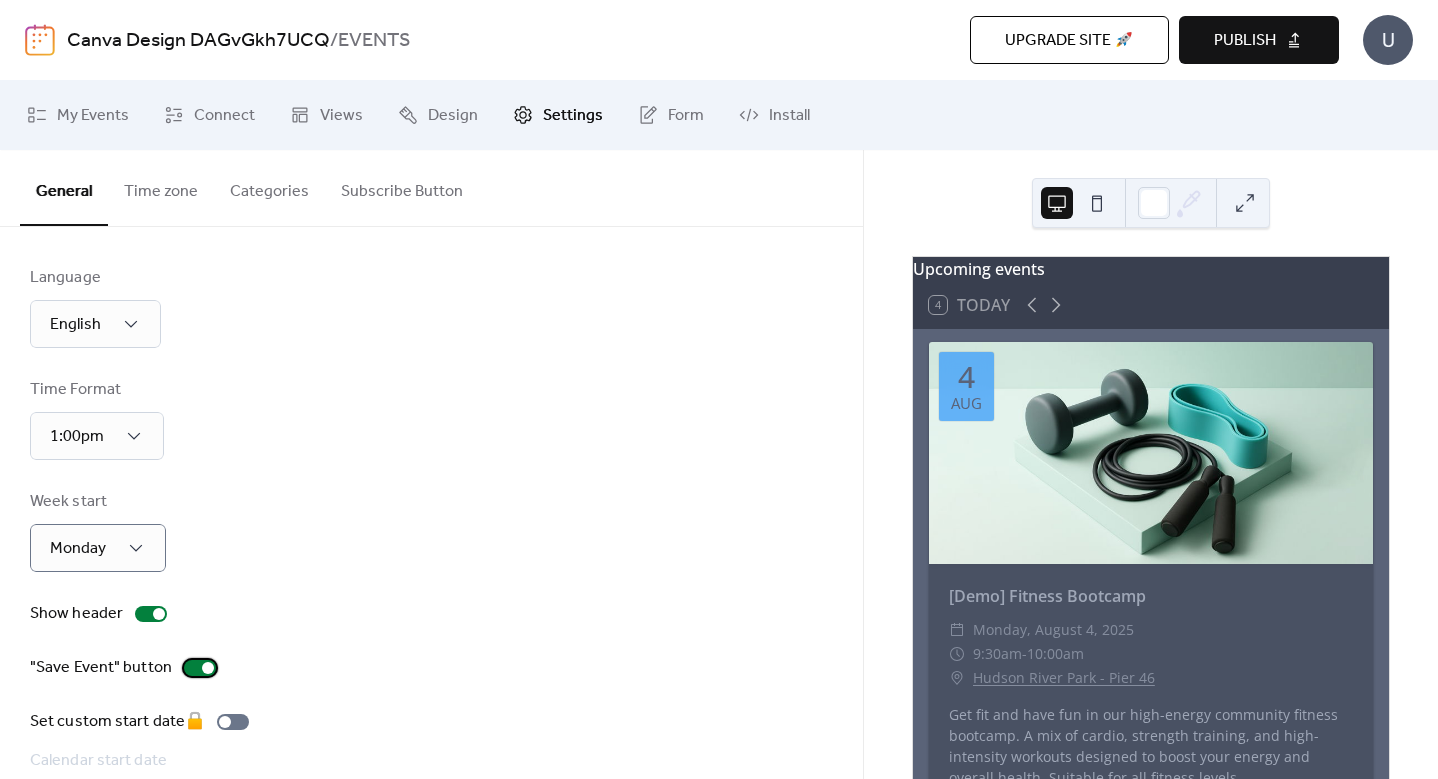 scroll, scrollTop: 0, scrollLeft: 0, axis: both 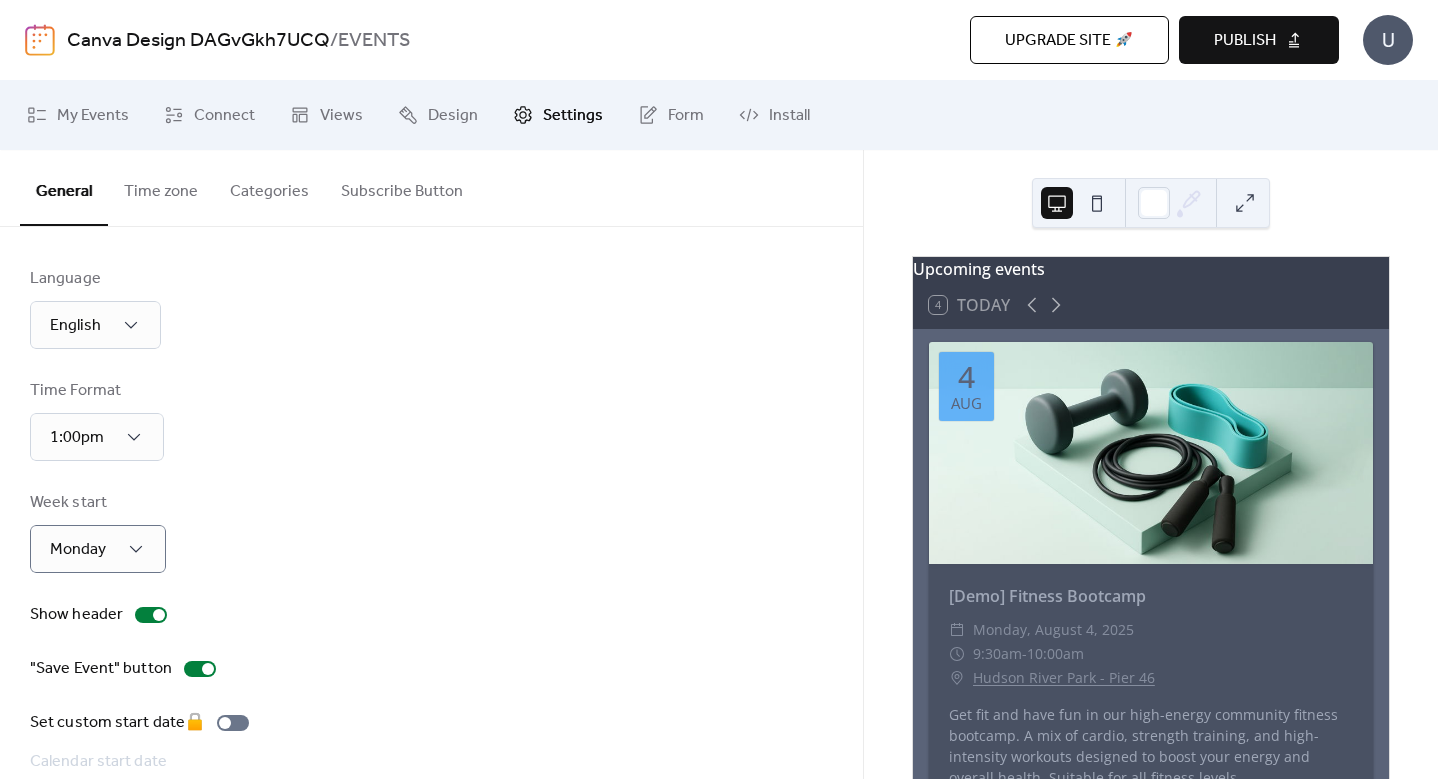 click on "Time zone" at bounding box center [161, 187] 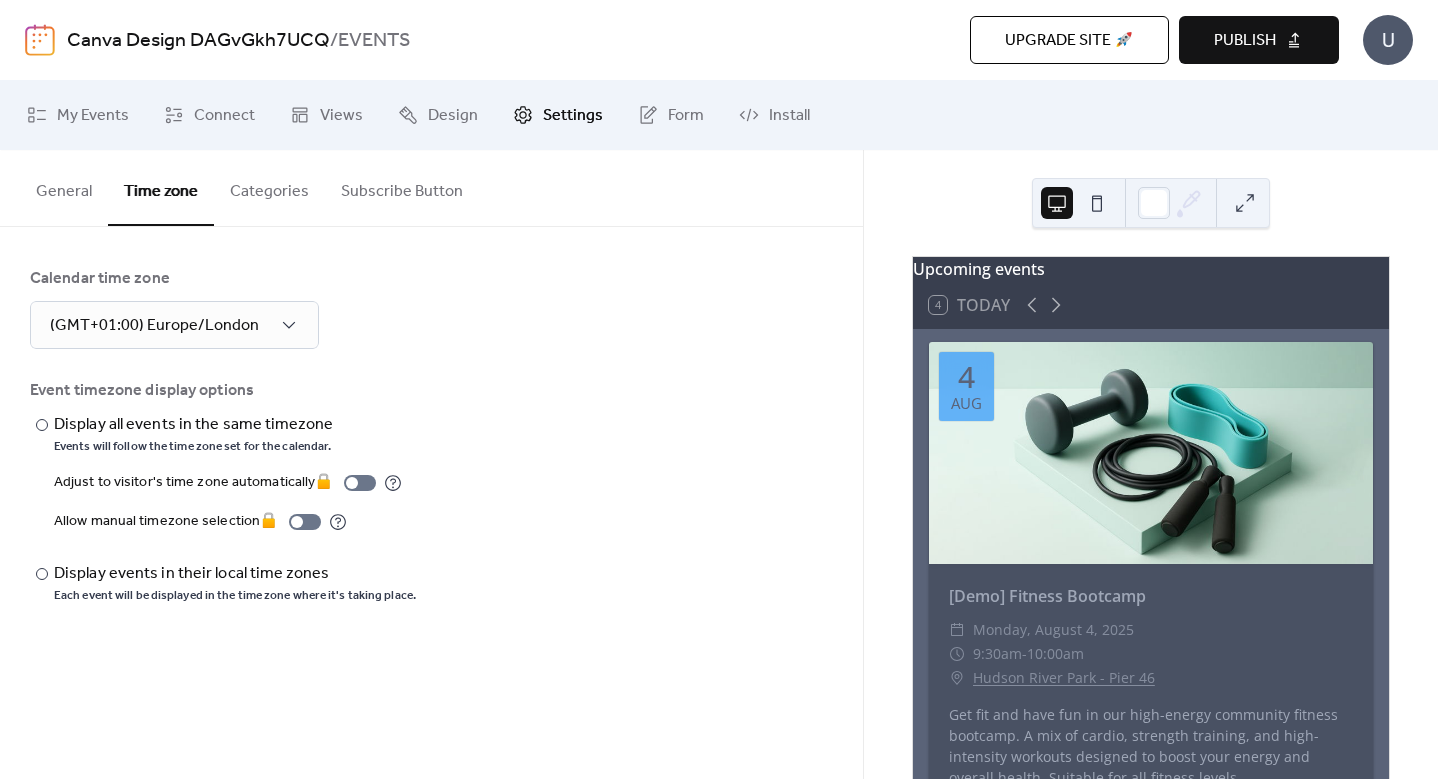 click on "Categories" at bounding box center (269, 187) 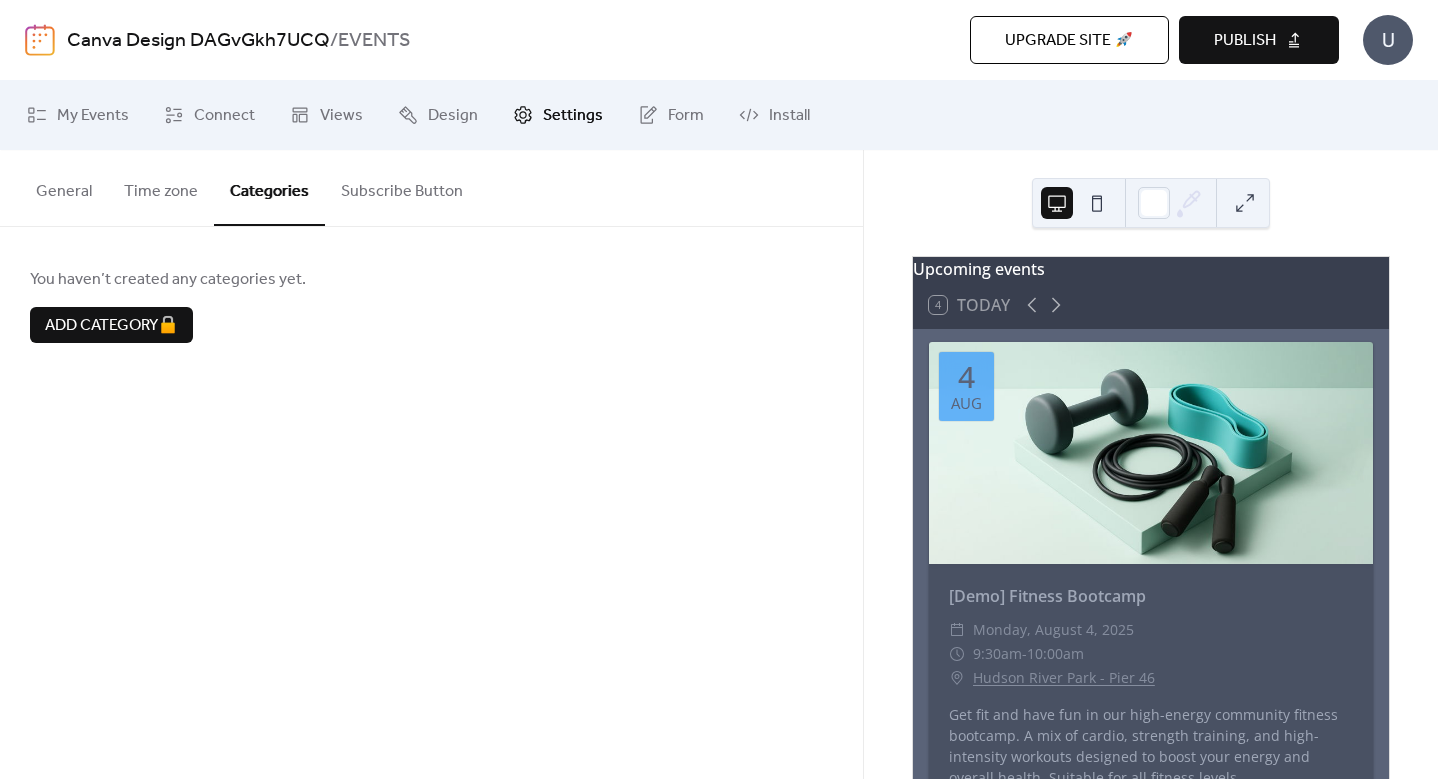 click on "Subscribe Button" at bounding box center (402, 187) 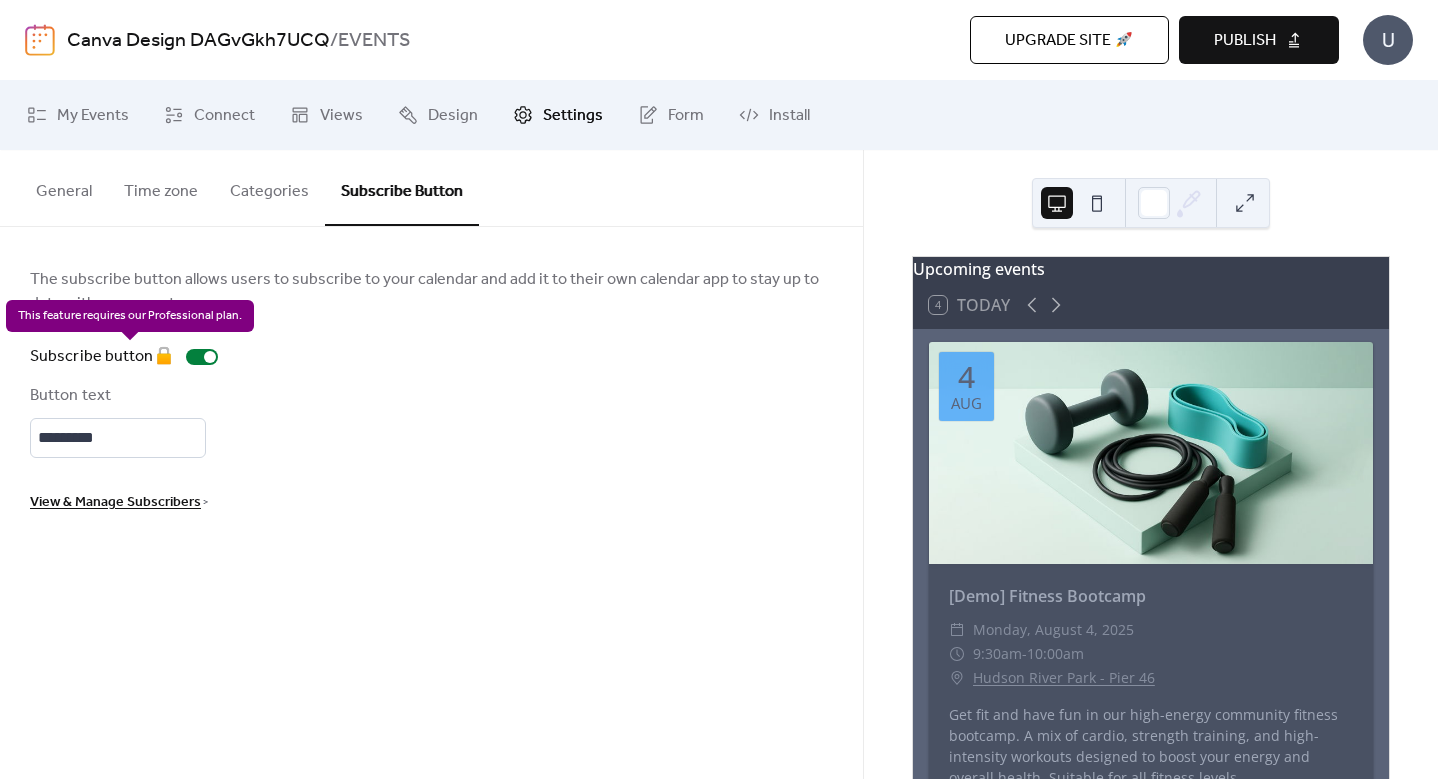click on "Subscribe button  🔒" at bounding box center [128, 357] 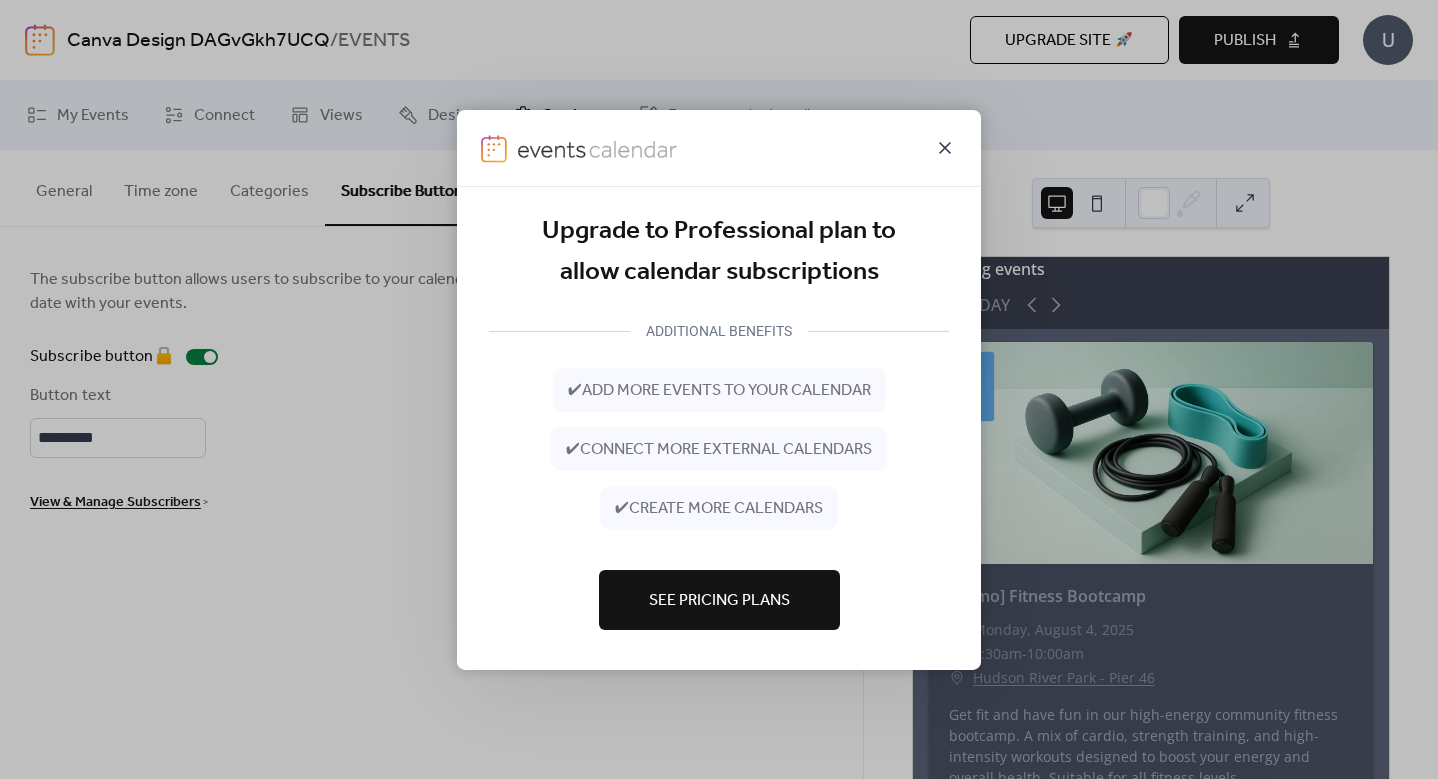 click 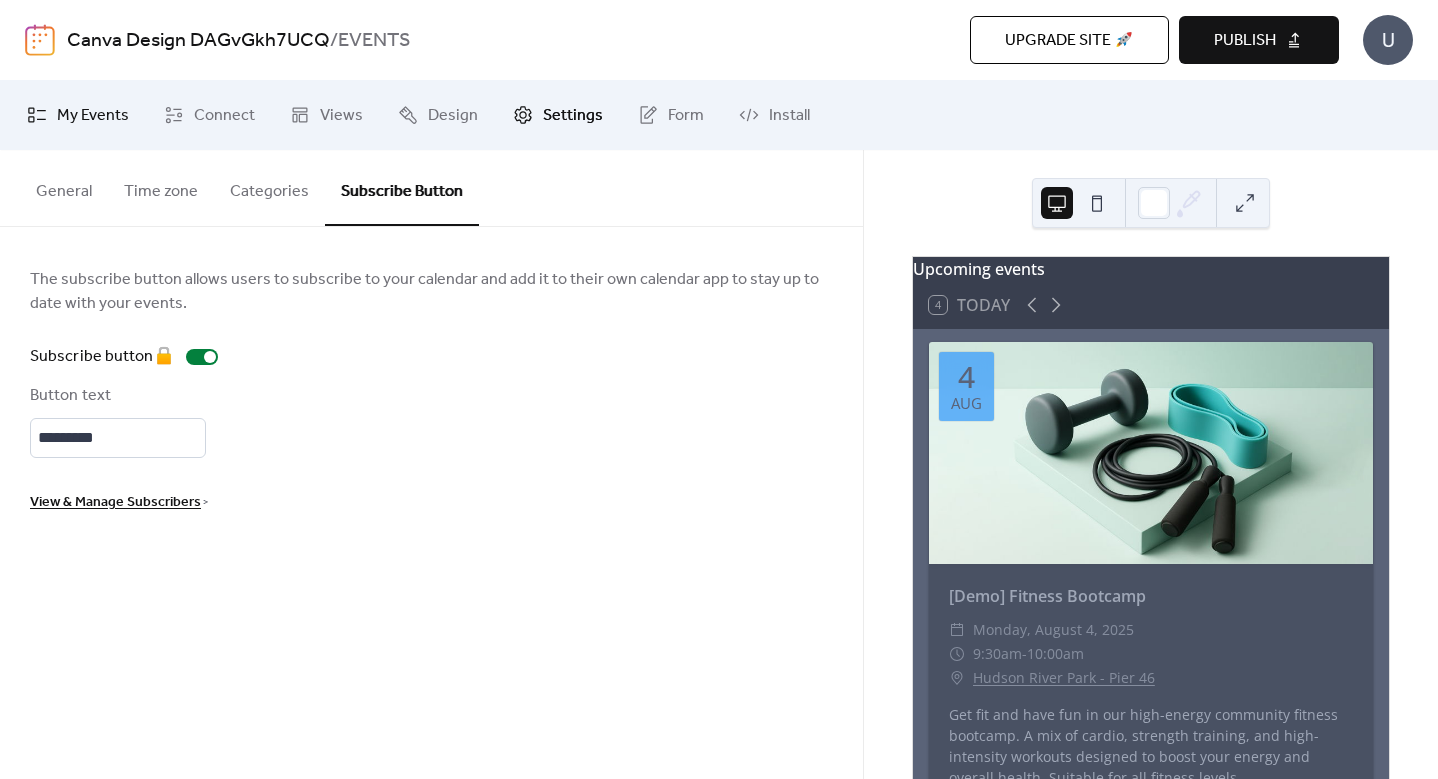 click on "My Events" at bounding box center (93, 116) 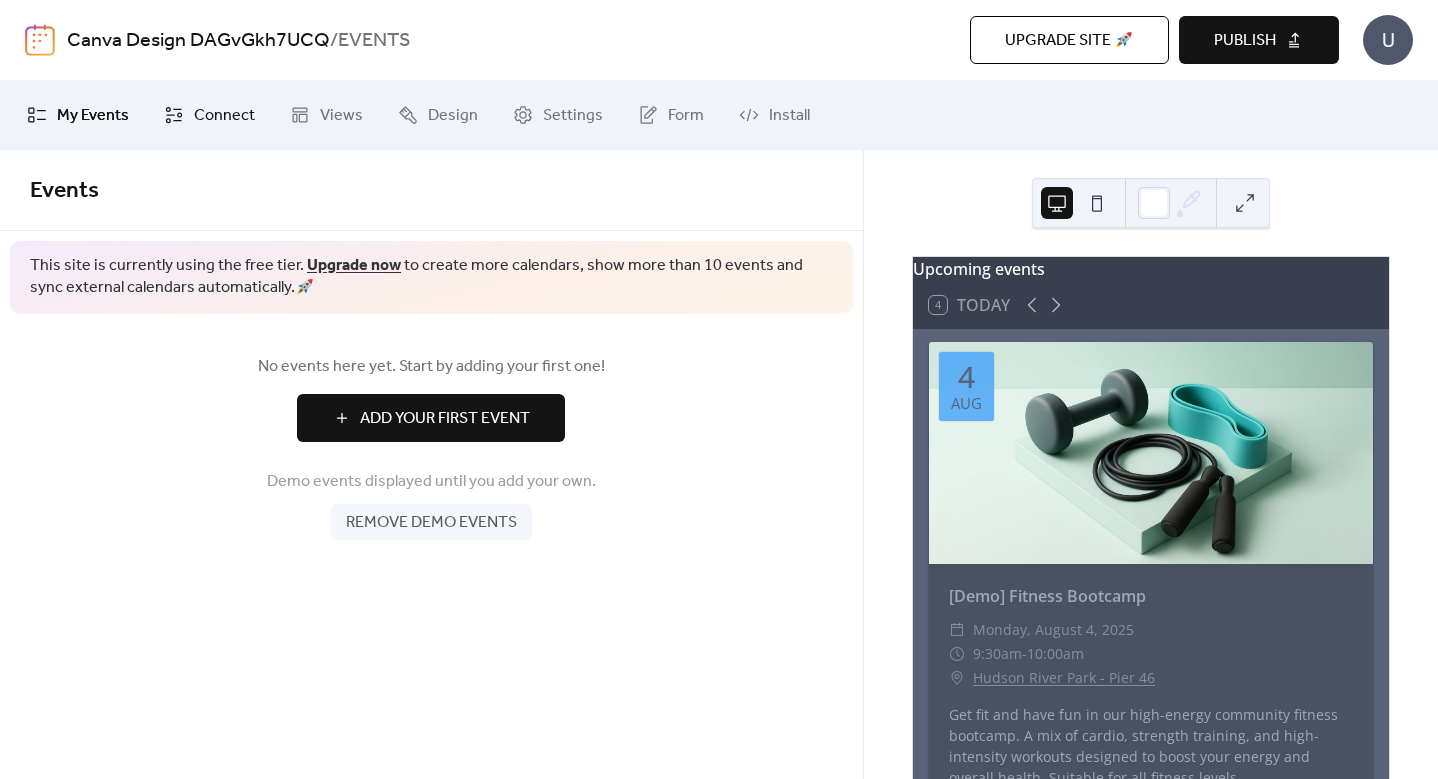 click on "Connect" at bounding box center [224, 116] 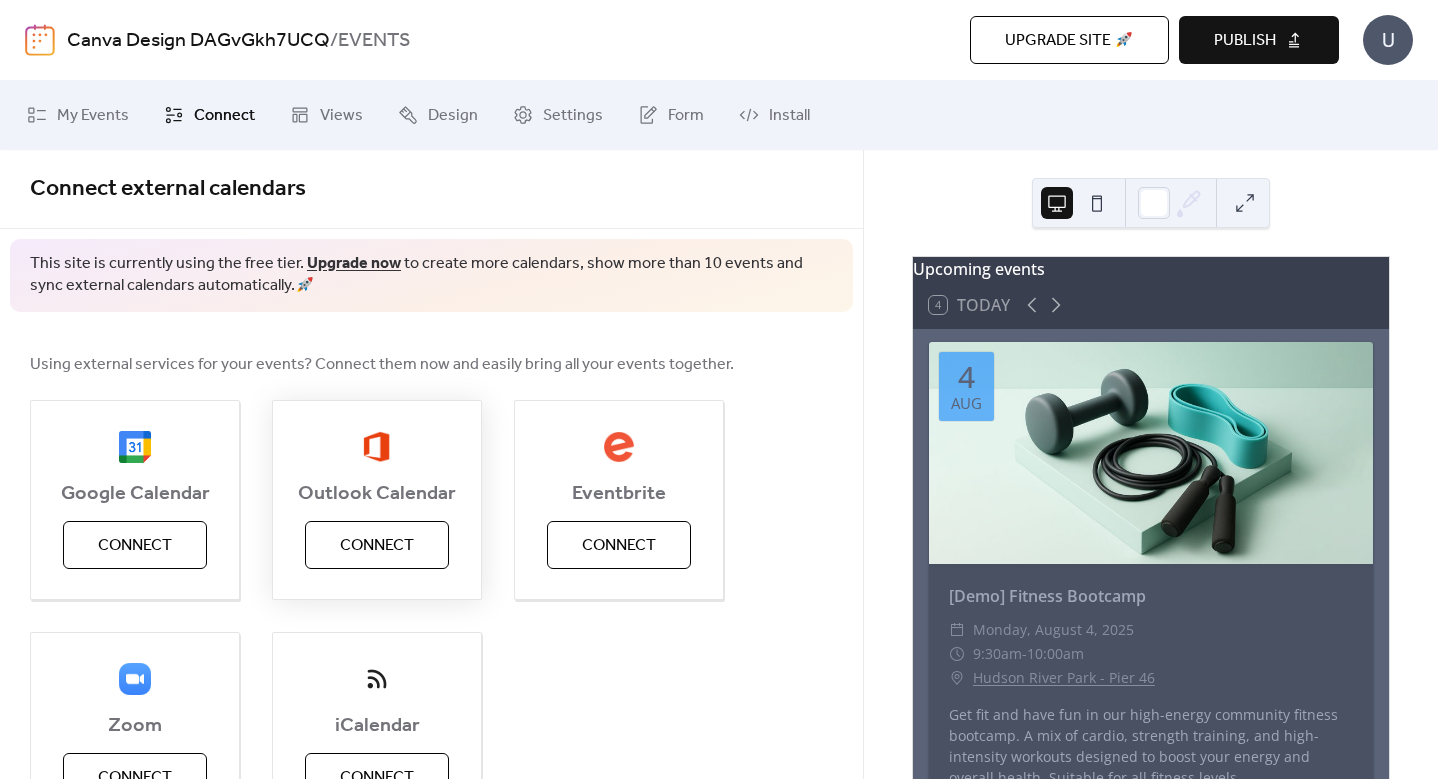 scroll, scrollTop: 0, scrollLeft: 0, axis: both 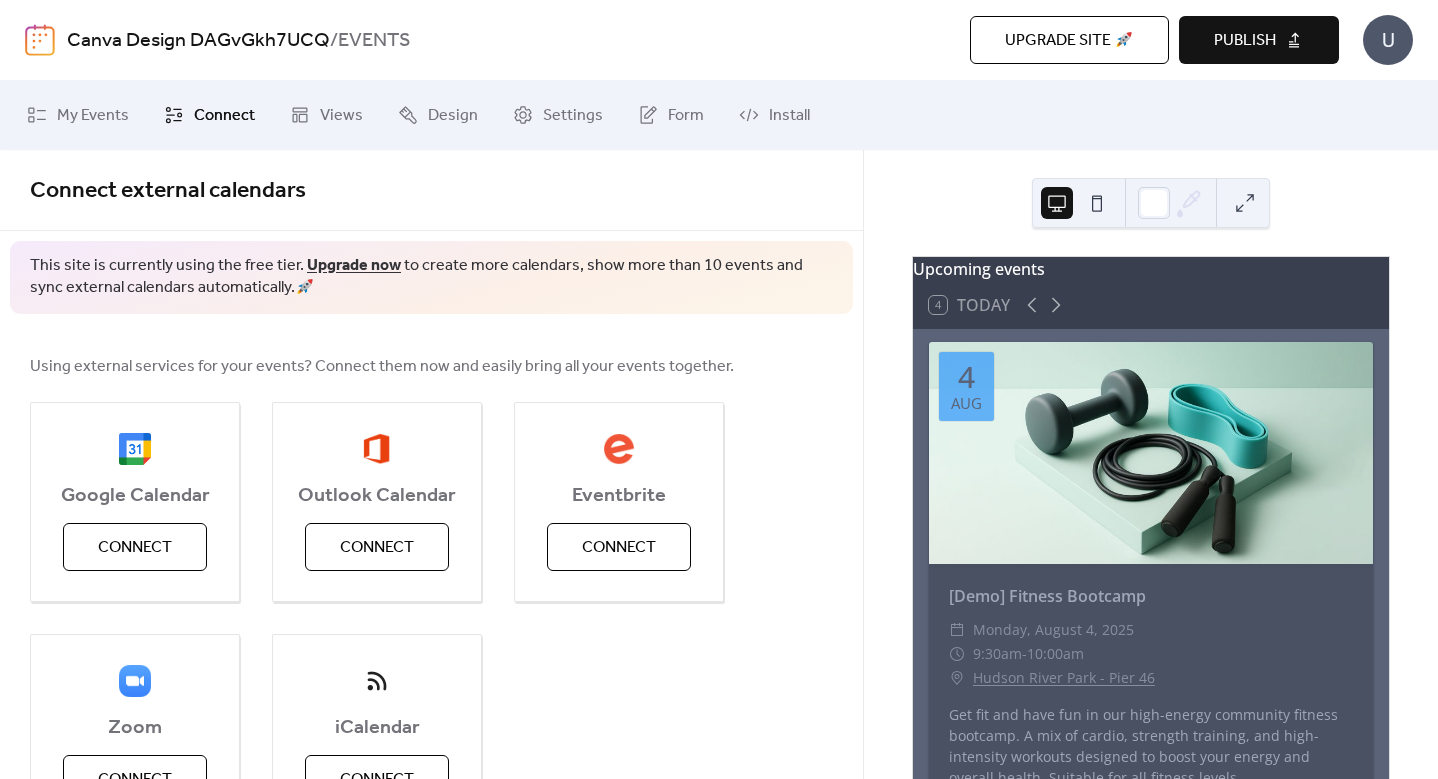 click on "Publish" at bounding box center [1245, 41] 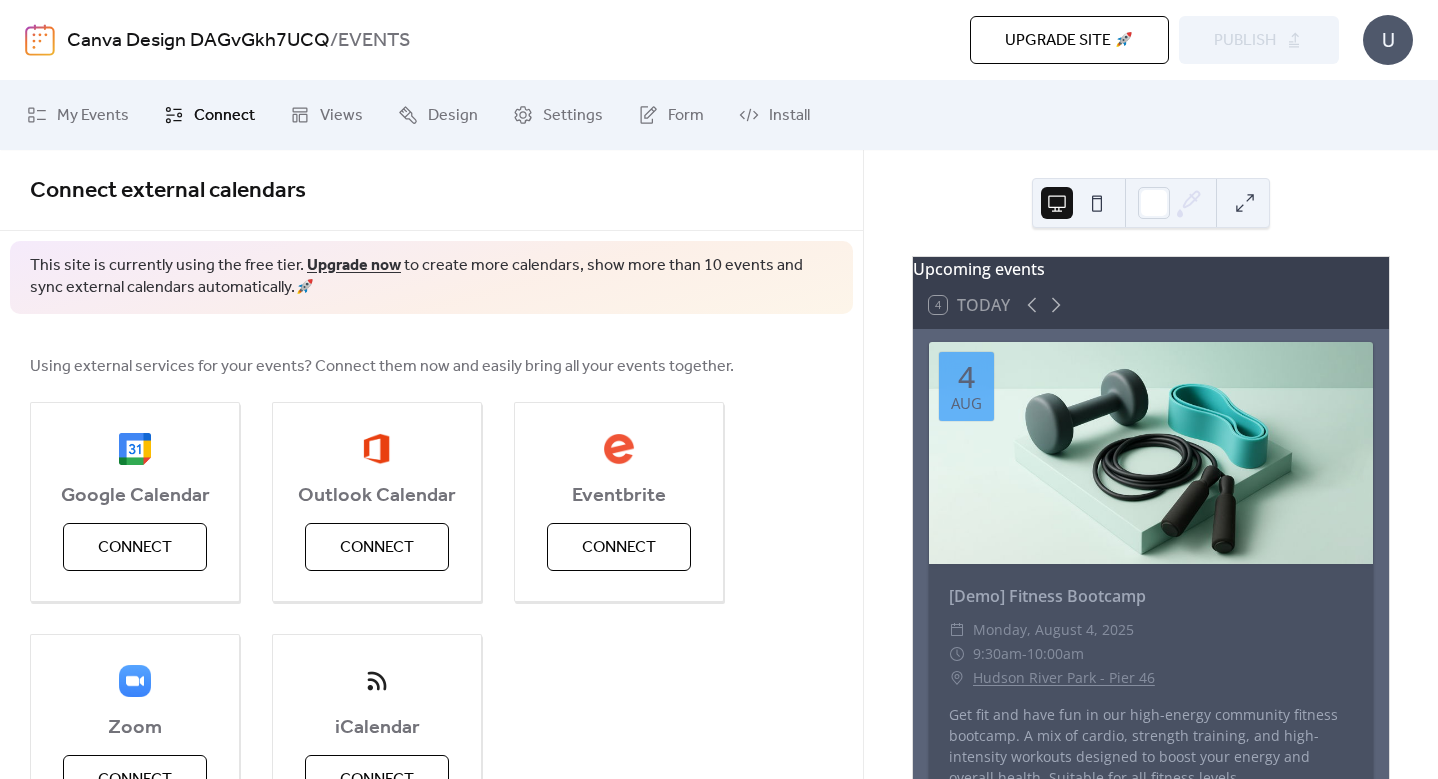 click on "U" at bounding box center (1388, 40) 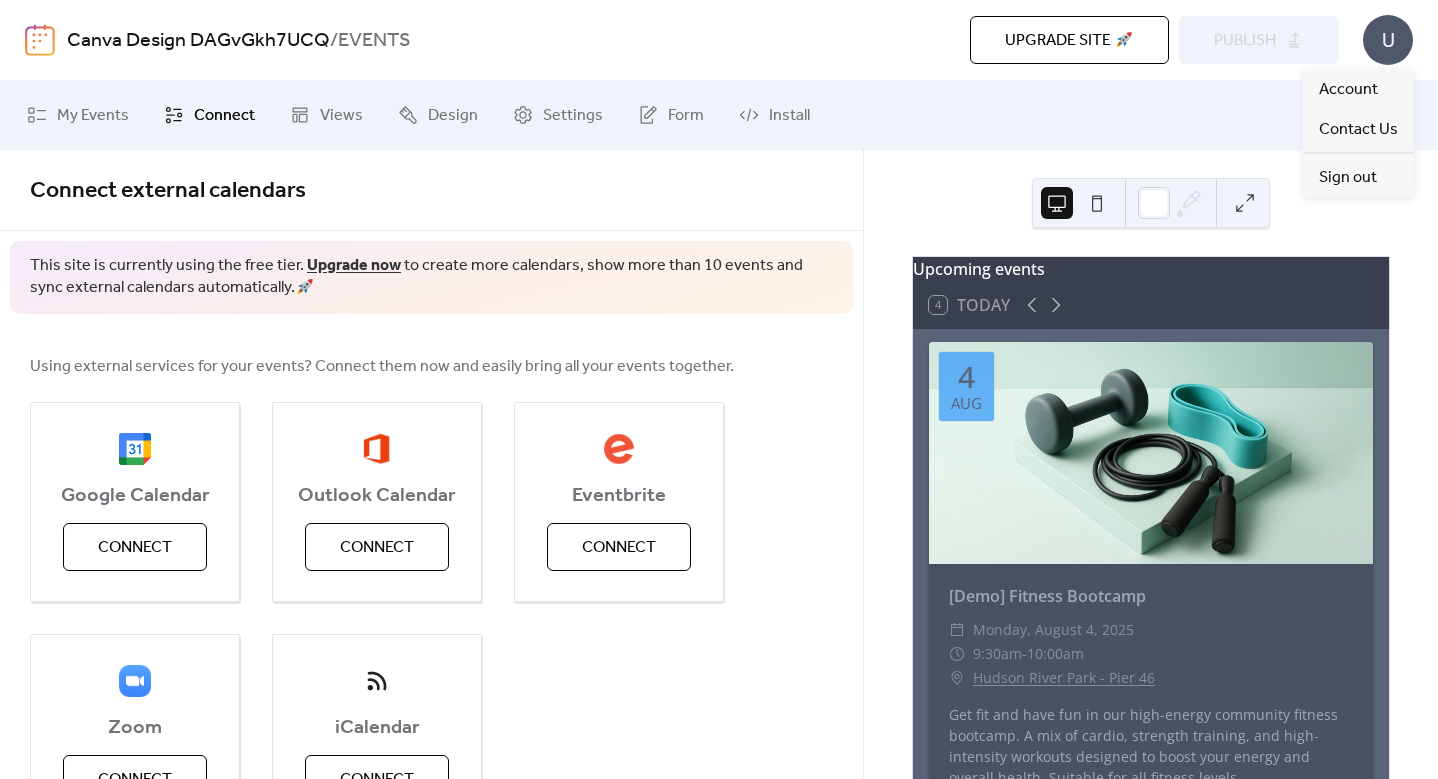 click on "U" at bounding box center [1388, 40] 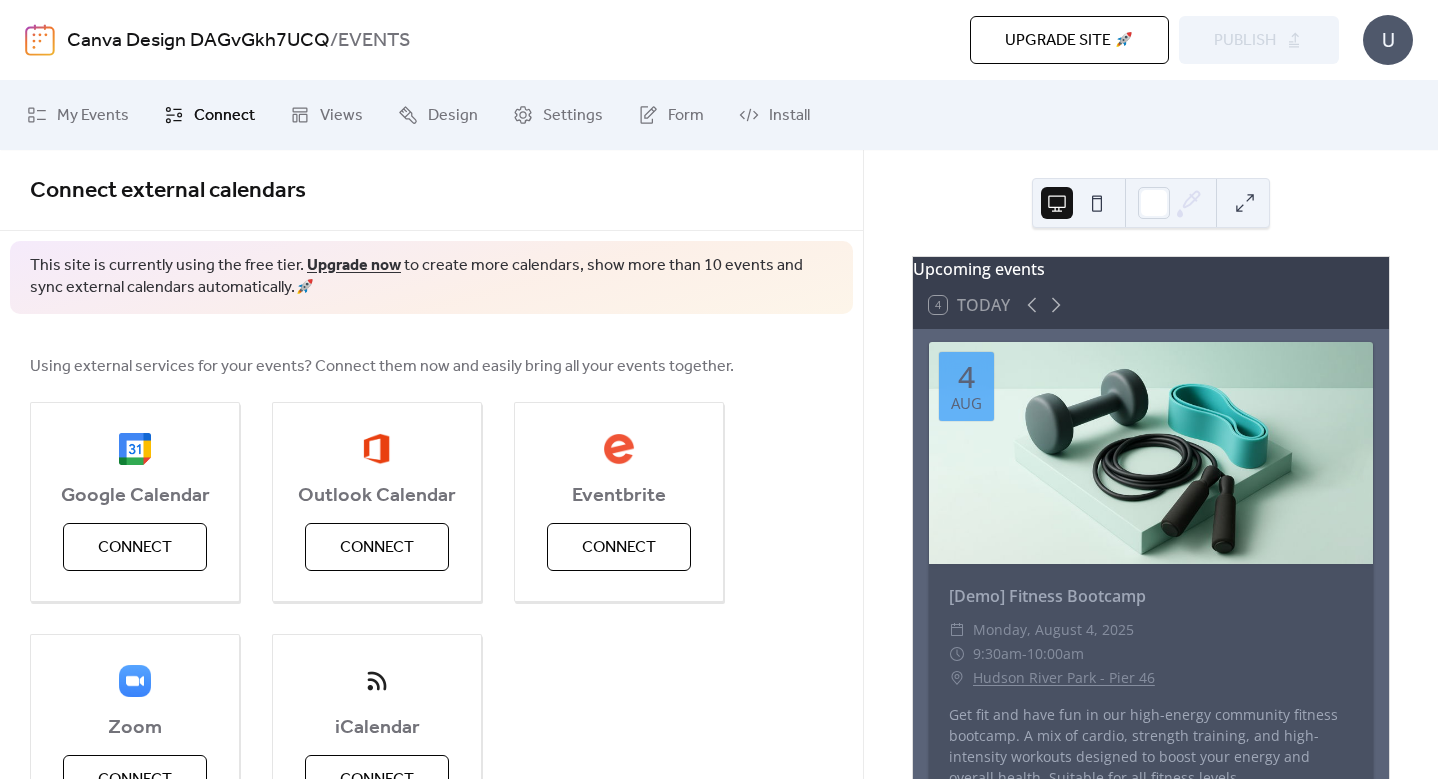 click on "My Events Connect Views Design Settings Form Install" at bounding box center [719, 115] 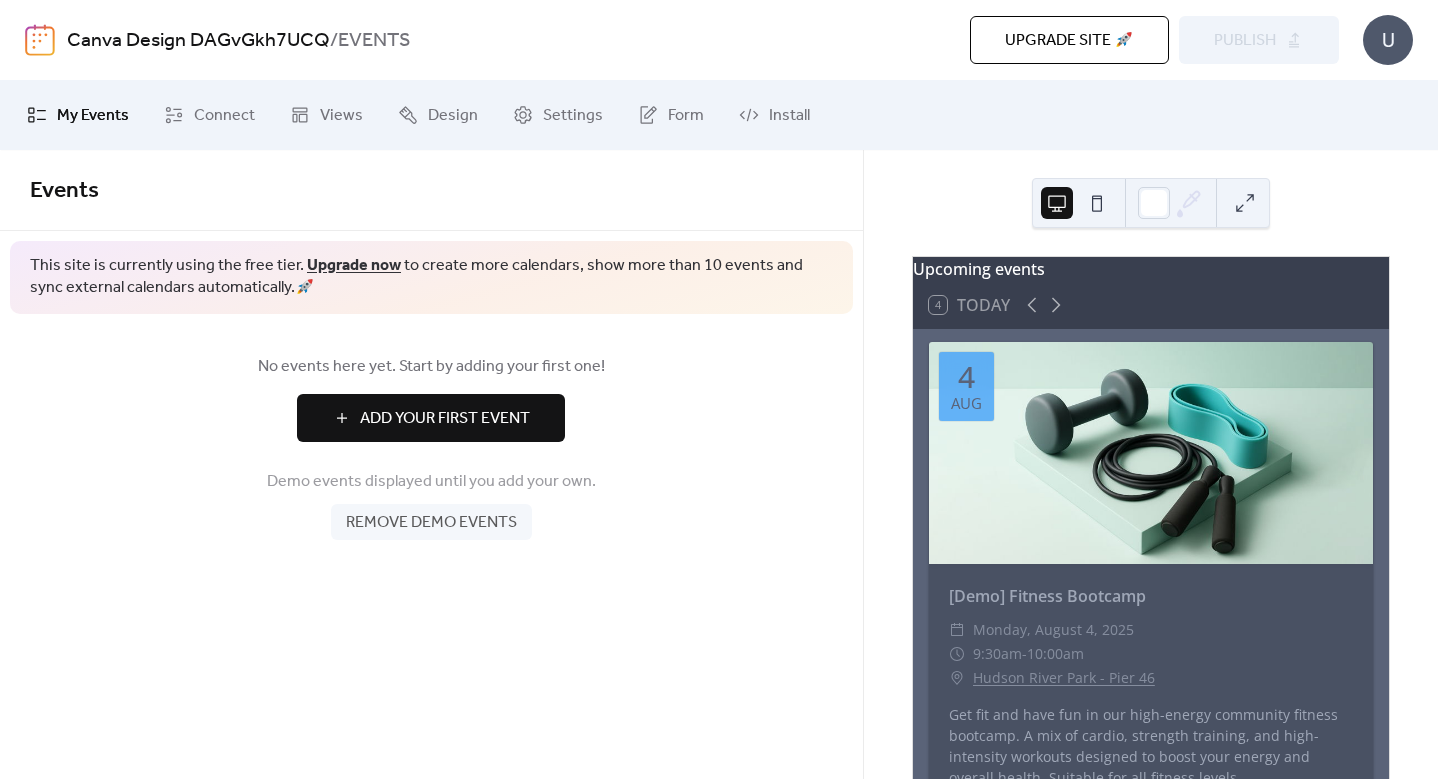 scroll, scrollTop: 0, scrollLeft: 0, axis: both 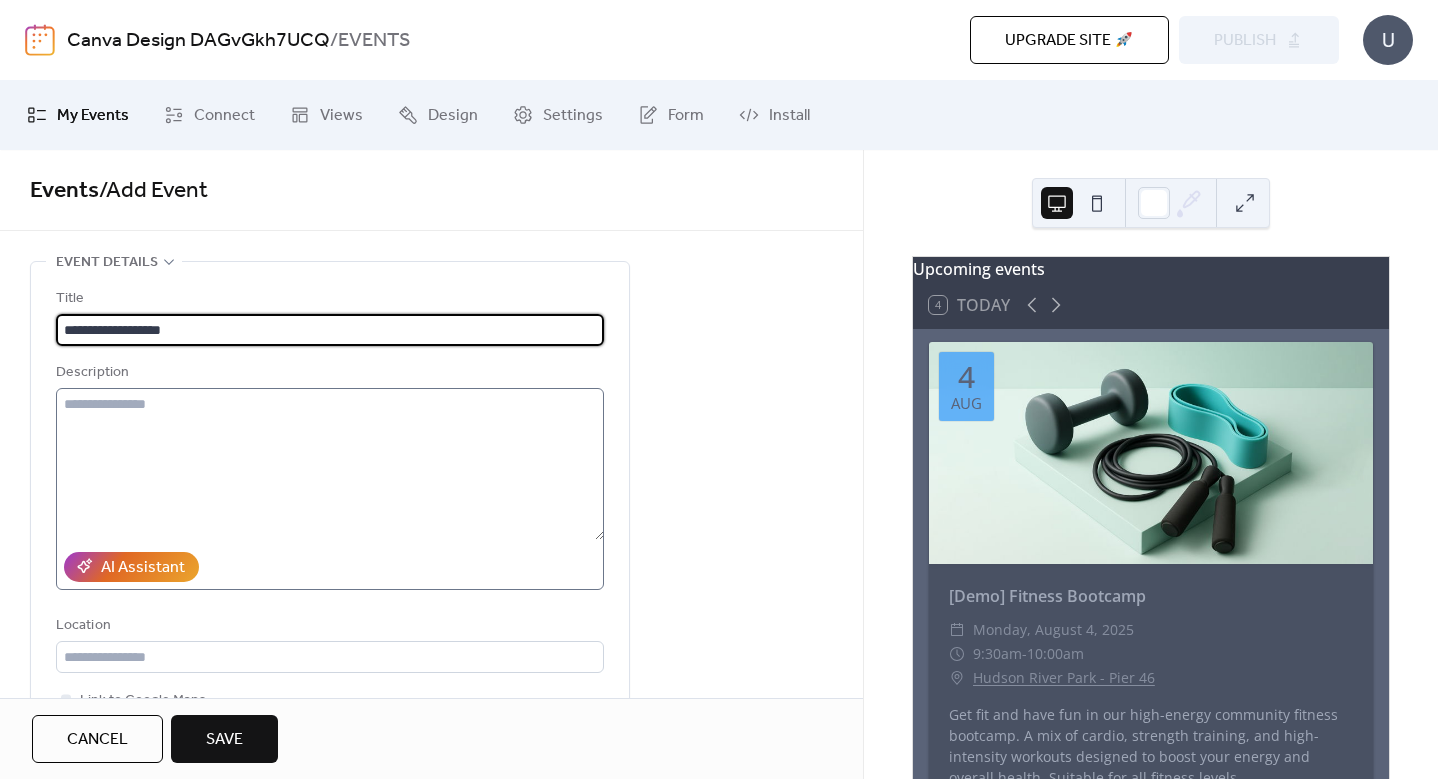 type on "**********" 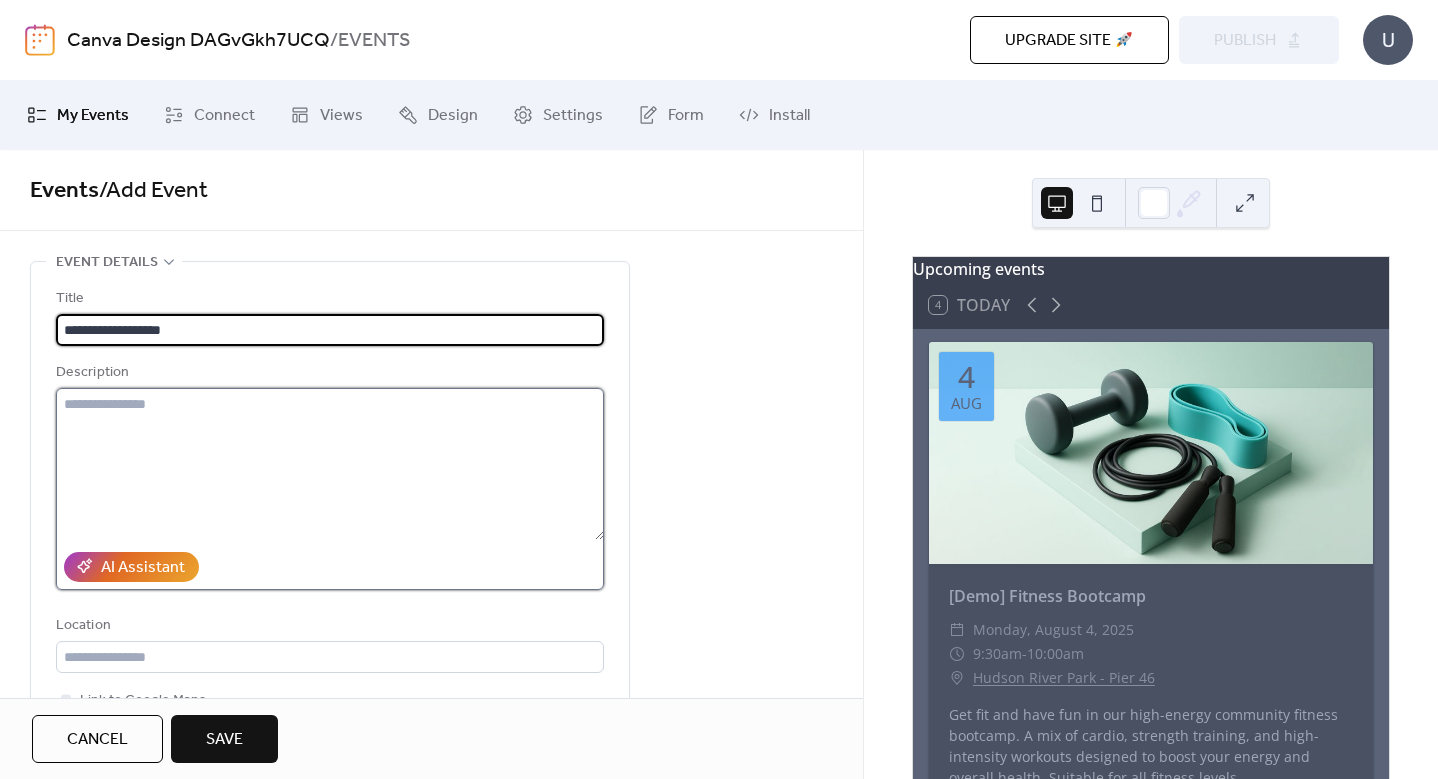 click at bounding box center (330, 464) 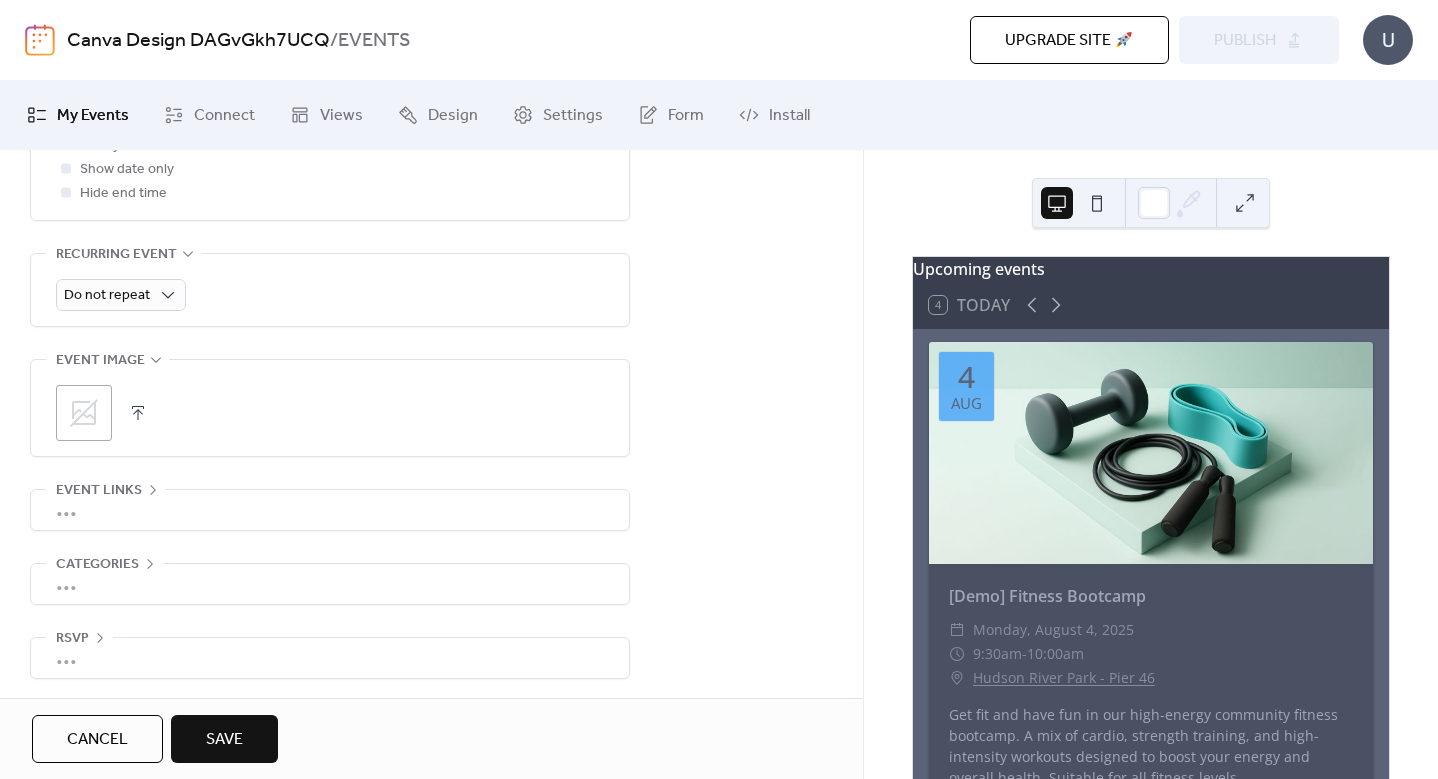scroll, scrollTop: 846, scrollLeft: 0, axis: vertical 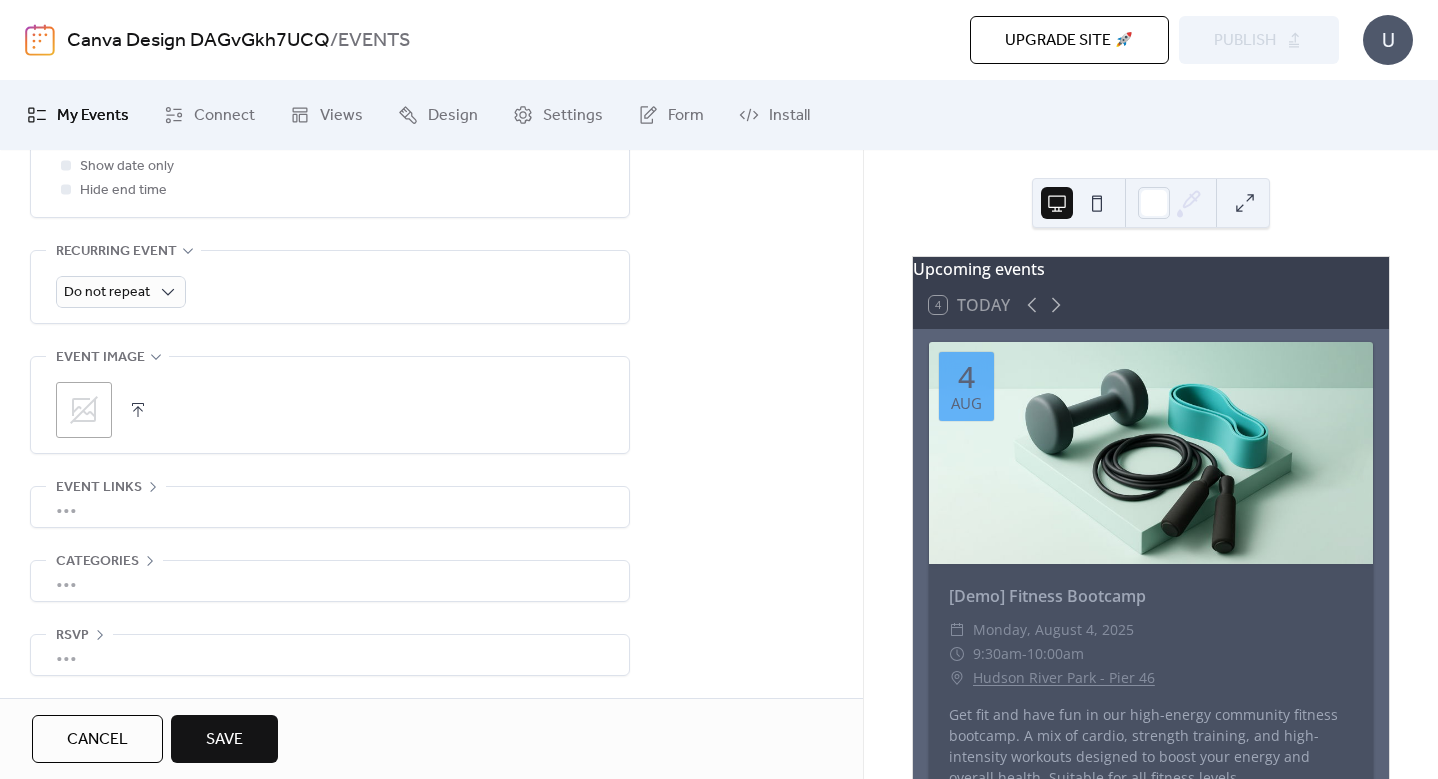 click on "Save" at bounding box center [224, 740] 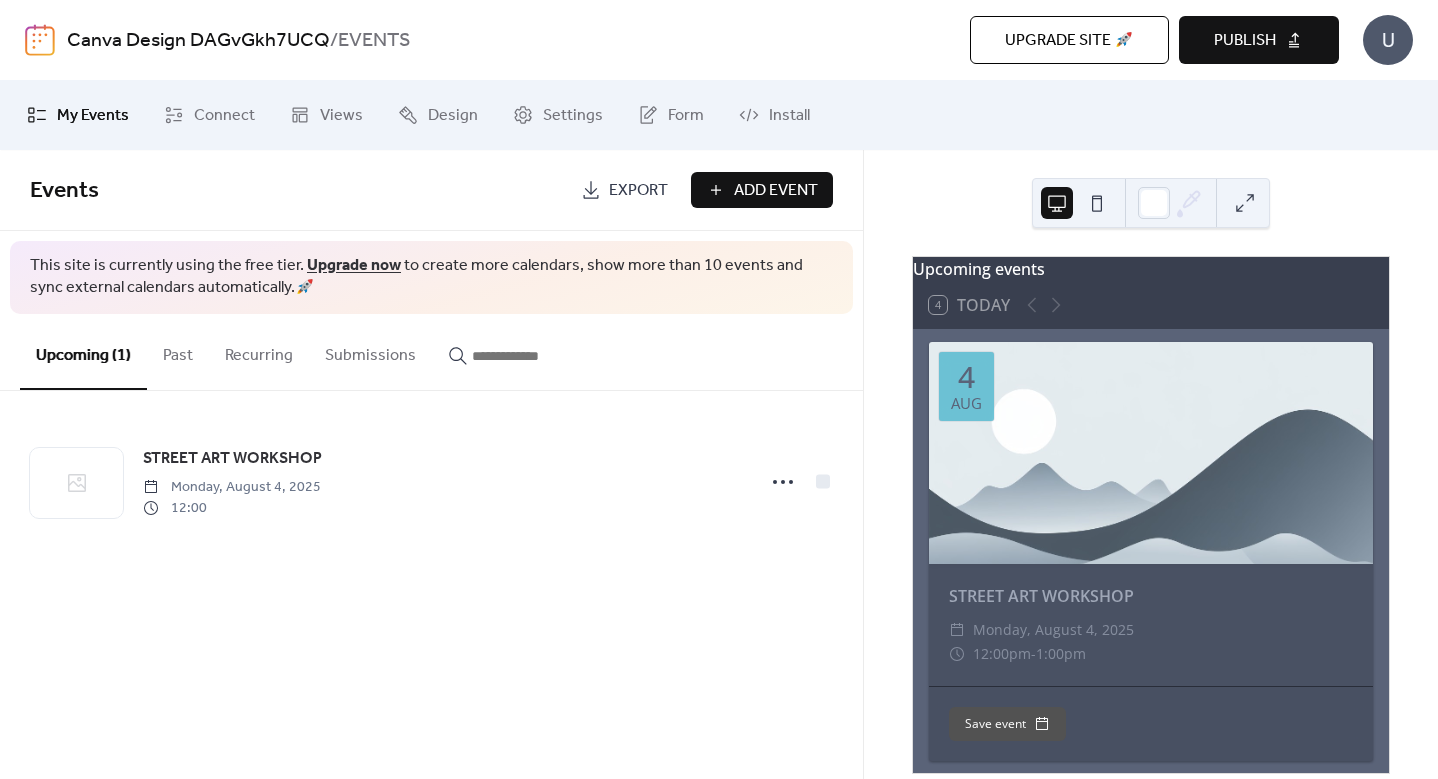 click on "Publish" at bounding box center [1245, 41] 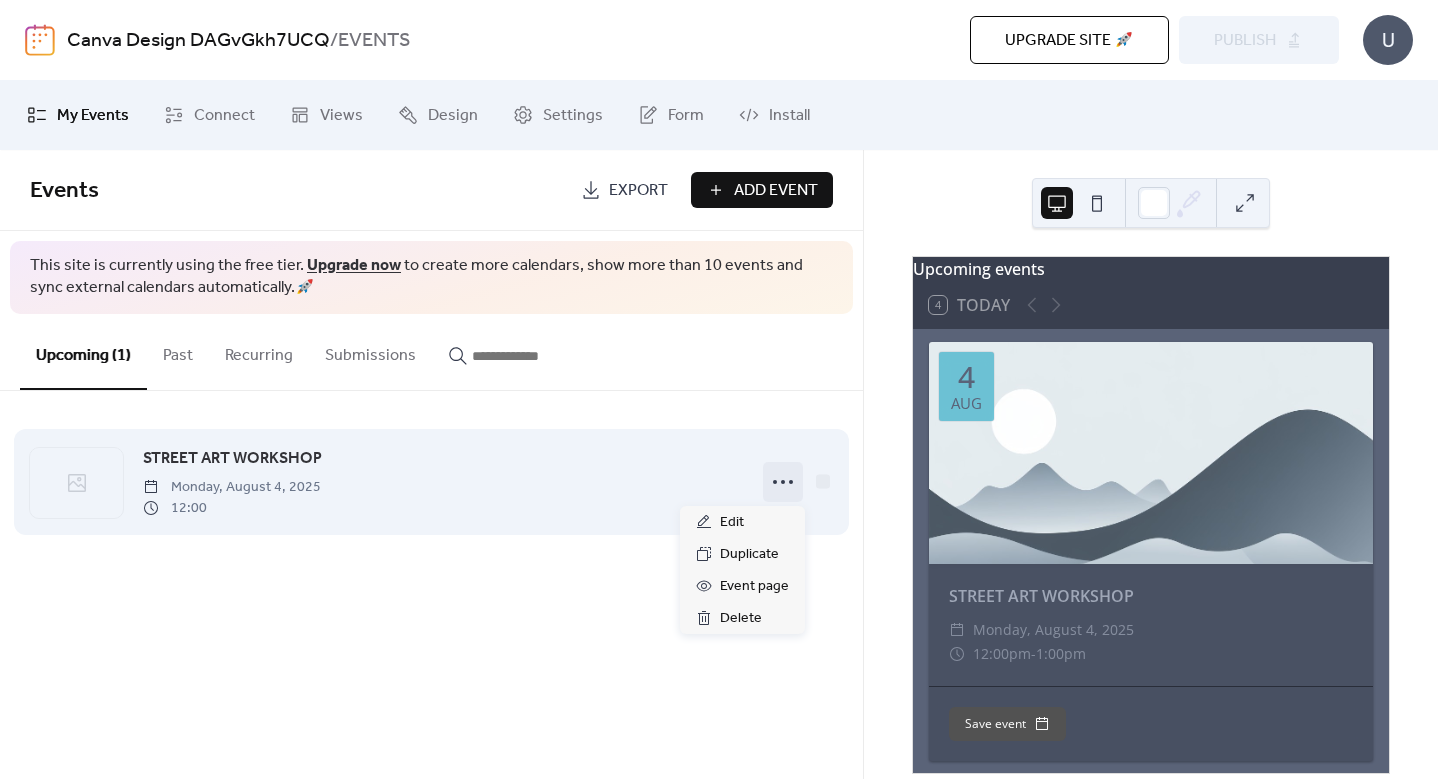 click 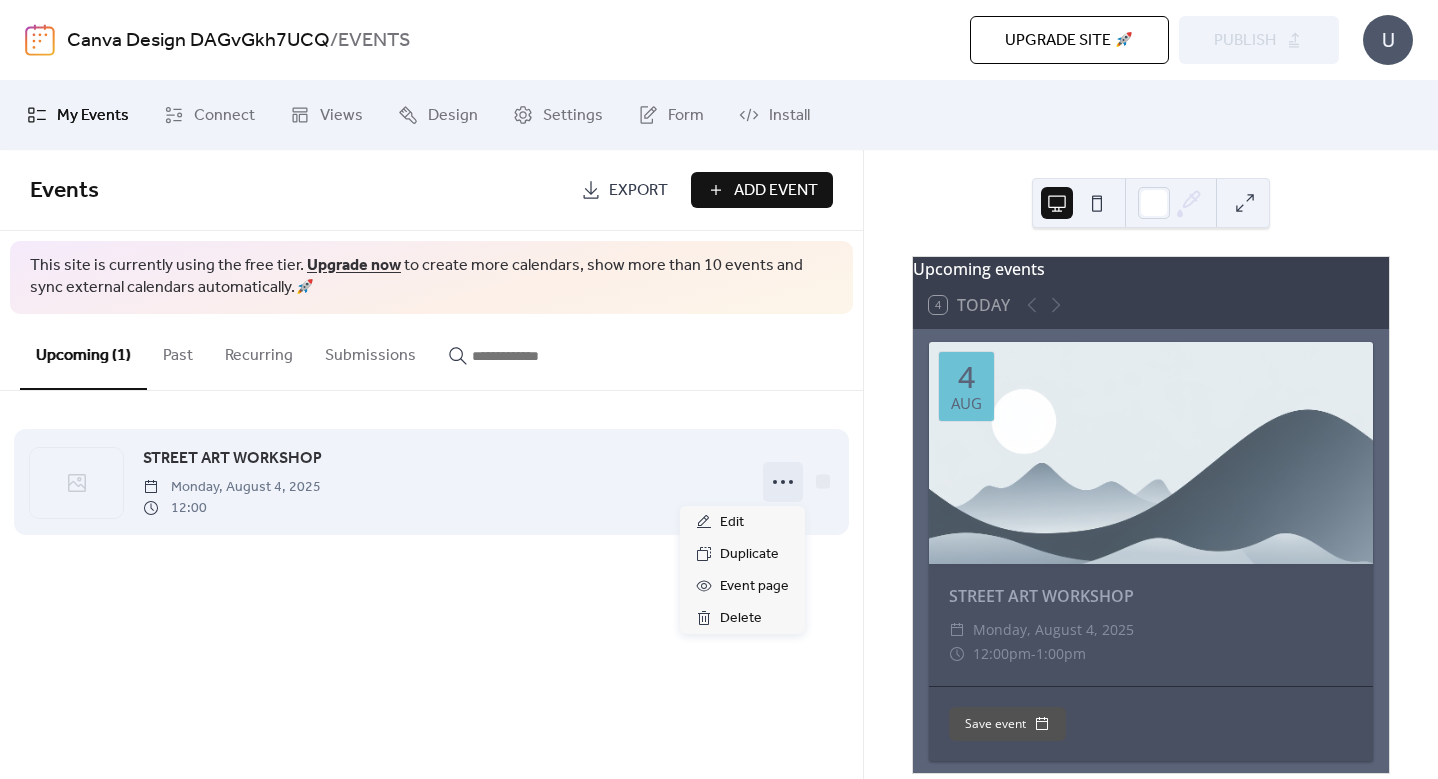 click 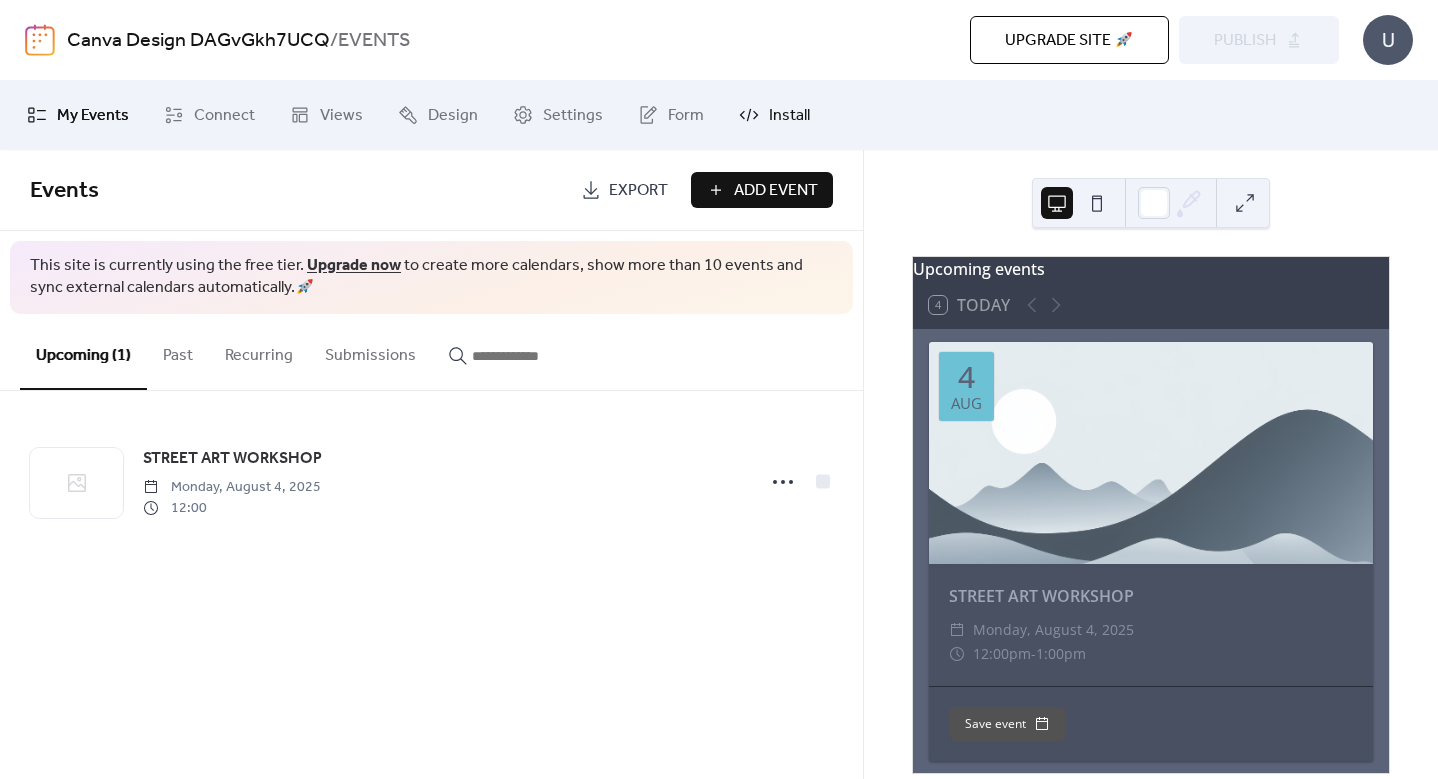 click on "Install" at bounding box center [789, 116] 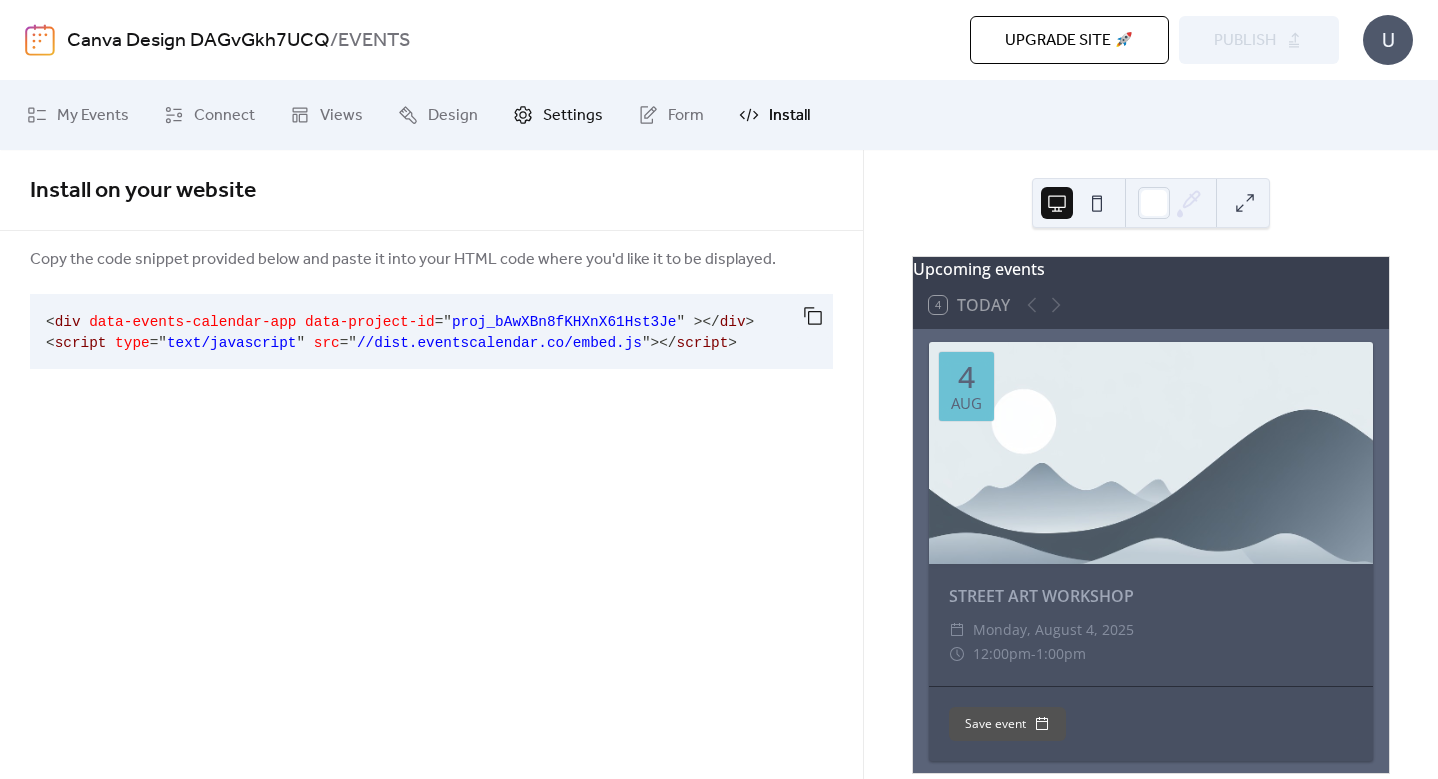 click 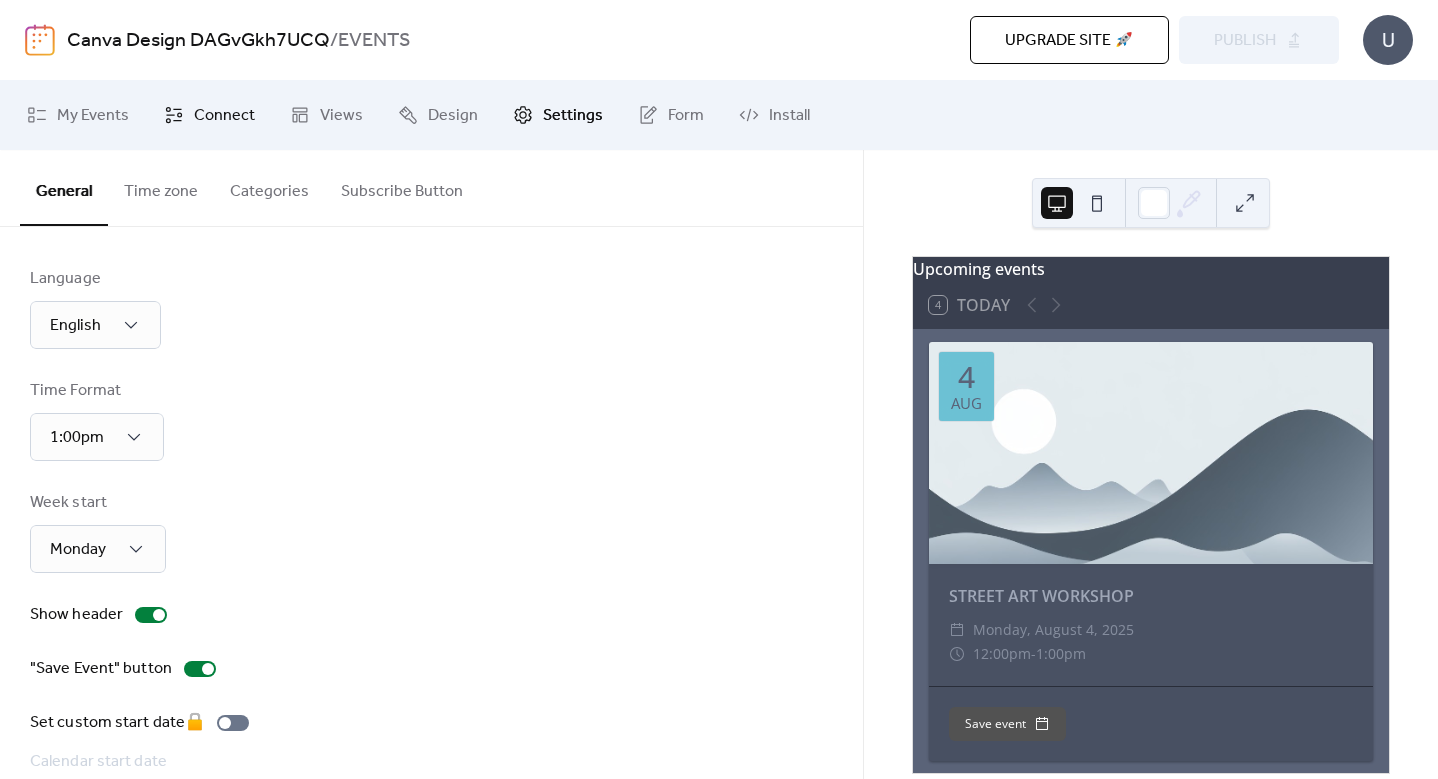 click on "Connect" at bounding box center [224, 116] 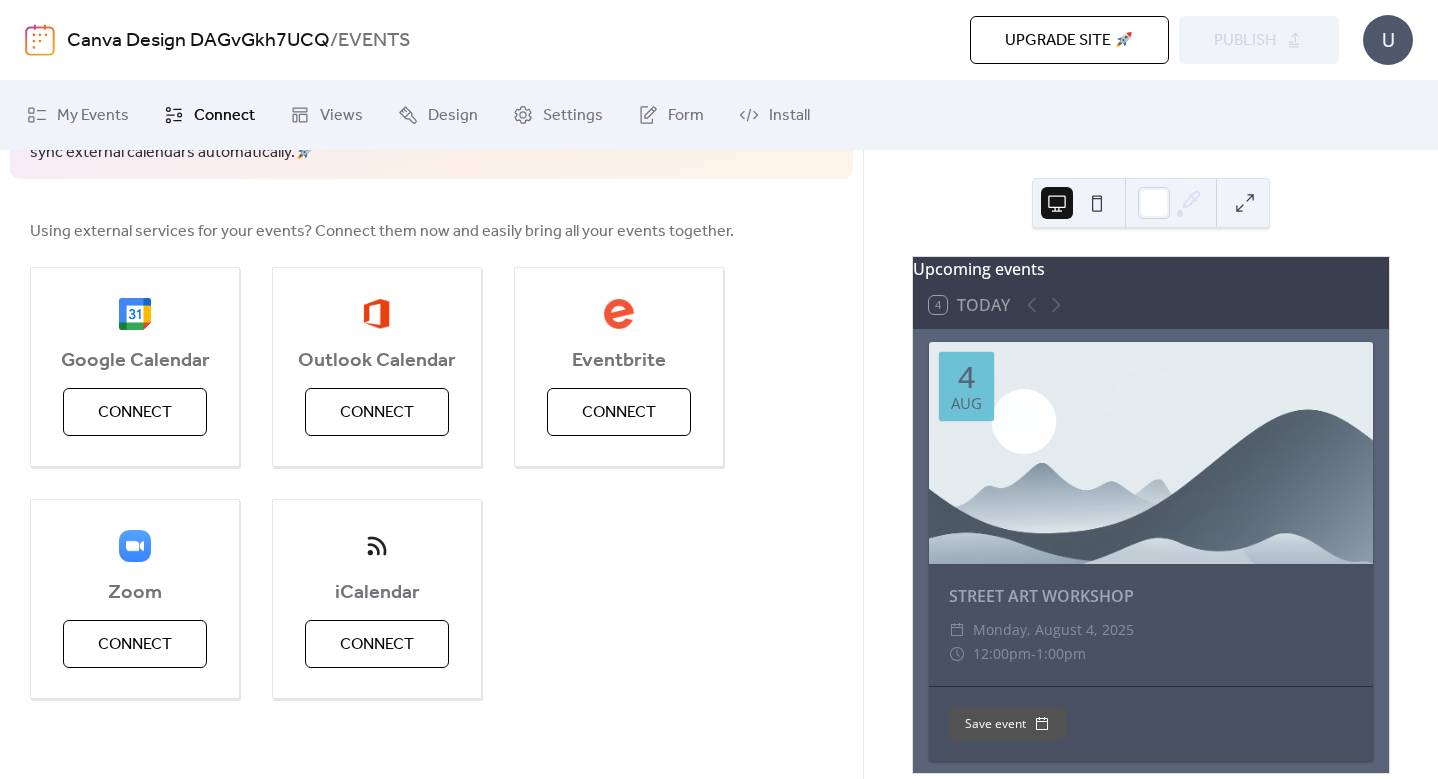 scroll, scrollTop: 0, scrollLeft: 0, axis: both 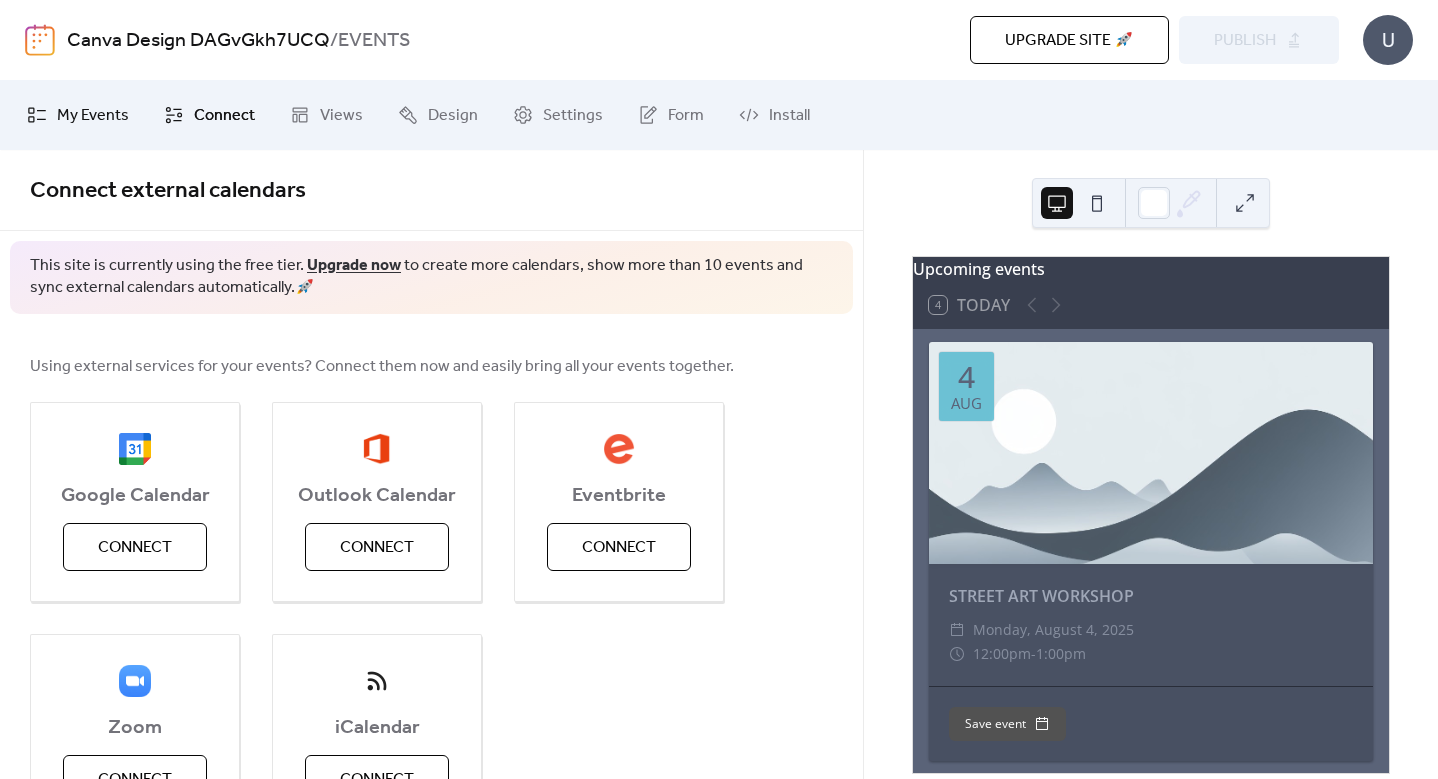 click on "My Events" at bounding box center (78, 115) 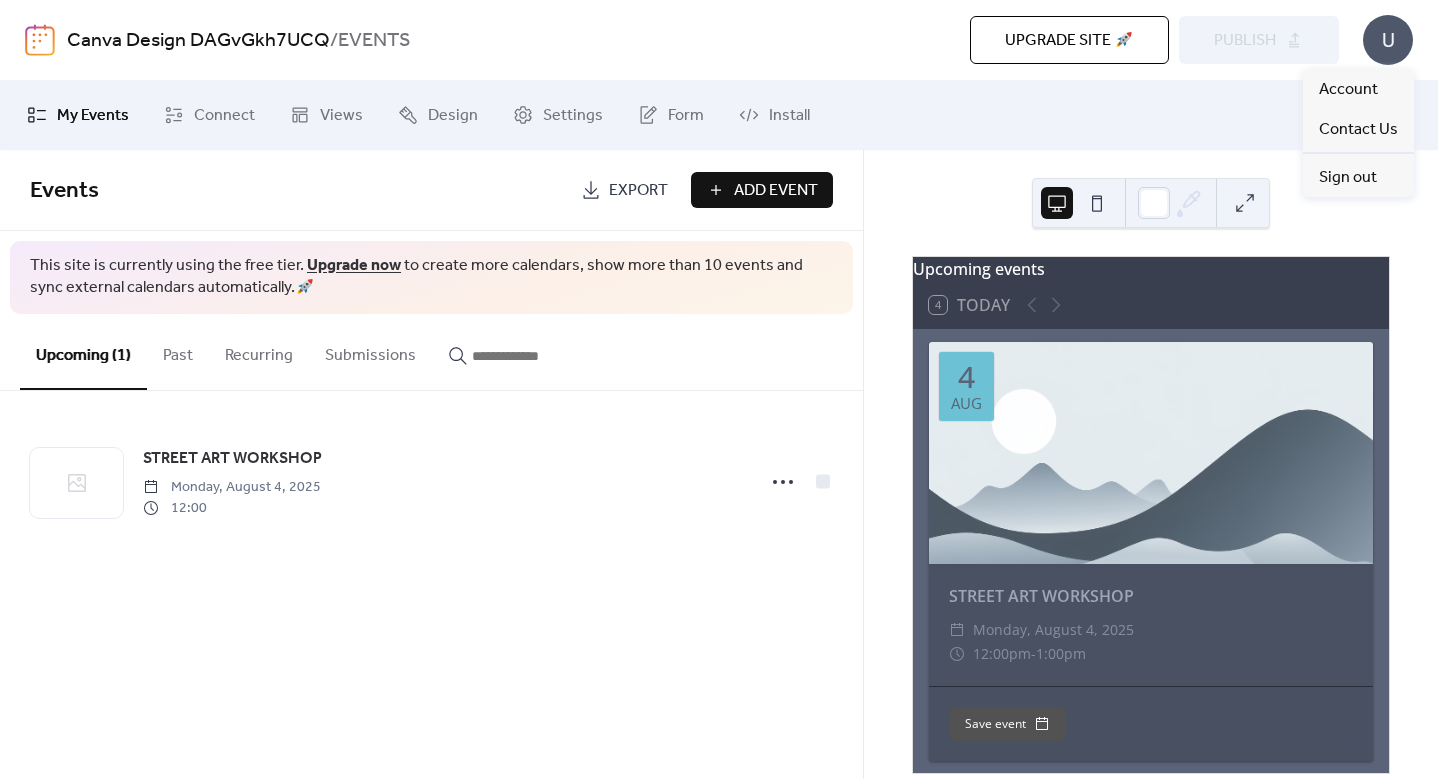 click on "U" at bounding box center [1388, 40] 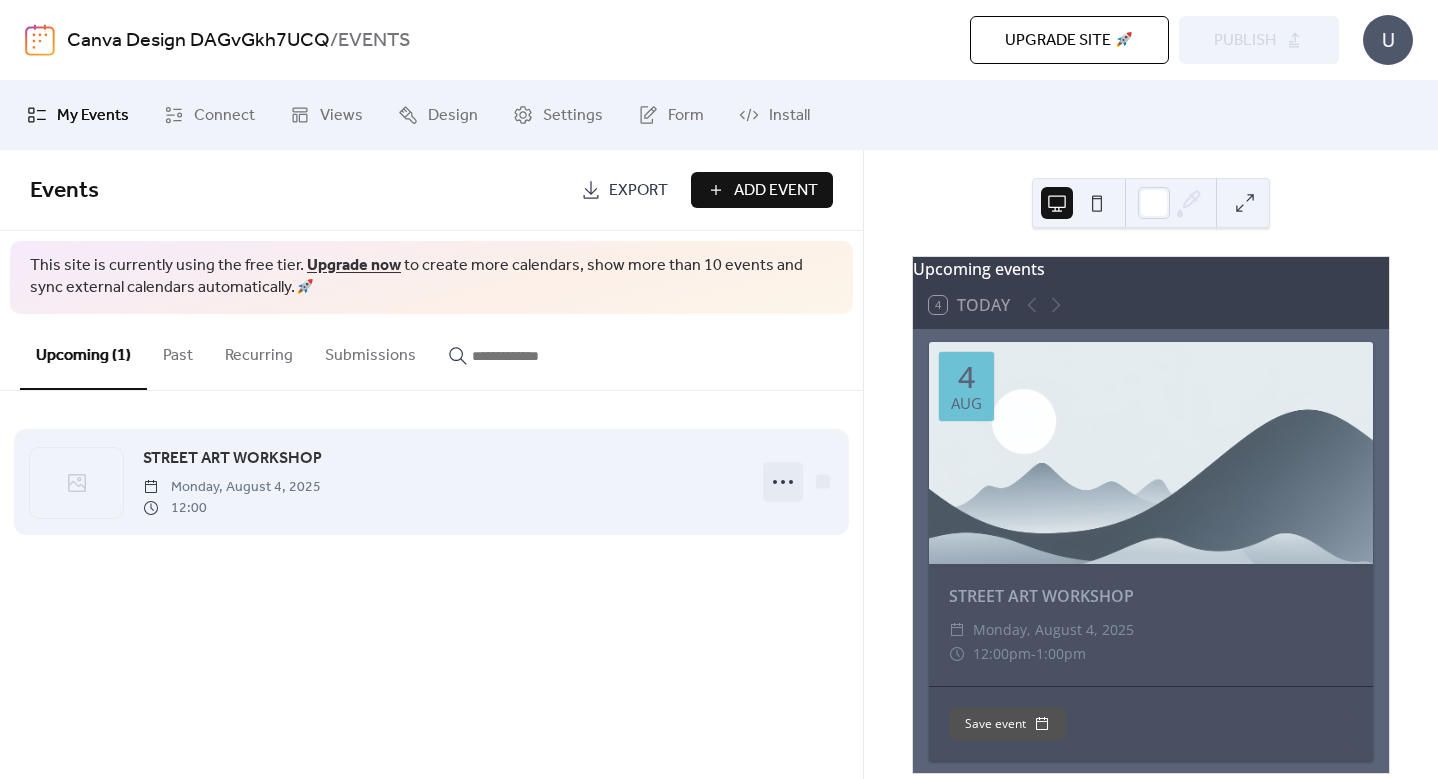 click 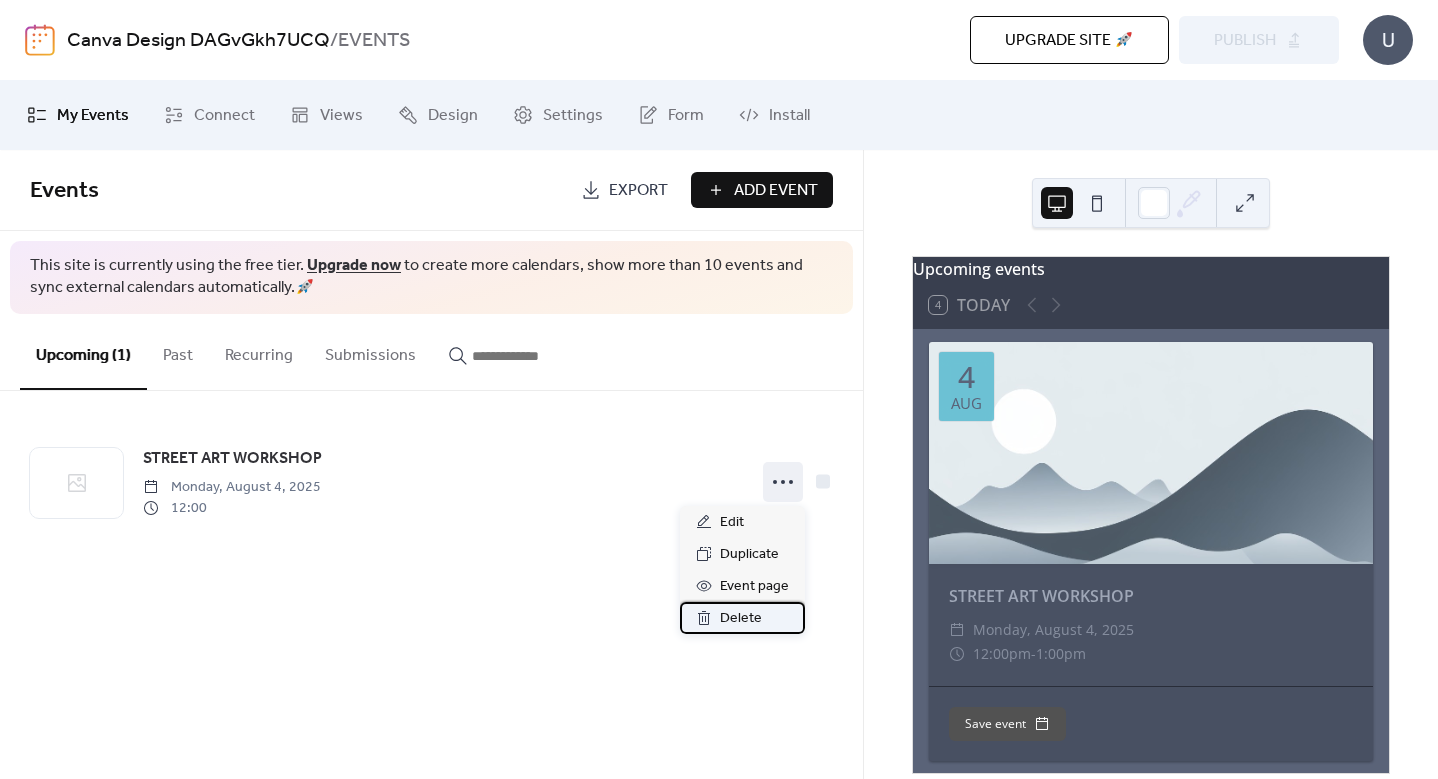 click on "Delete" at bounding box center [741, 619] 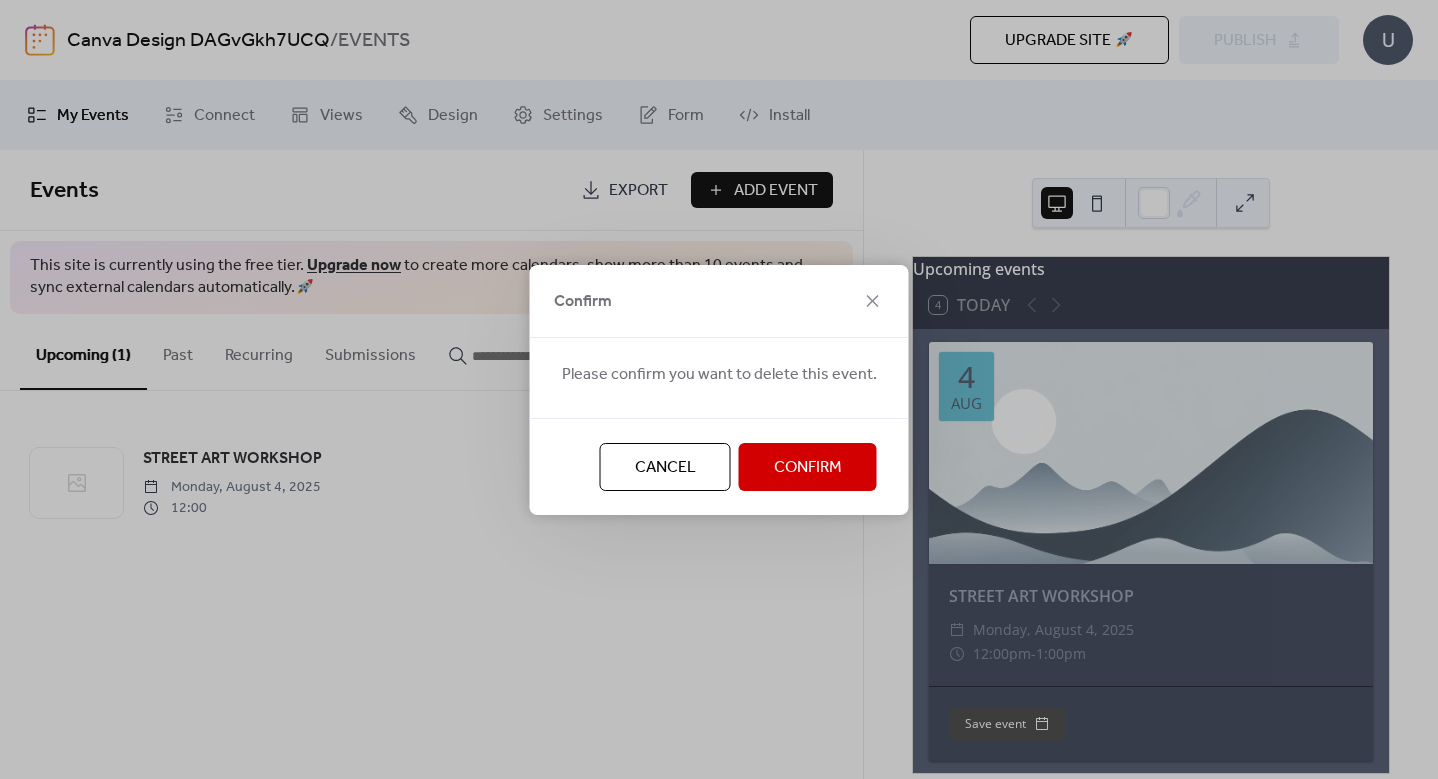 click on "Confirm" at bounding box center [808, 468] 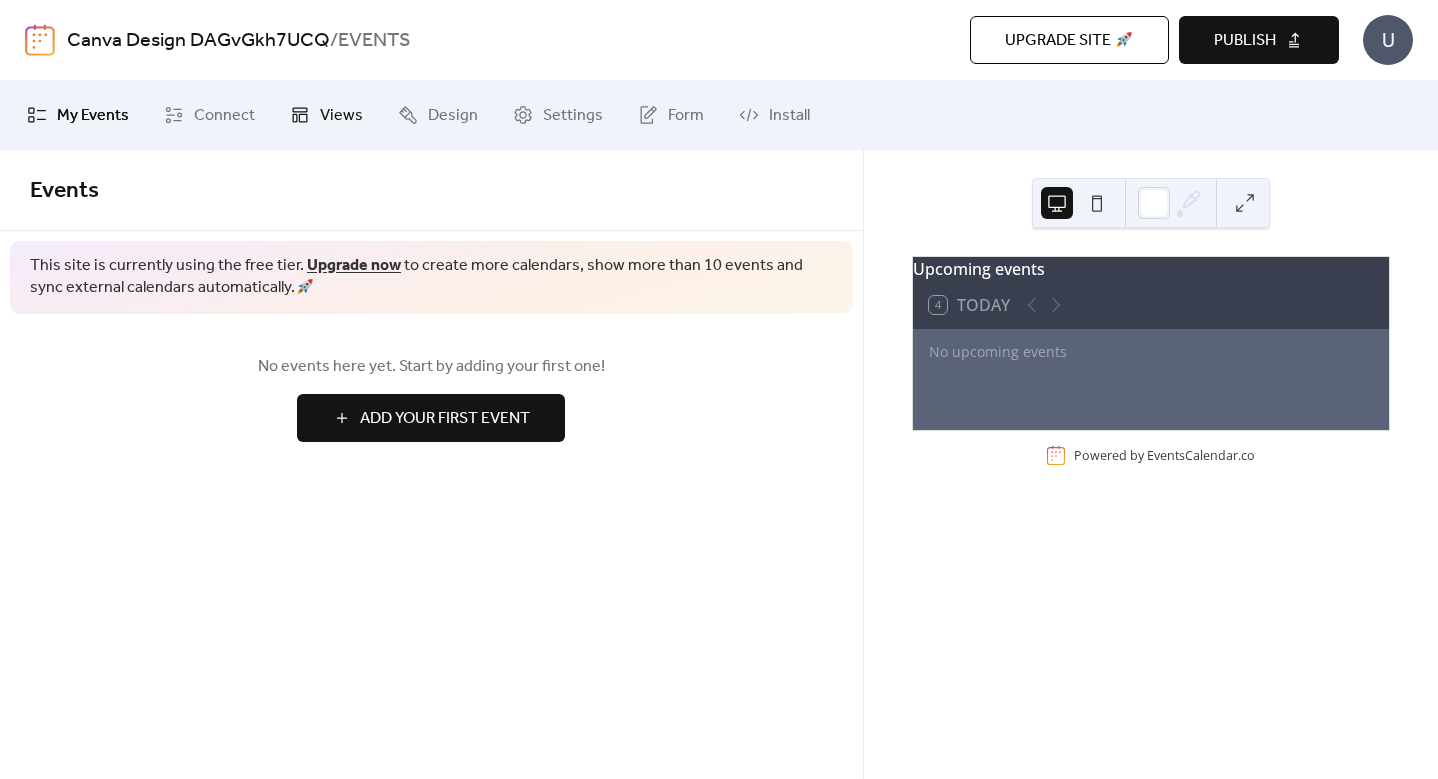 click on "Views" at bounding box center (341, 116) 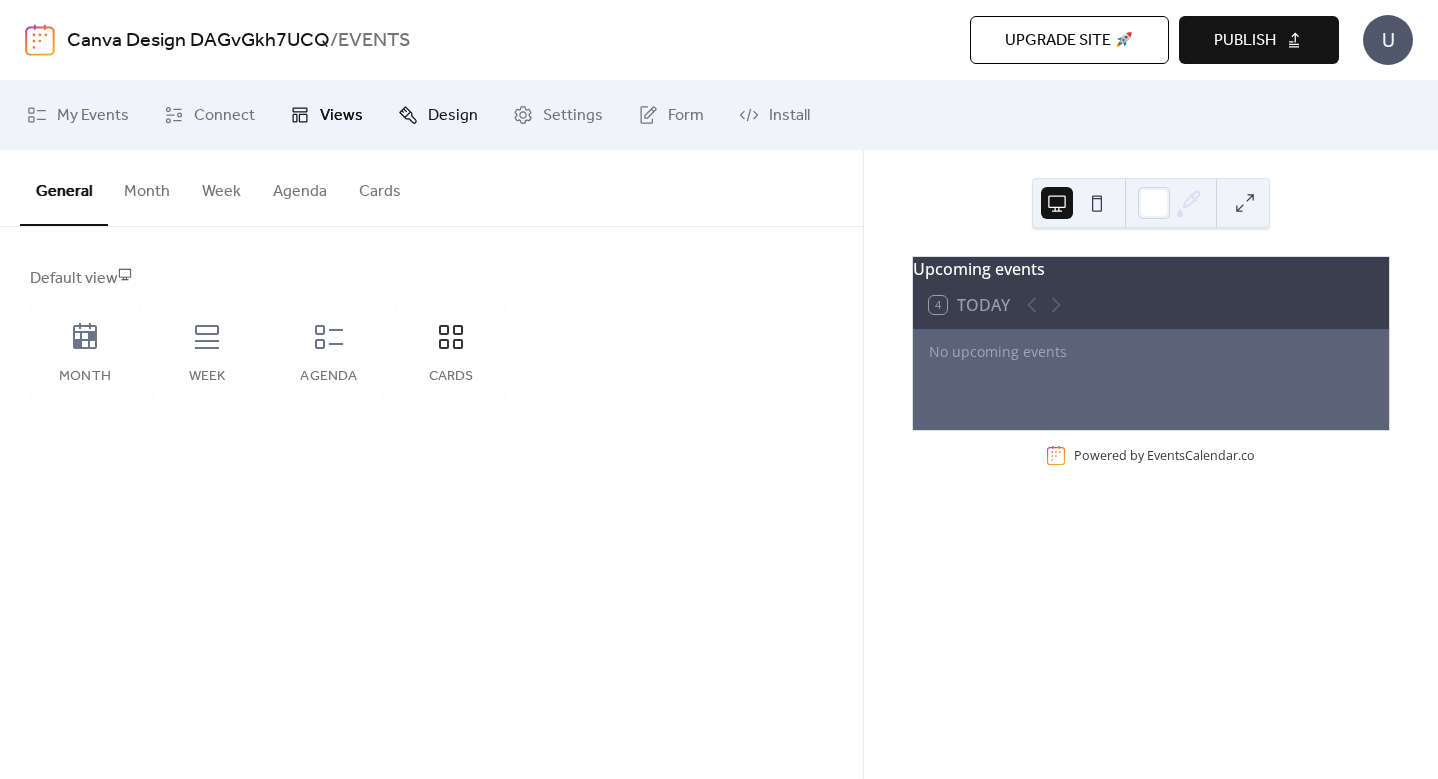 click on "Design" at bounding box center [438, 115] 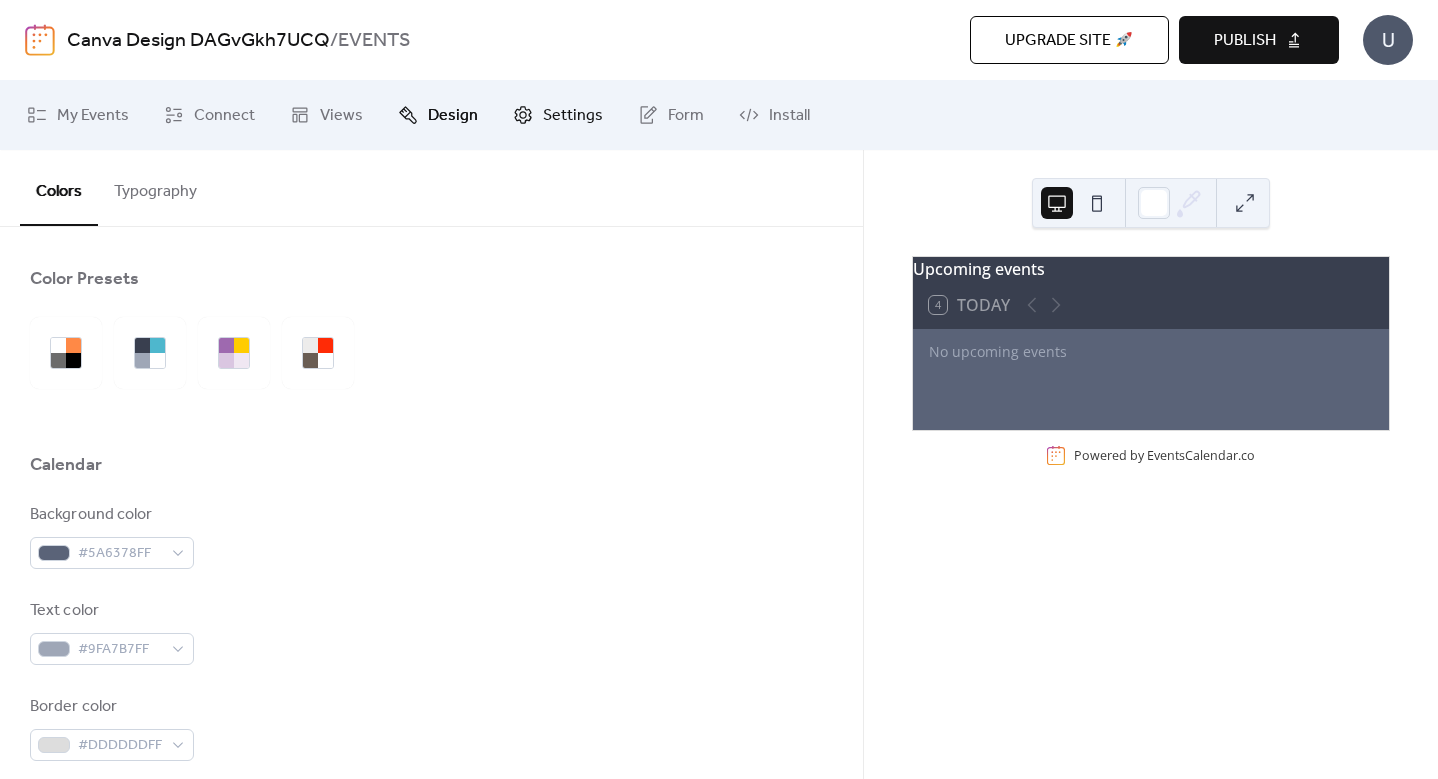 click on "Settings" at bounding box center (558, 115) 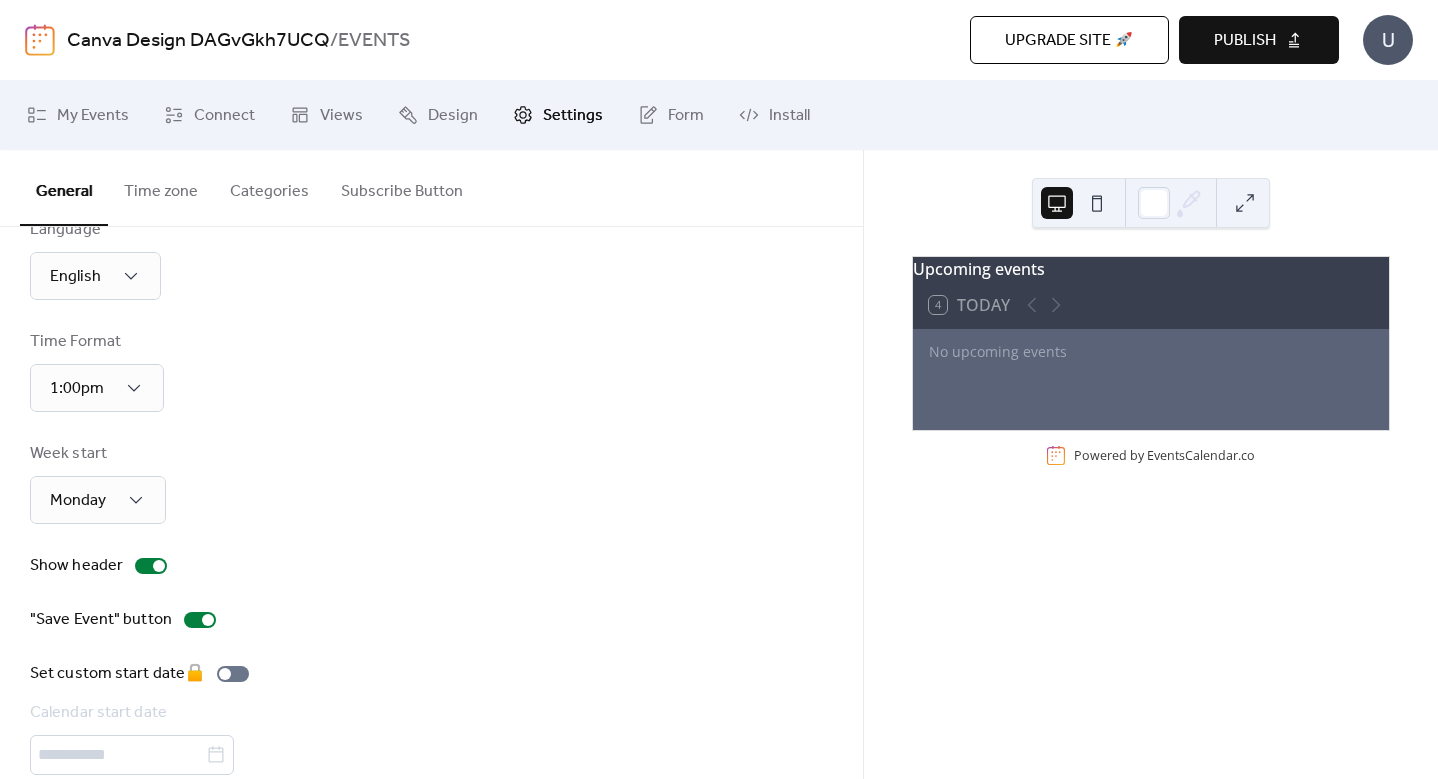 scroll, scrollTop: 0, scrollLeft: 0, axis: both 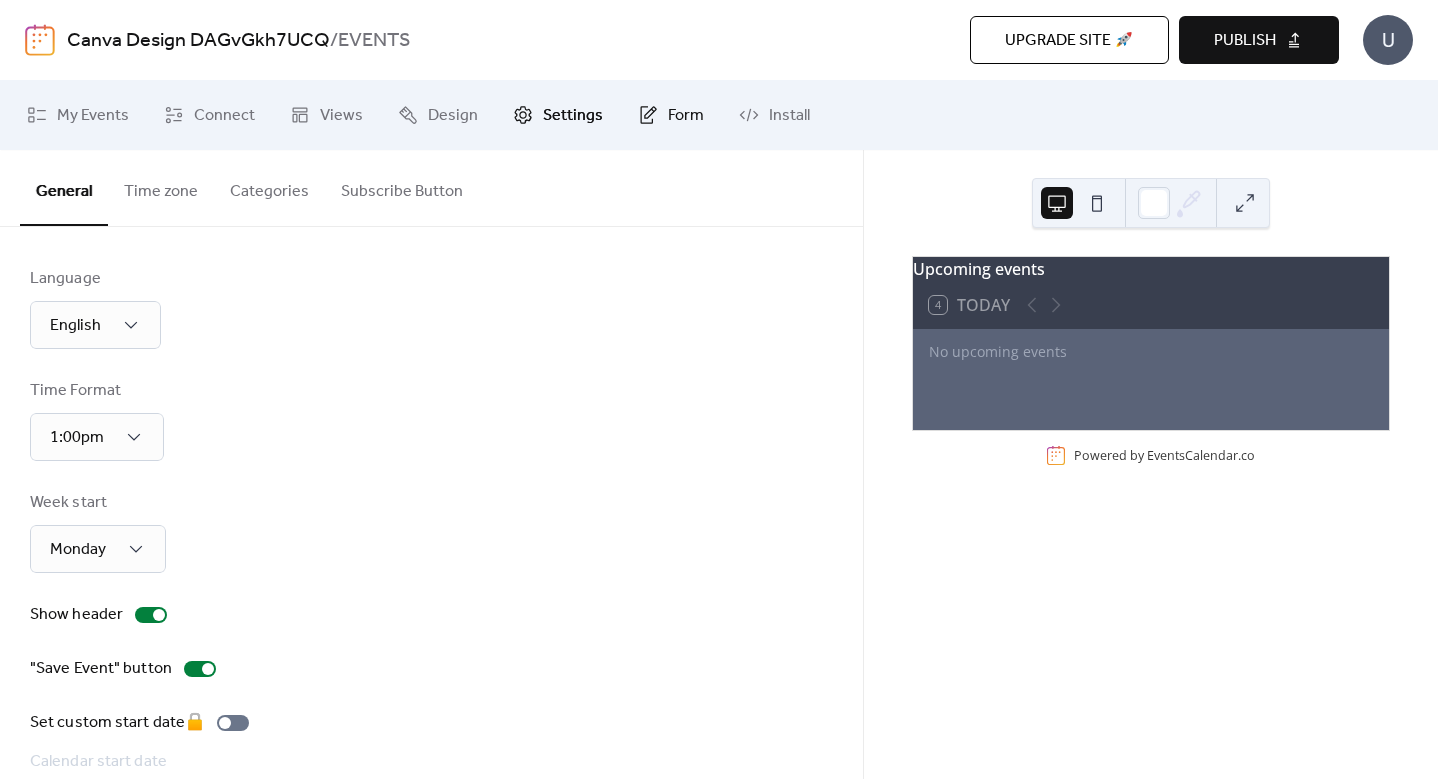 click on "Form" at bounding box center (671, 115) 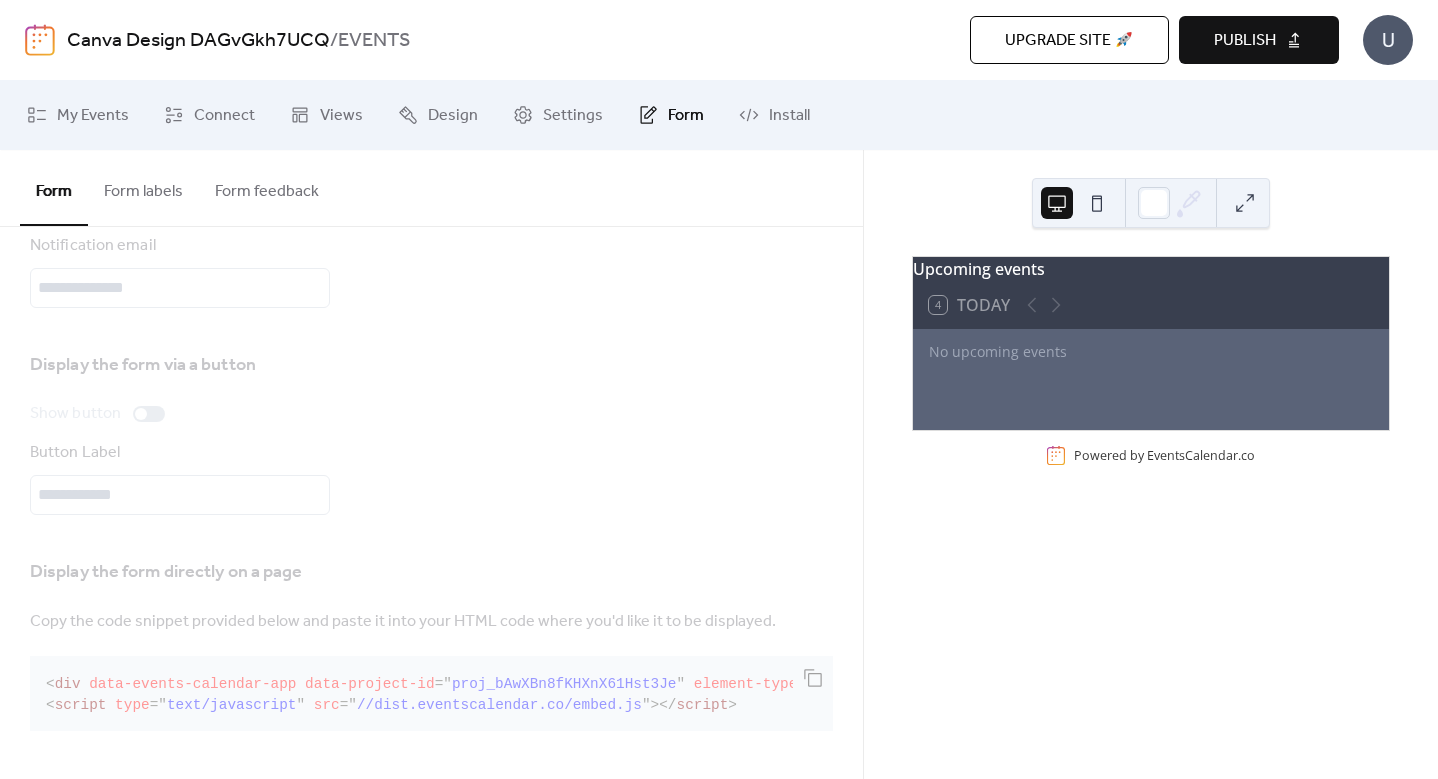 scroll, scrollTop: 0, scrollLeft: 0, axis: both 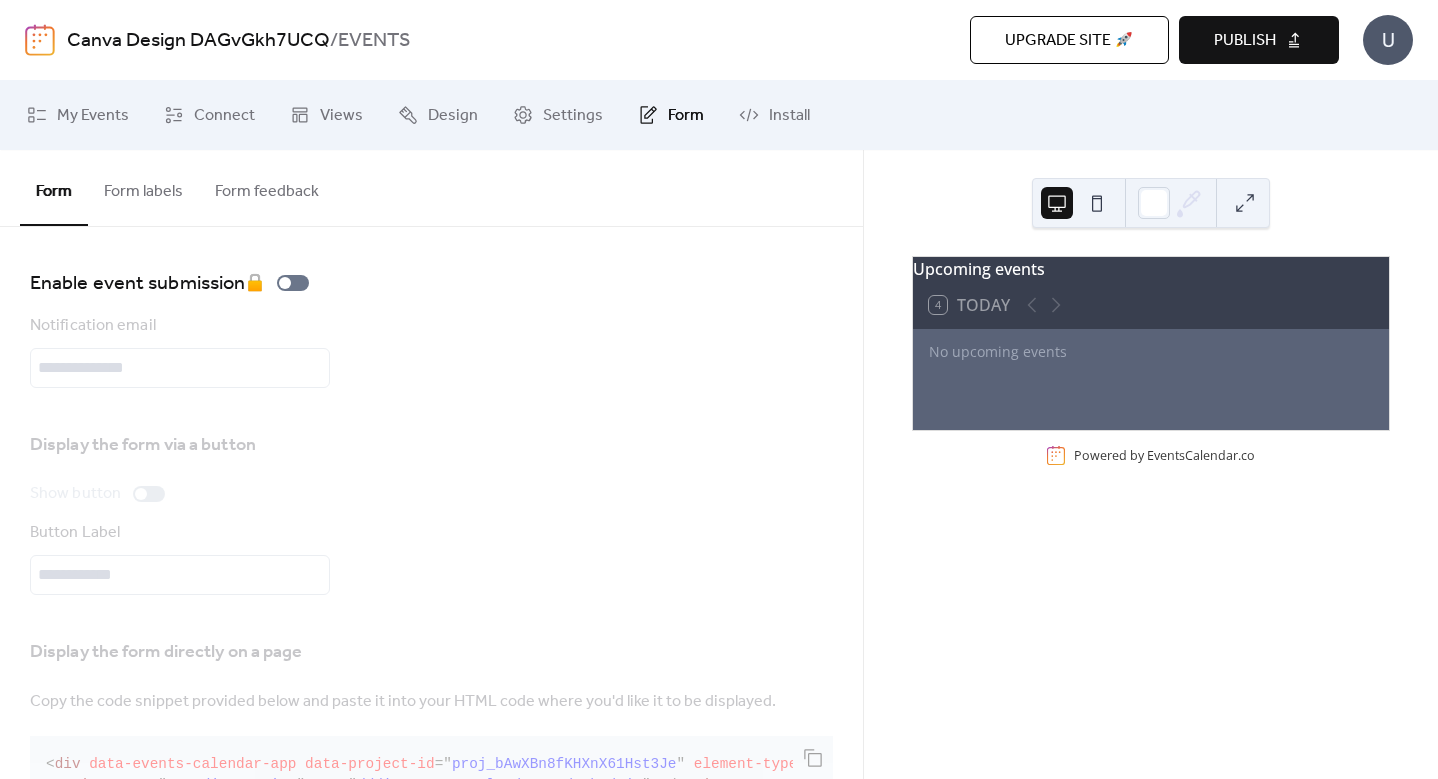 click on "Form" at bounding box center (671, 115) 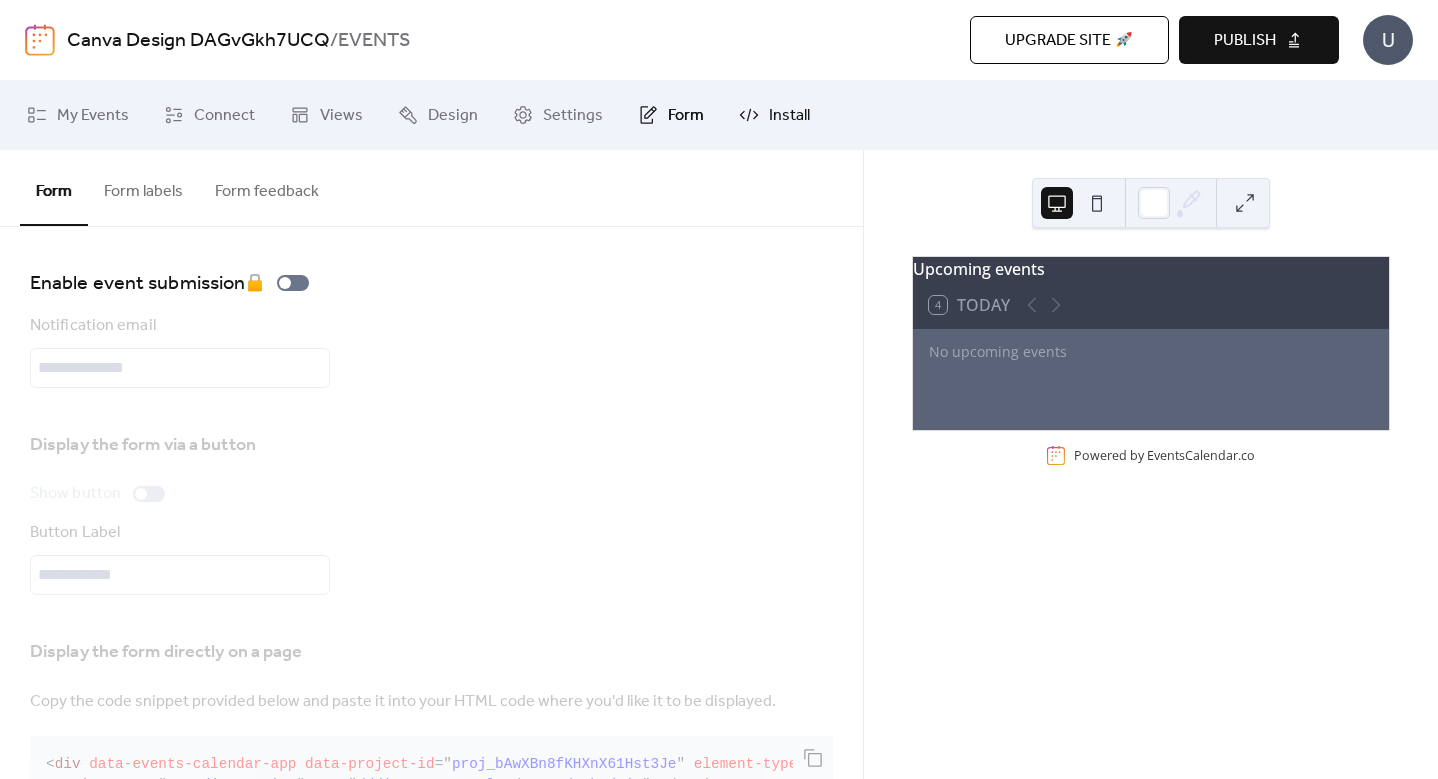 click on "Install" at bounding box center (789, 116) 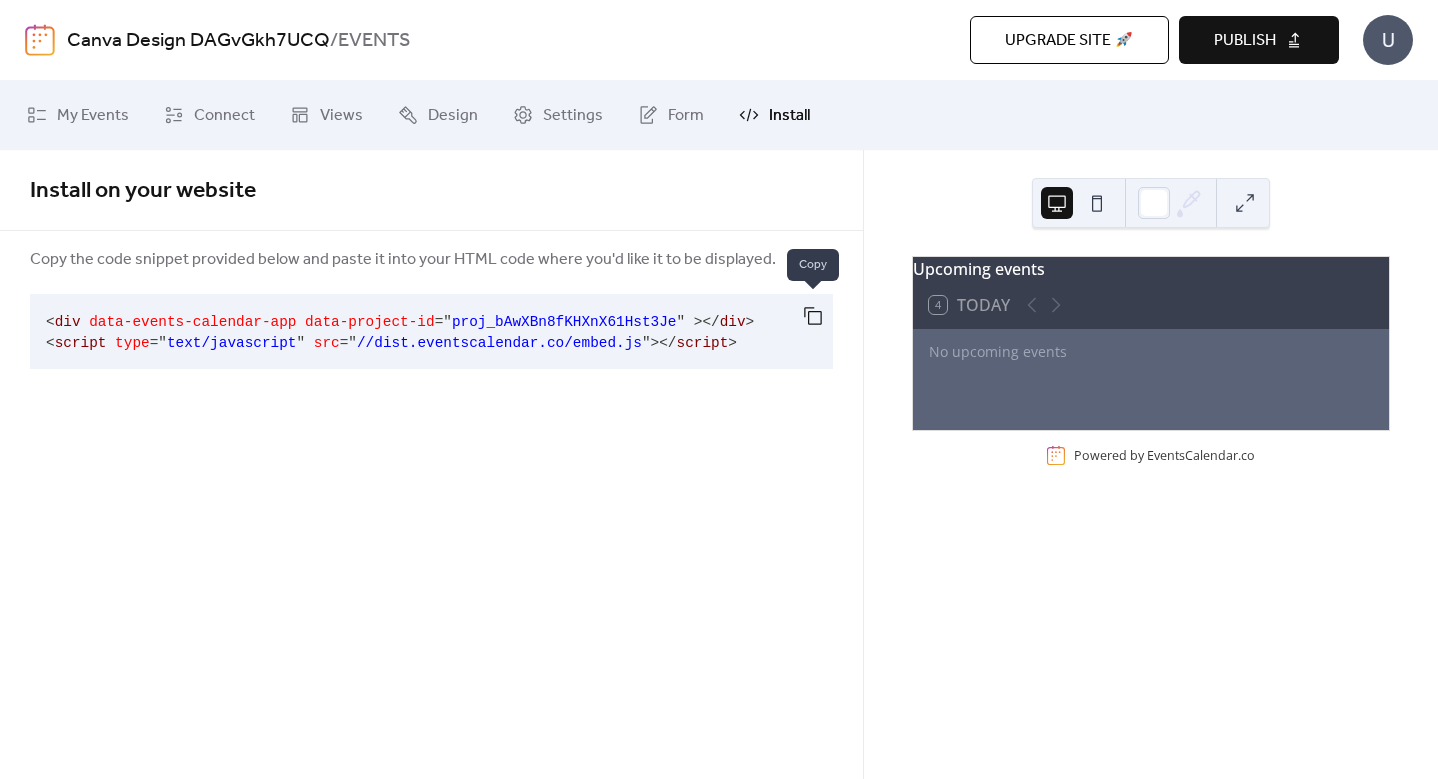 click at bounding box center (813, 316) 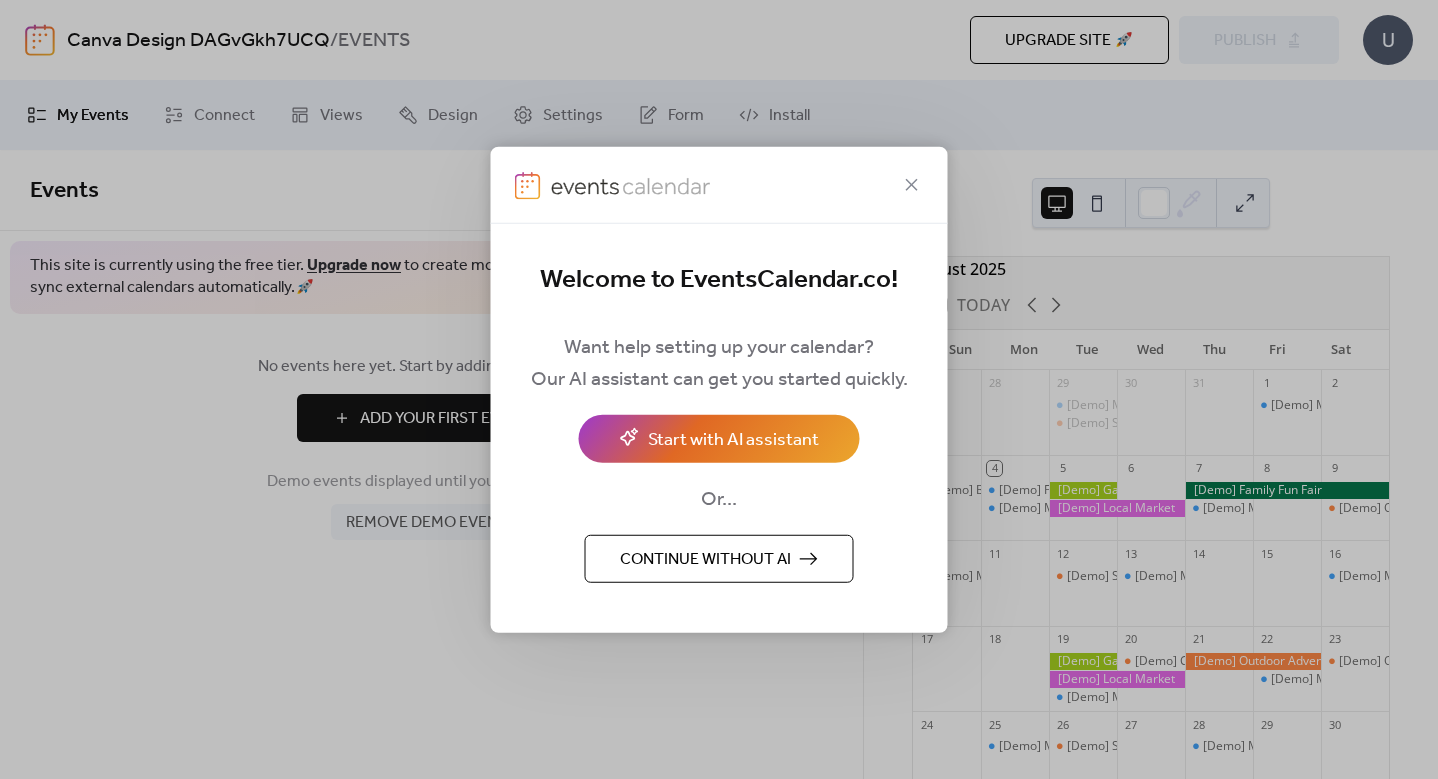scroll, scrollTop: 0, scrollLeft: 0, axis: both 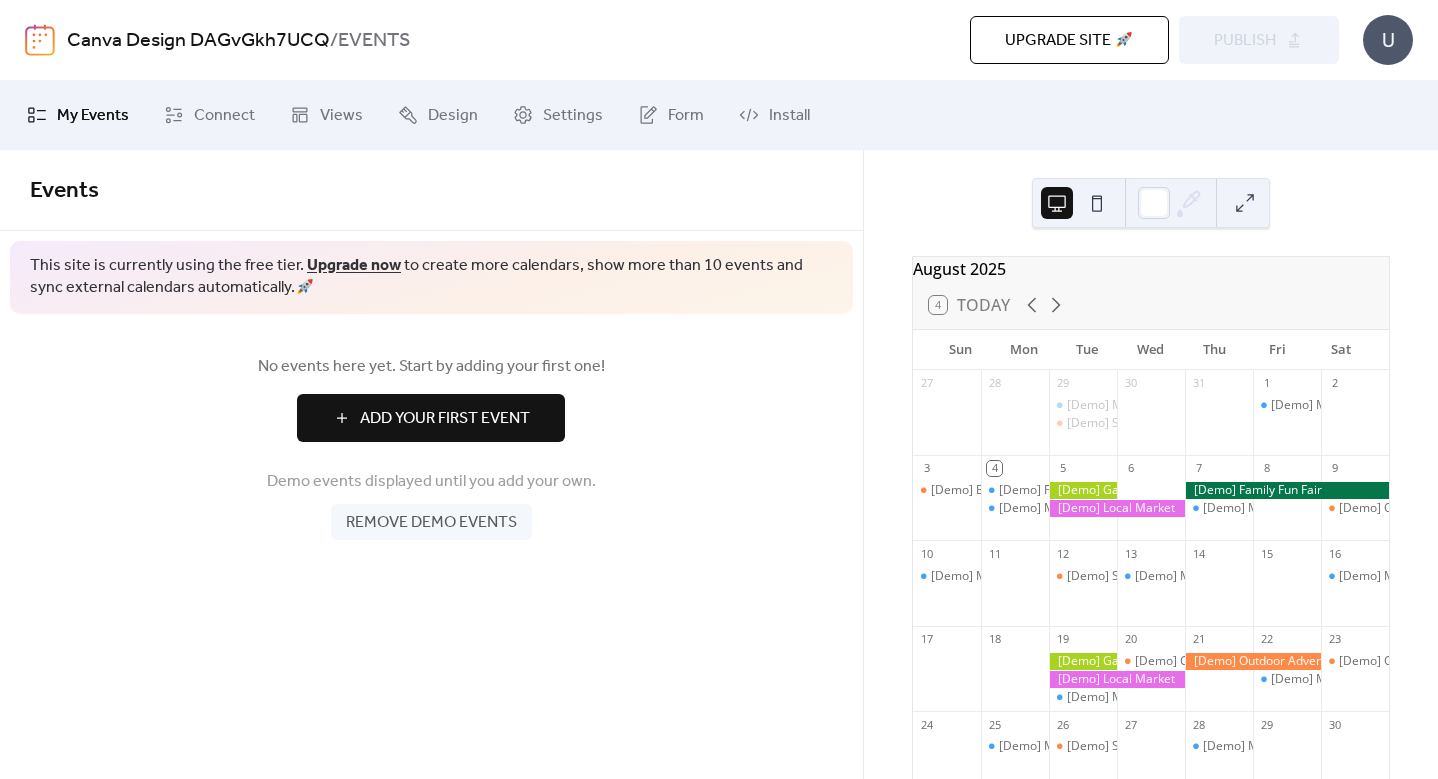 click on "Remove demo events" at bounding box center (431, 523) 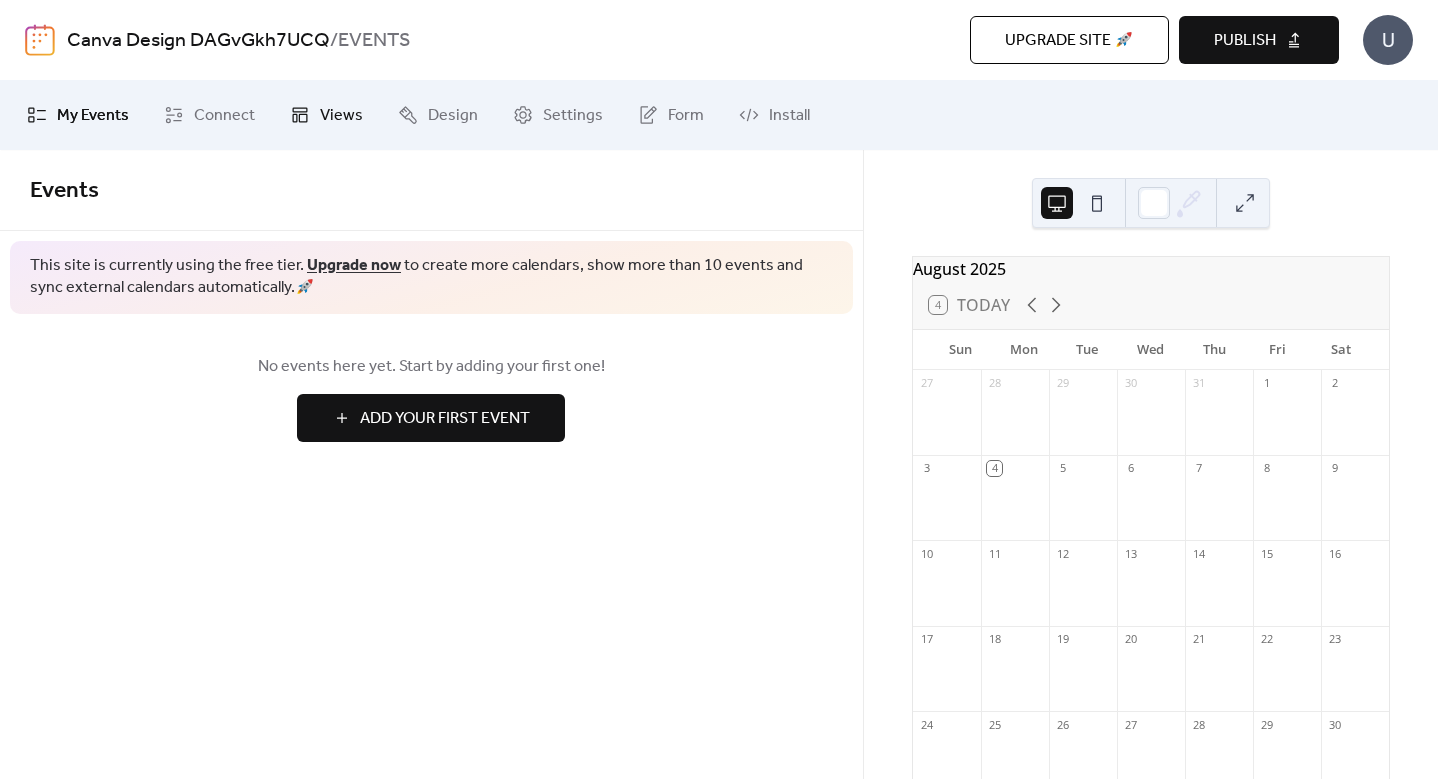 click on "Views" at bounding box center [326, 115] 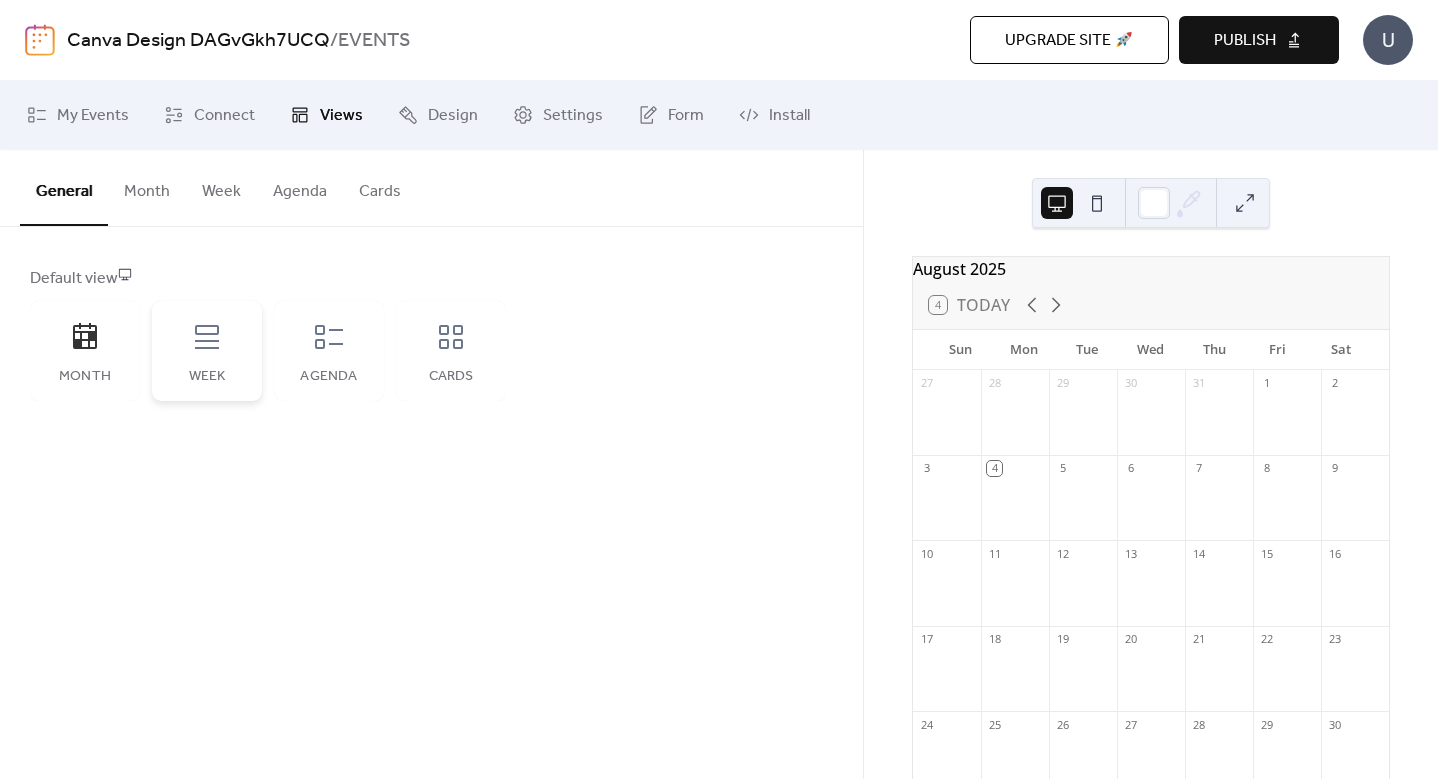 click on "Week" at bounding box center (207, 351) 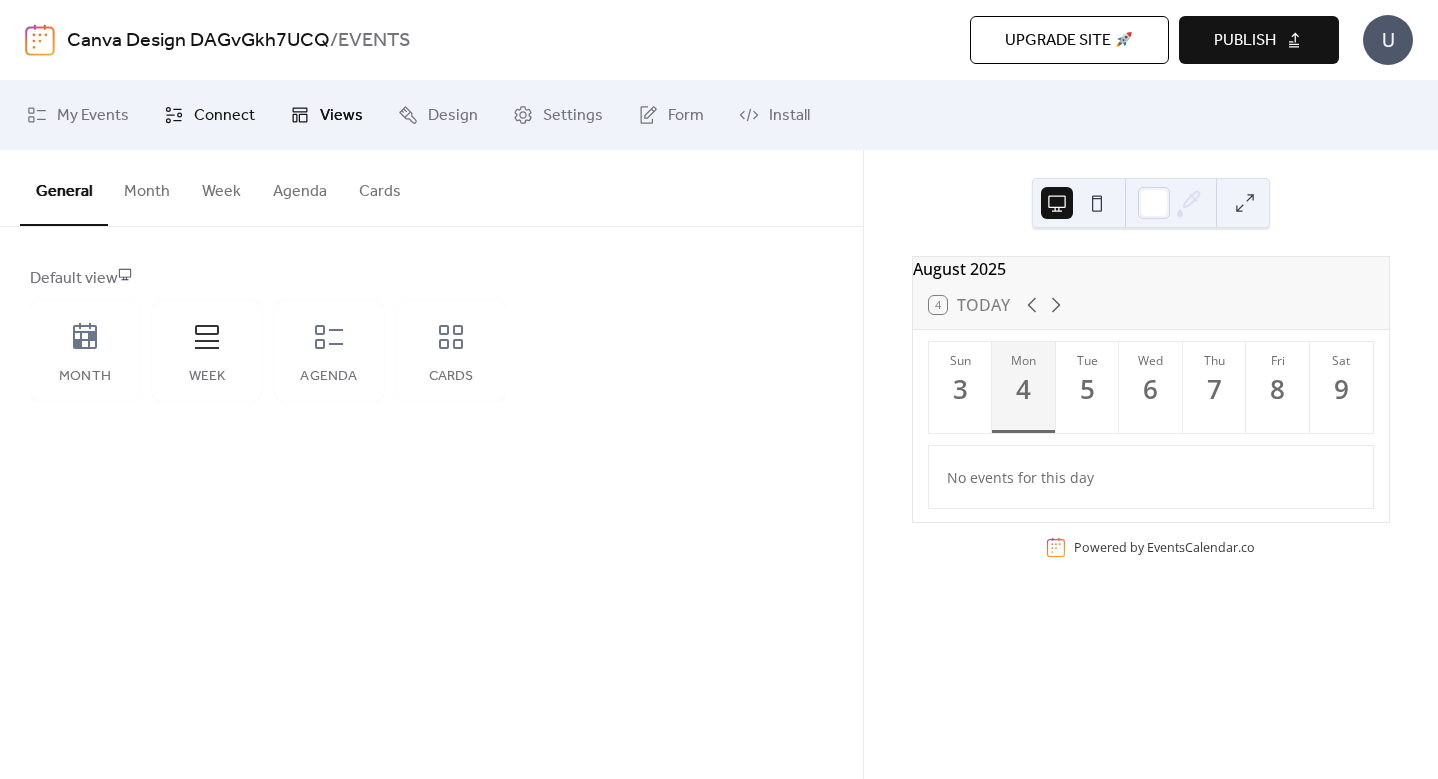 click on "Connect" at bounding box center (224, 116) 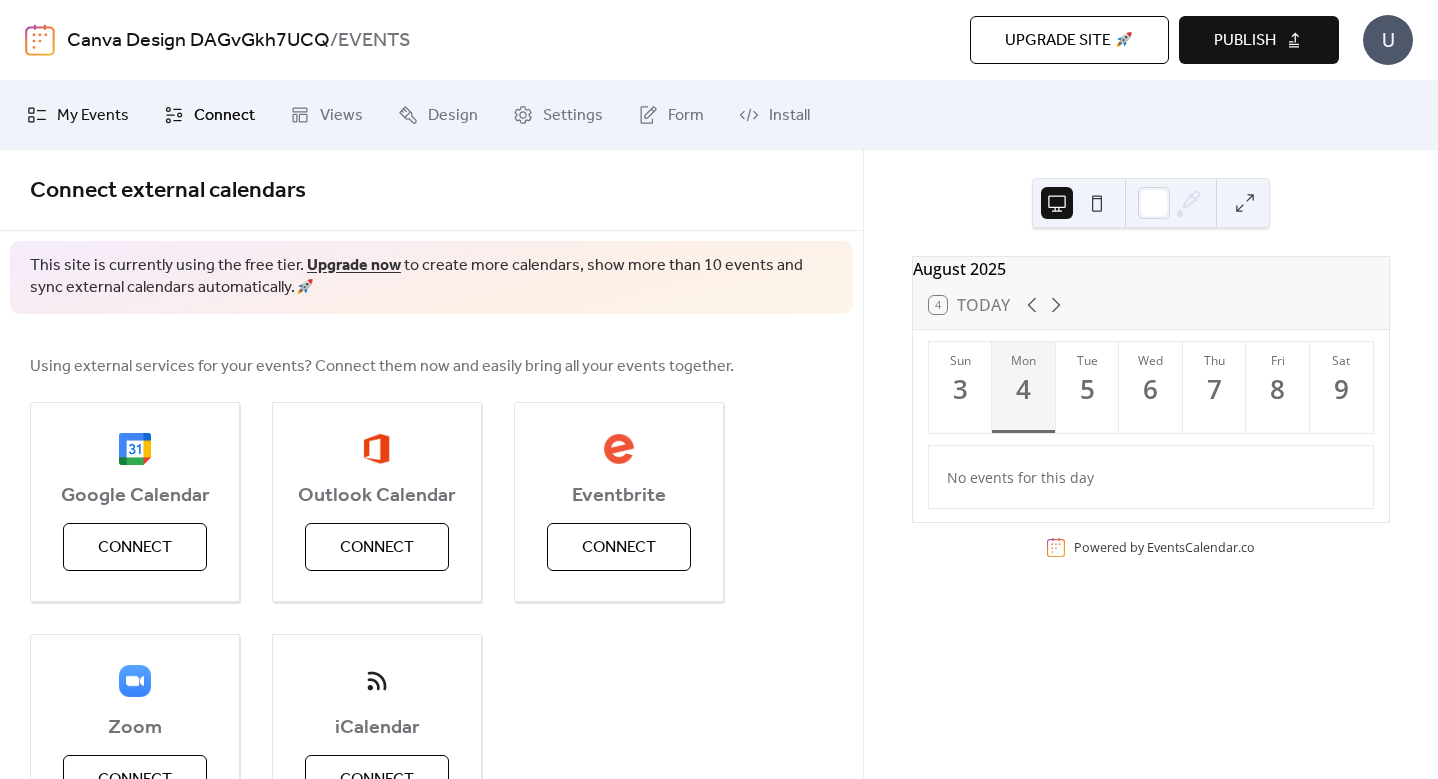 click on "My Events" at bounding box center [93, 116] 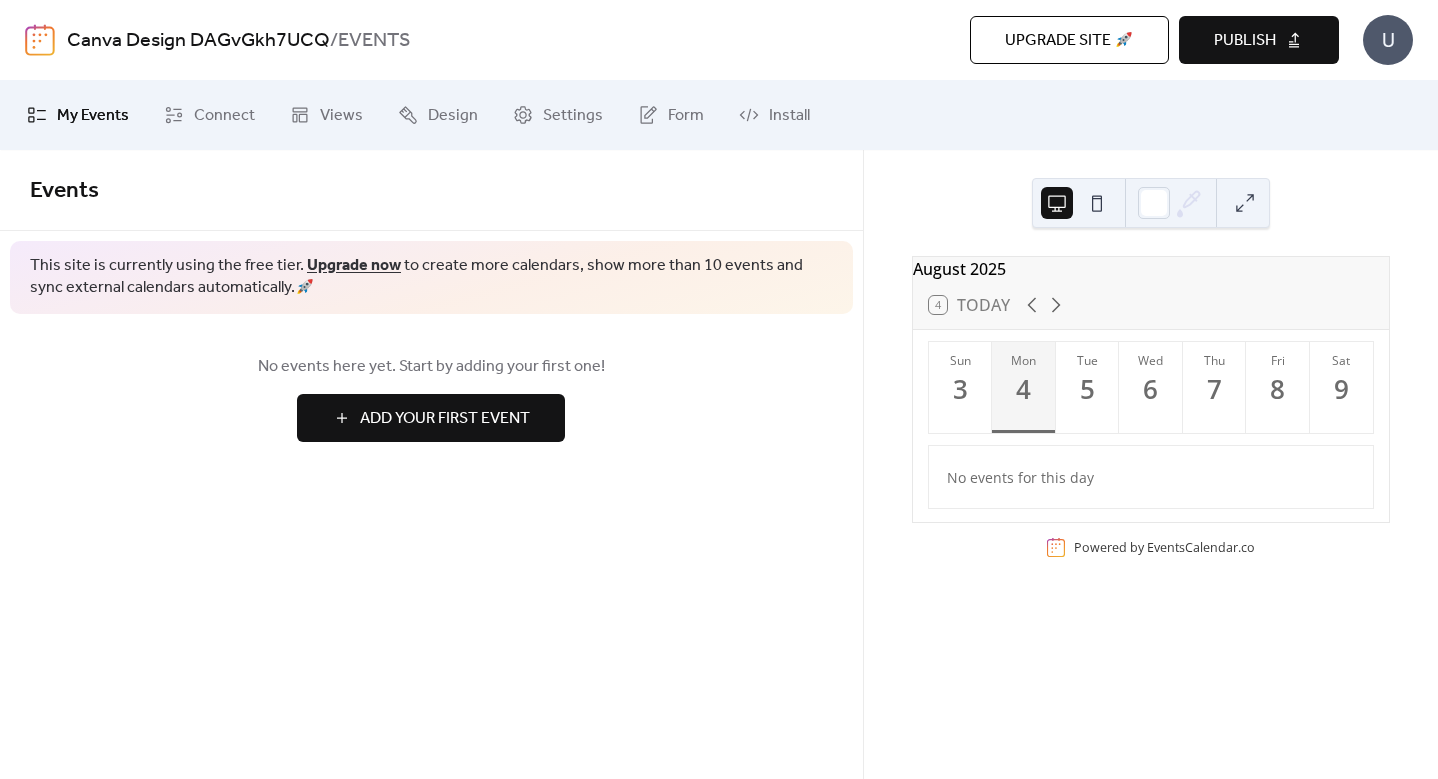 click on "Add Your First Event" at bounding box center [431, 418] 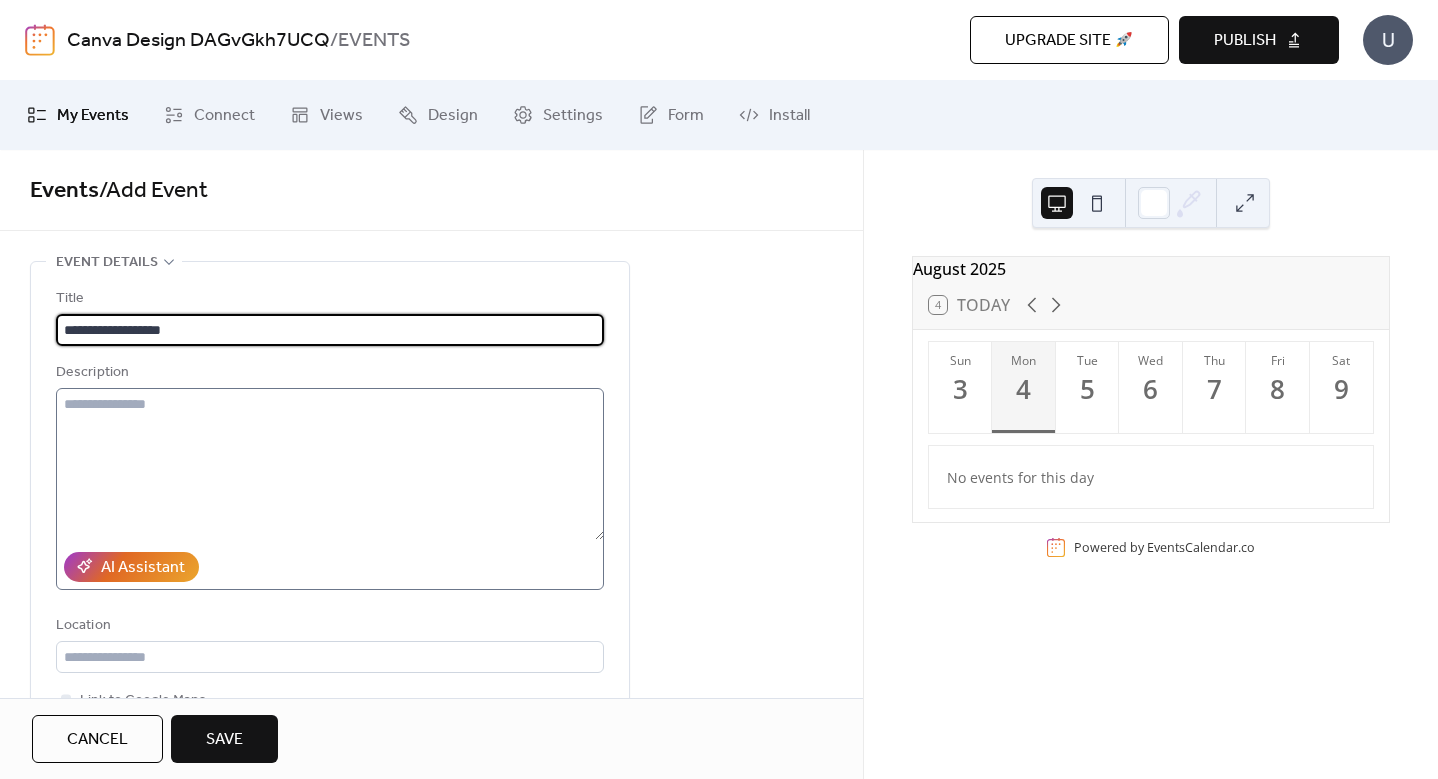 type on "**********" 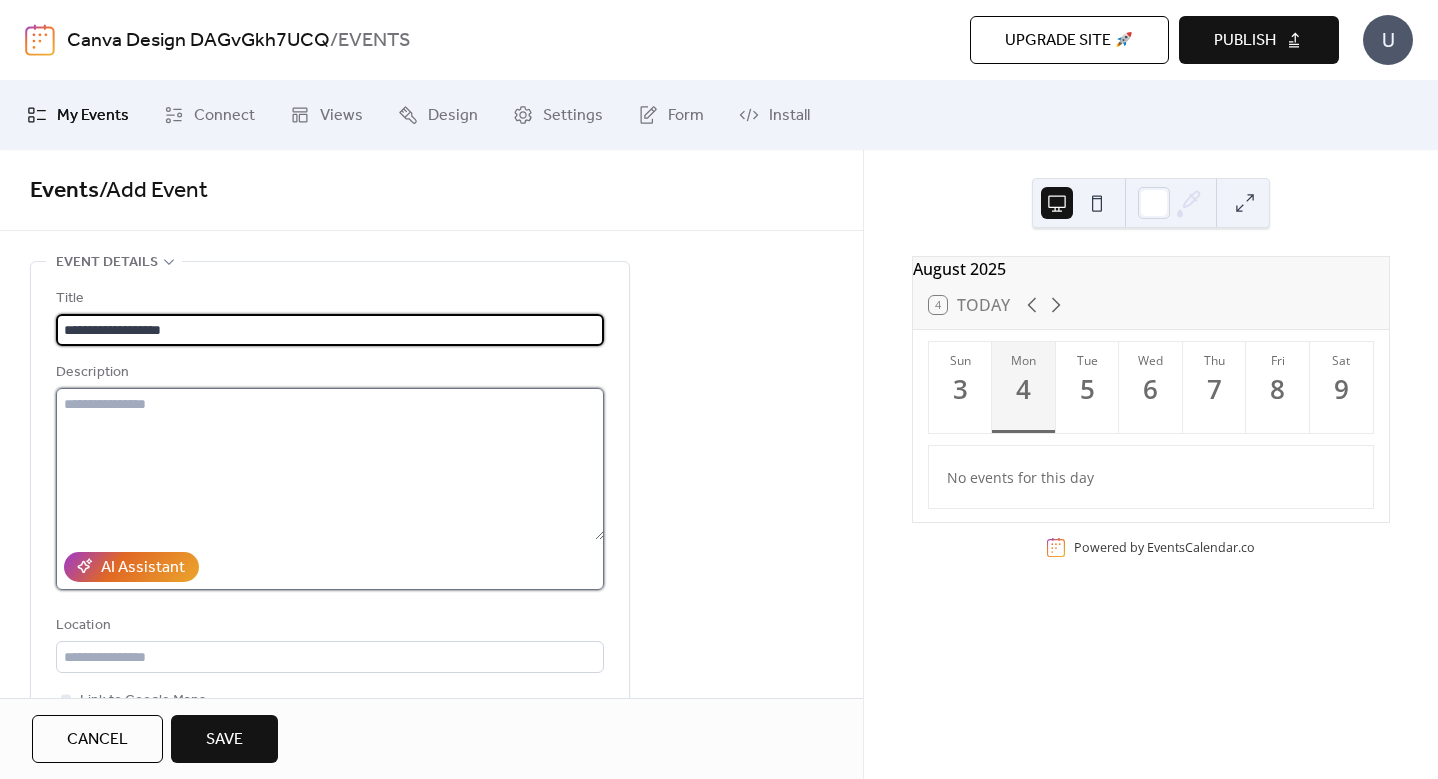 click at bounding box center [330, 464] 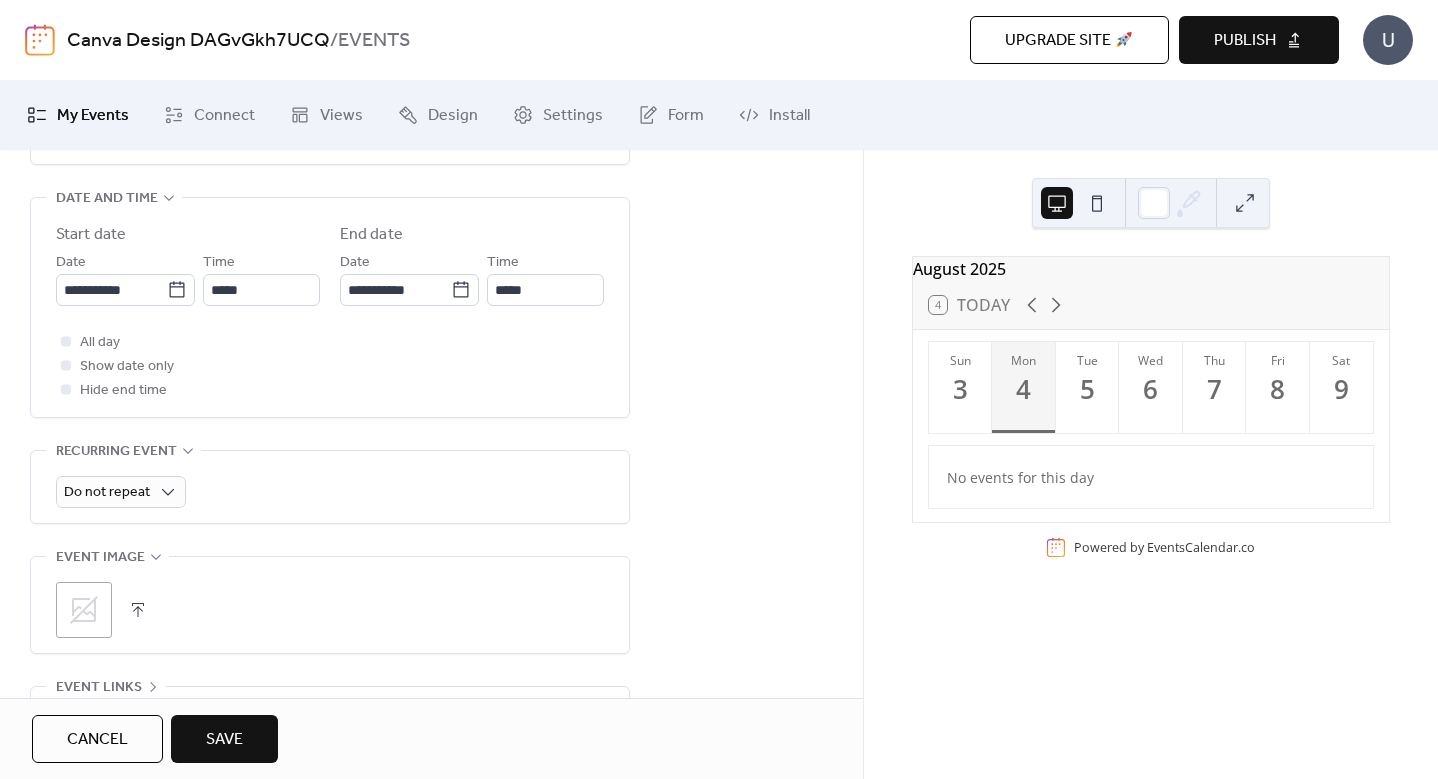 scroll, scrollTop: 647, scrollLeft: 0, axis: vertical 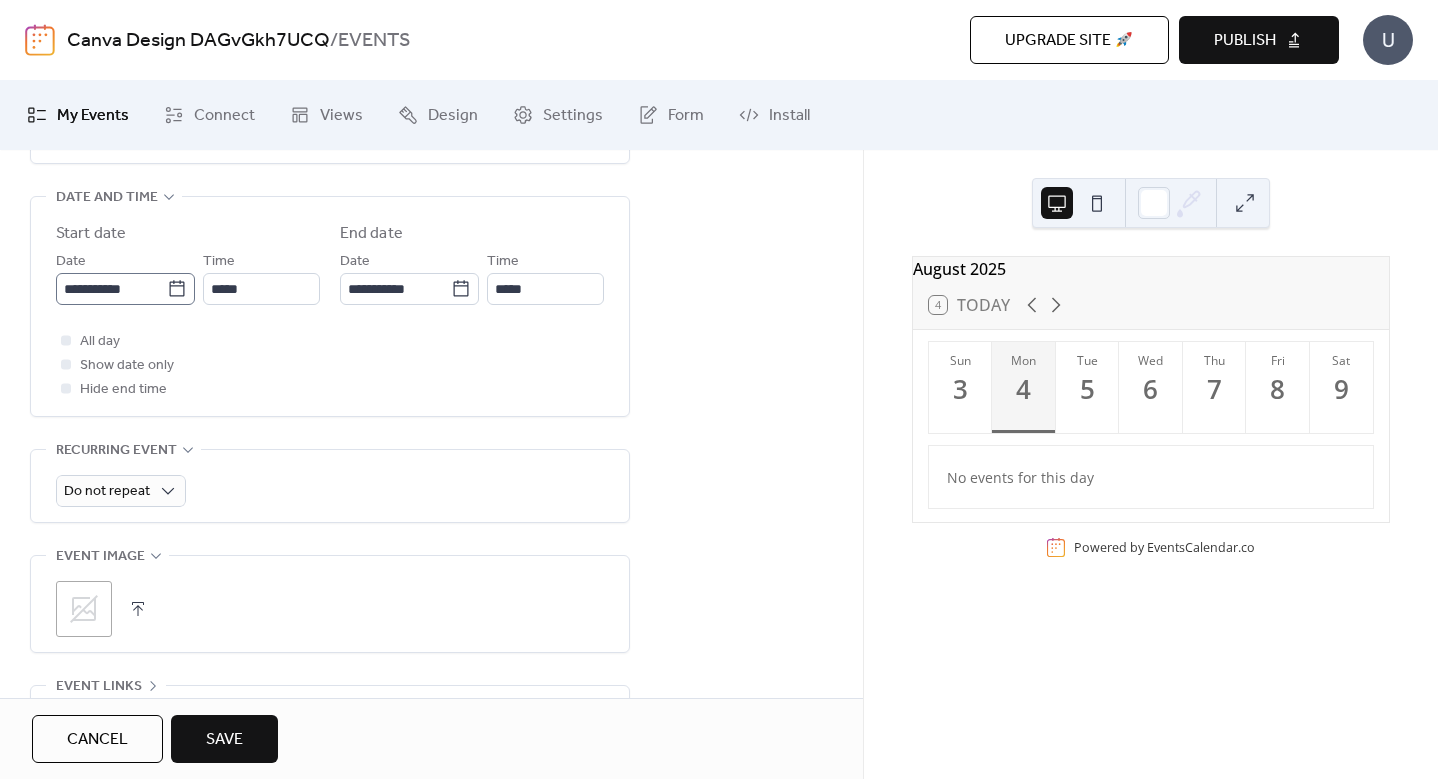 click 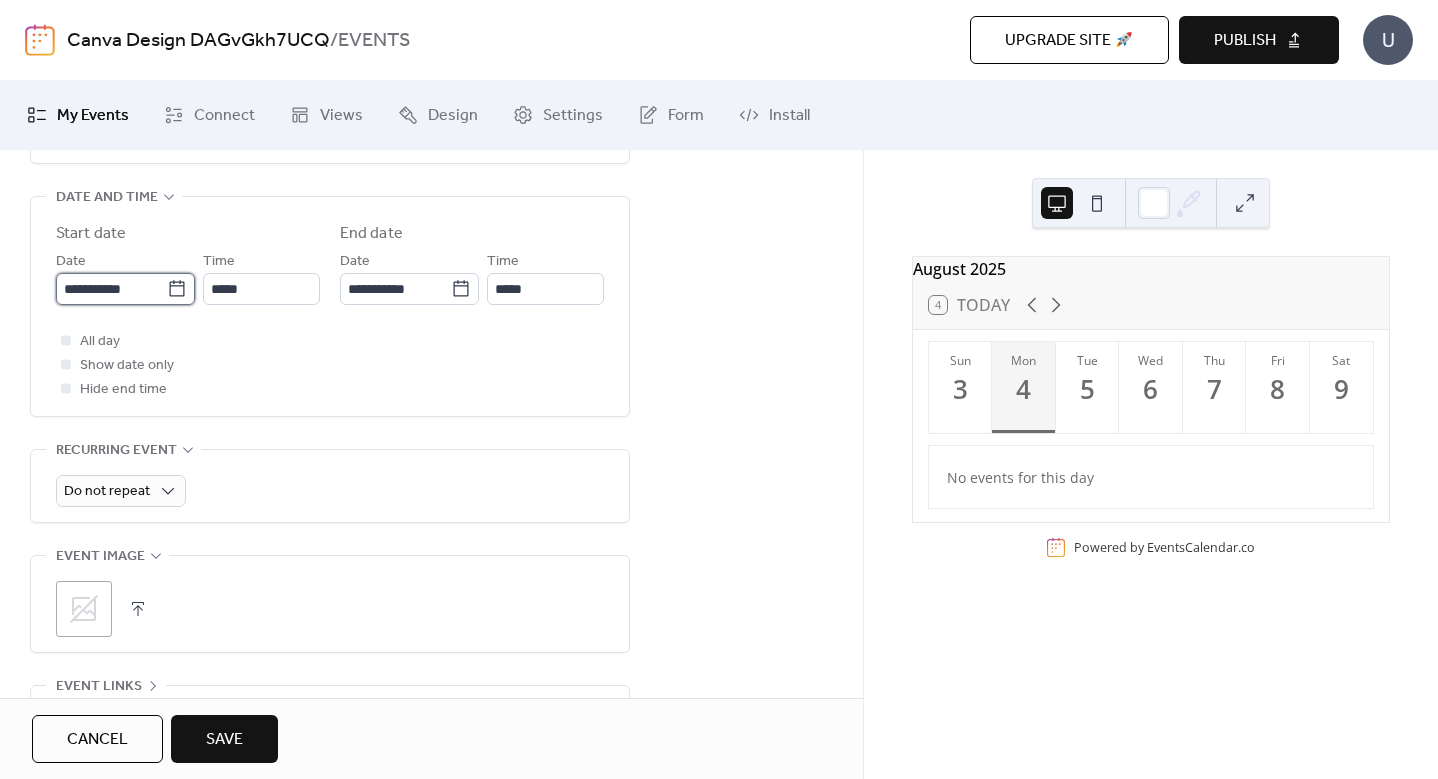 click on "**********" at bounding box center [111, 289] 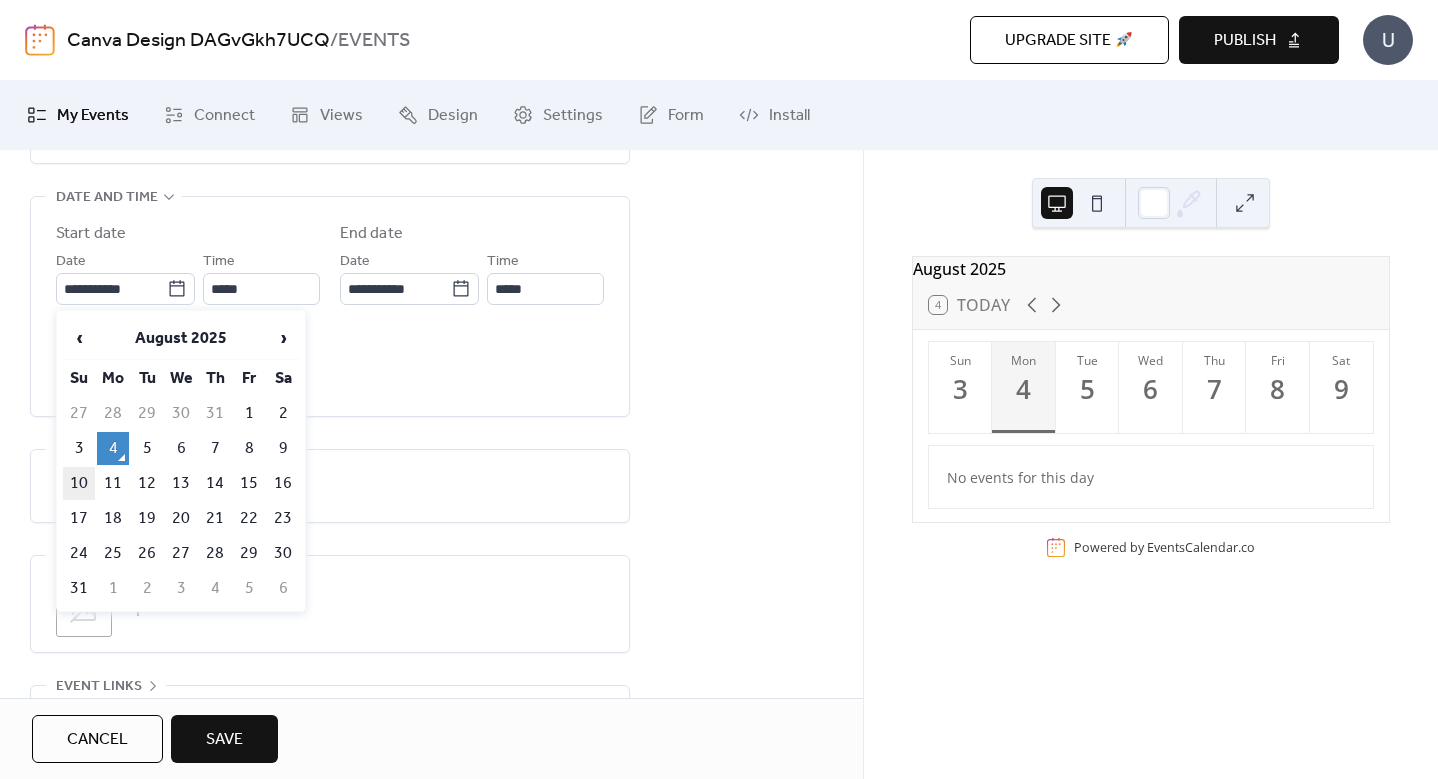 click on "10" at bounding box center (79, 483) 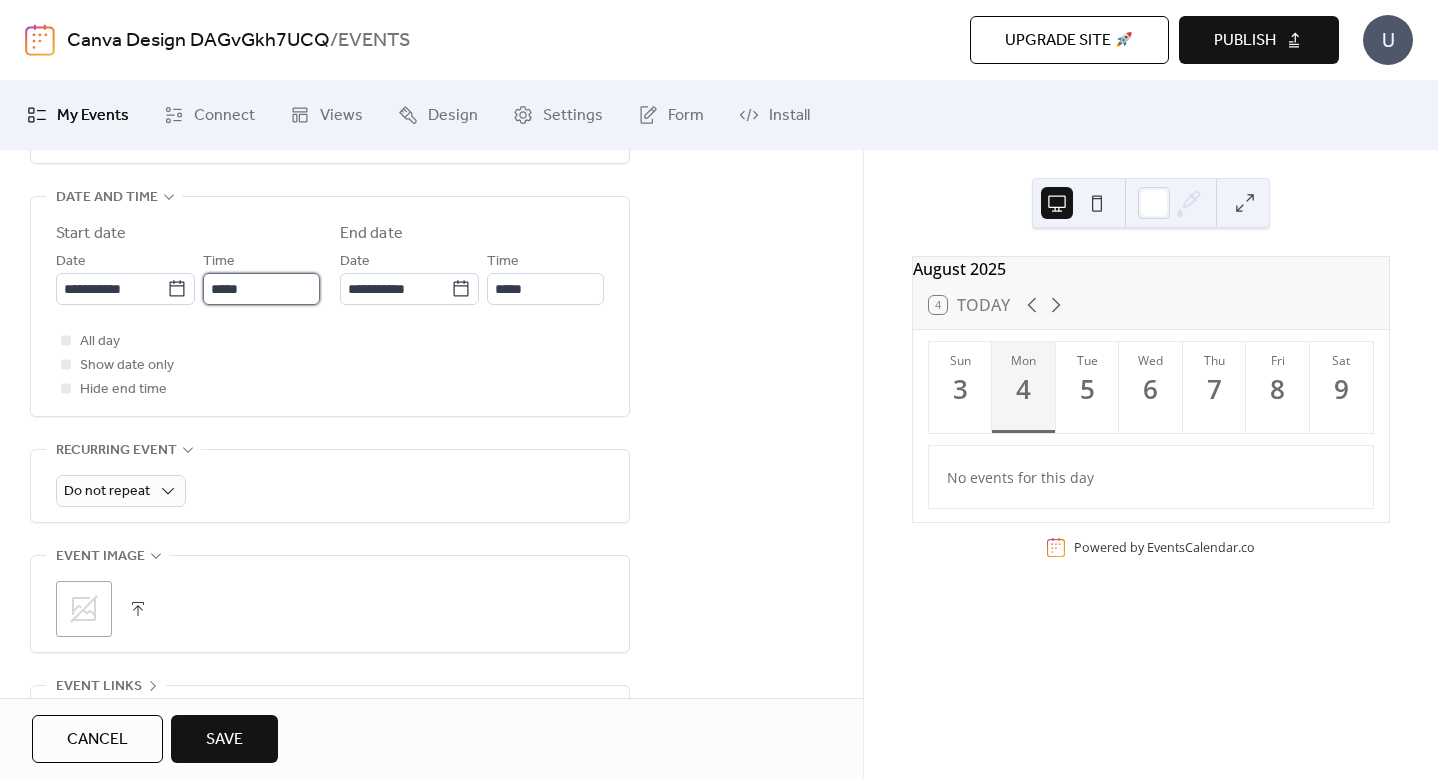 click on "*****" at bounding box center (261, 289) 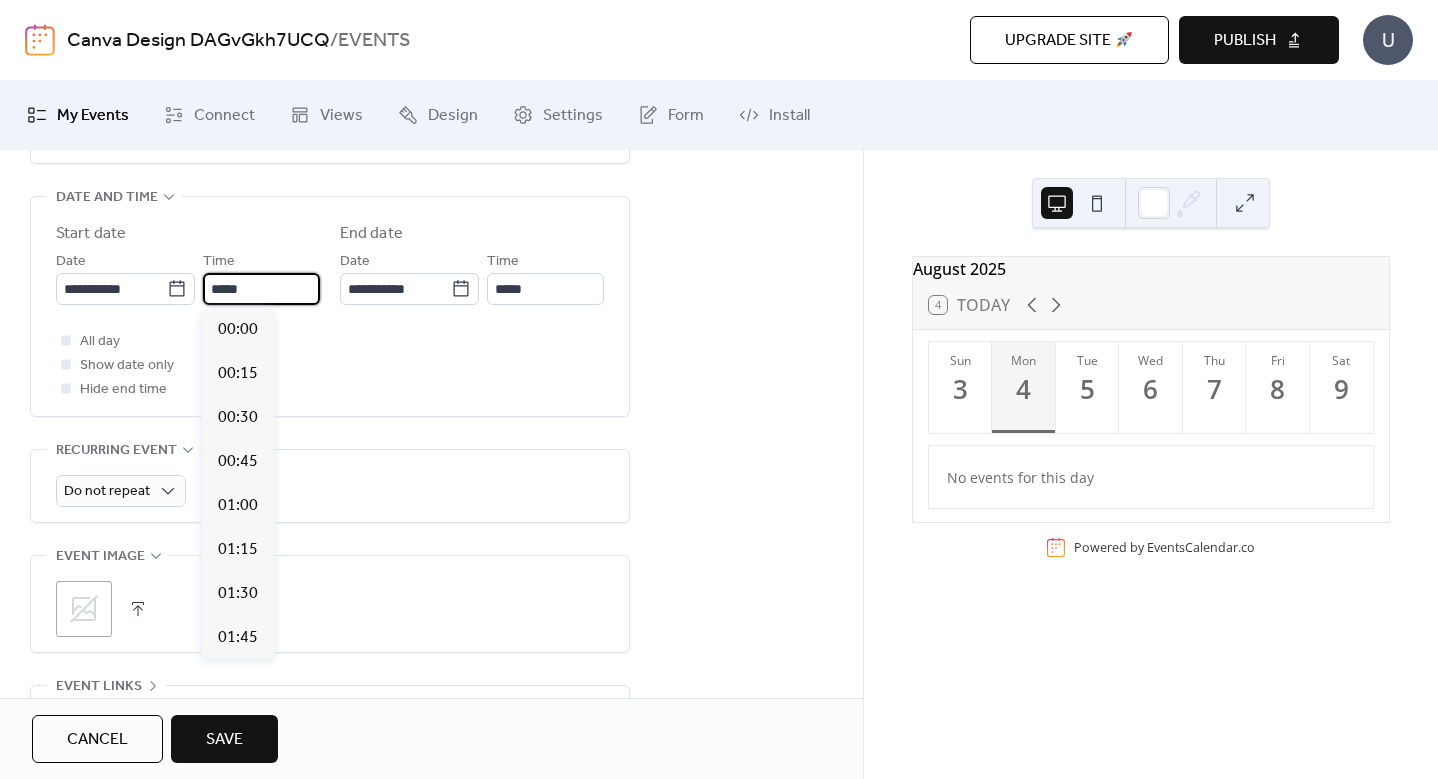 scroll, scrollTop: 2112, scrollLeft: 0, axis: vertical 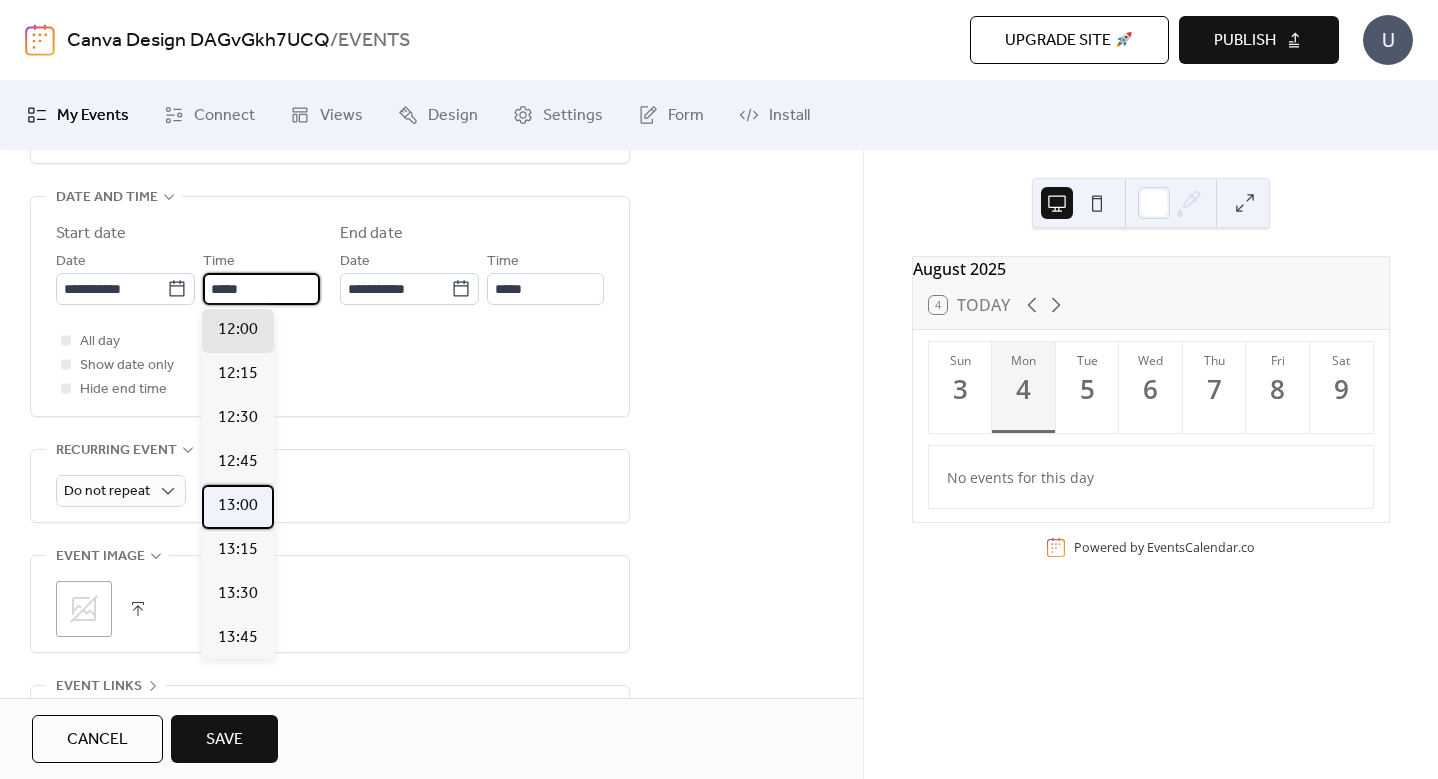 click on "13:00" at bounding box center [238, 506] 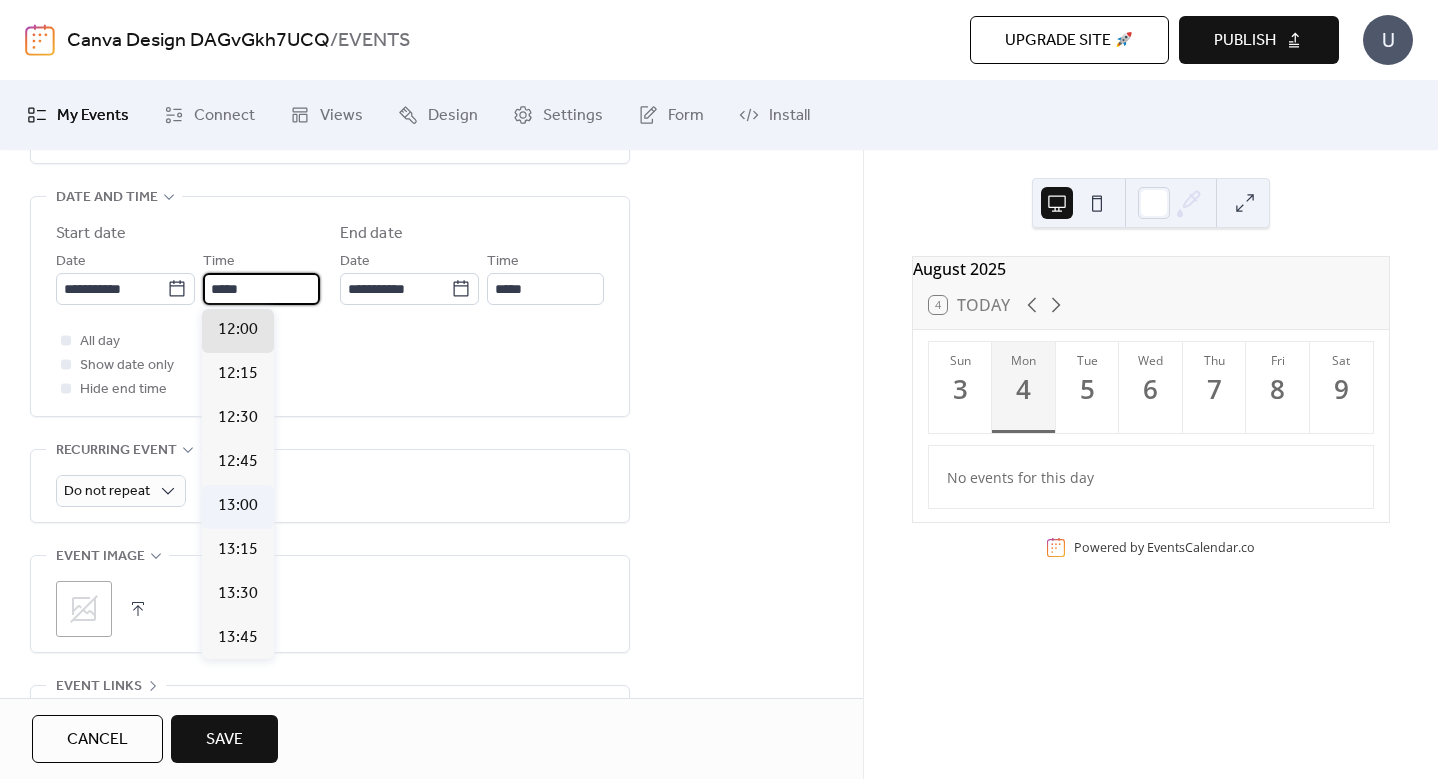 type on "*****" 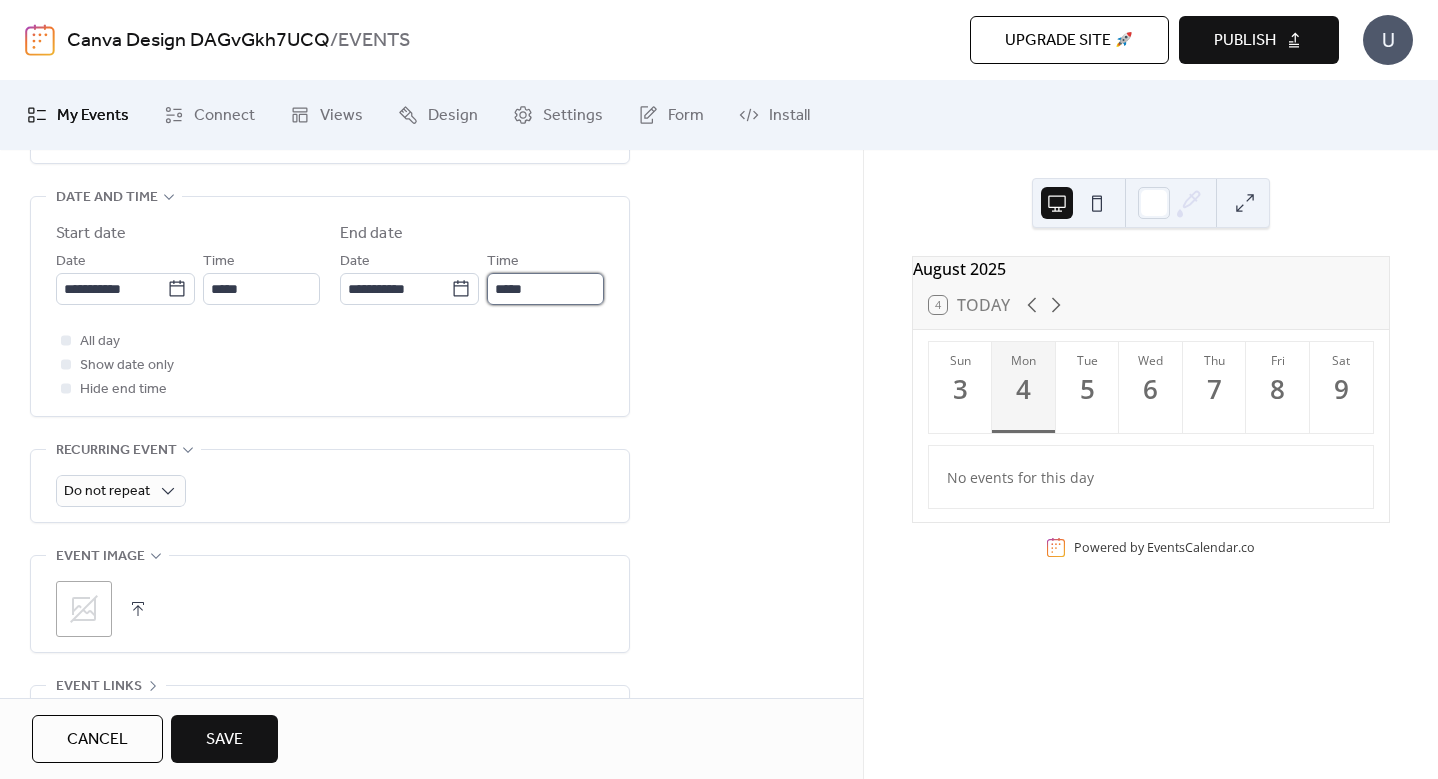 click on "*****" at bounding box center (545, 289) 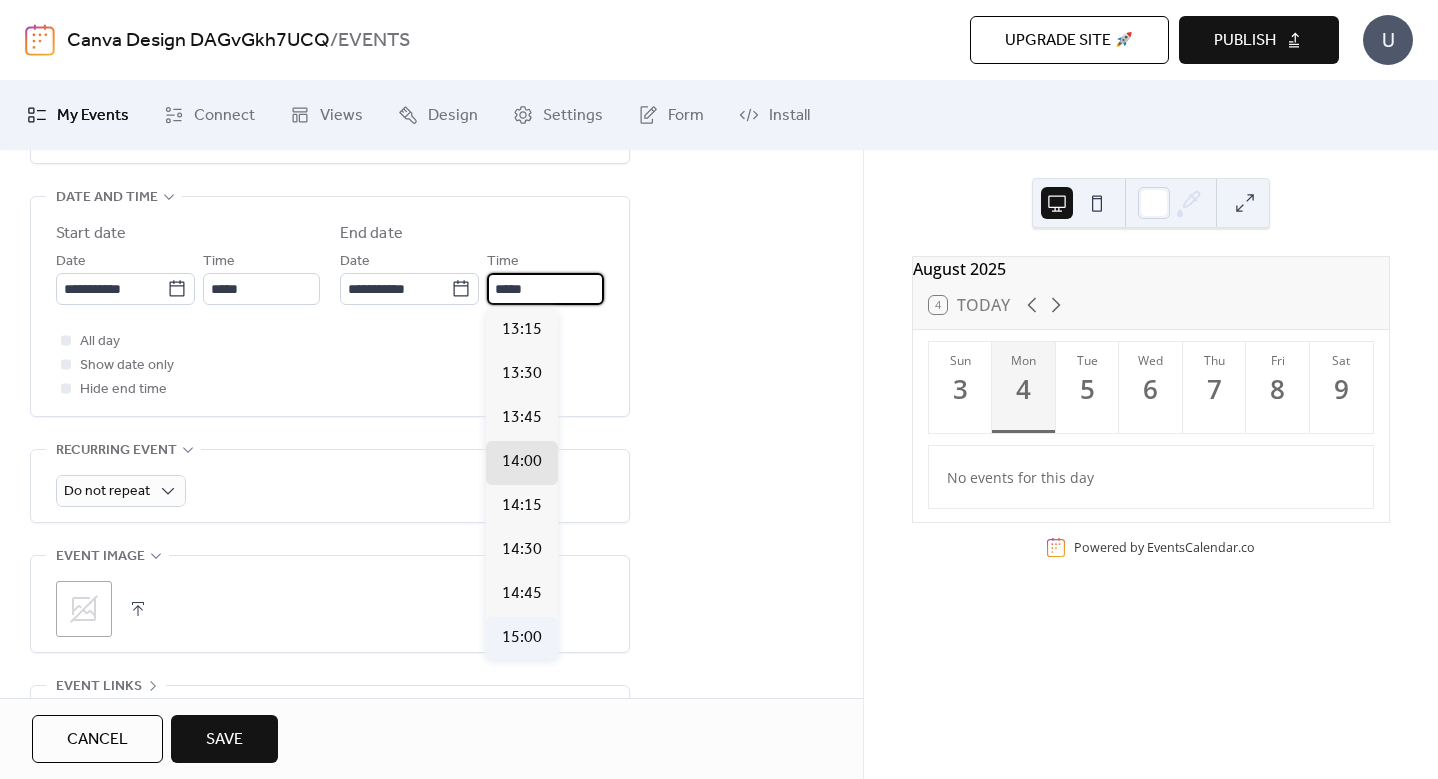 scroll, scrollTop: 188, scrollLeft: 0, axis: vertical 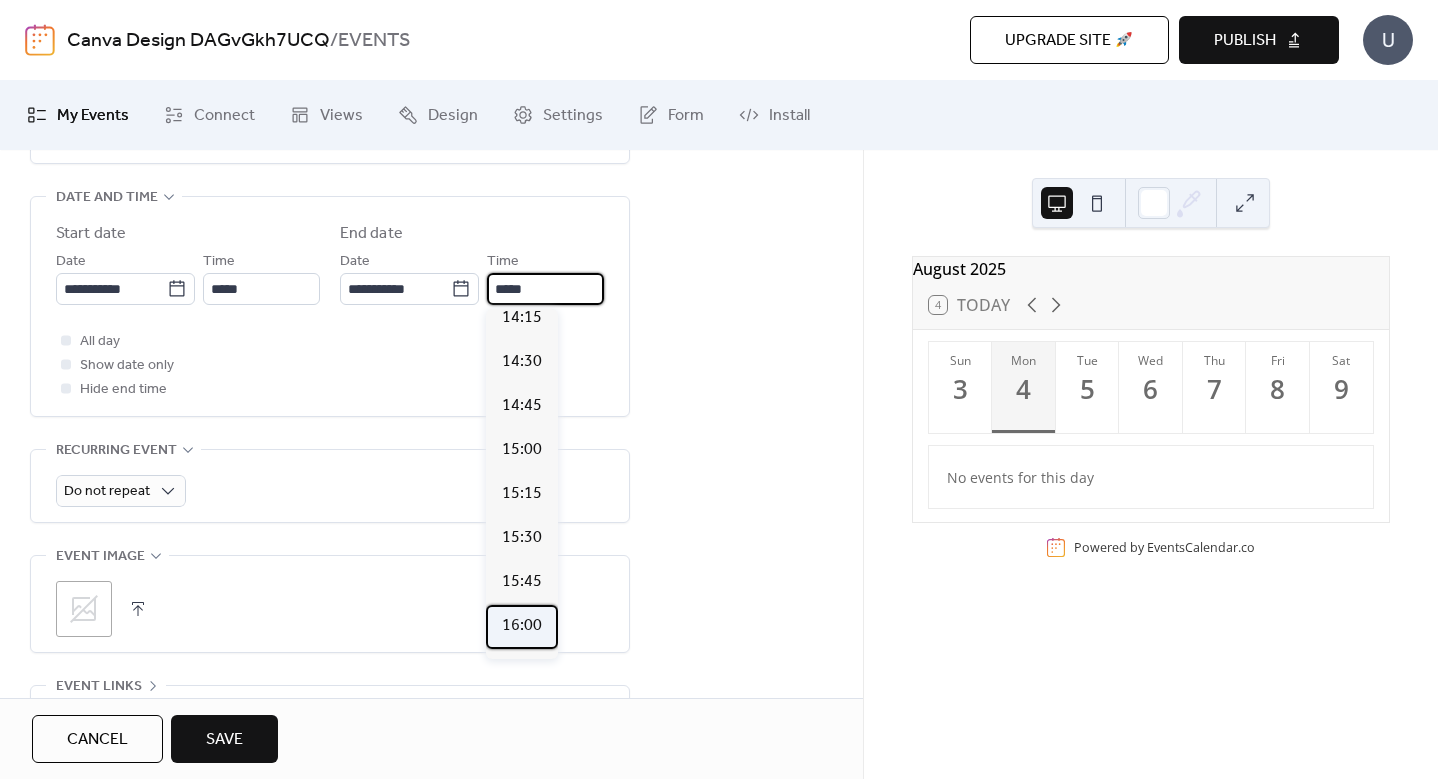 click on "16:00" at bounding box center [522, 626] 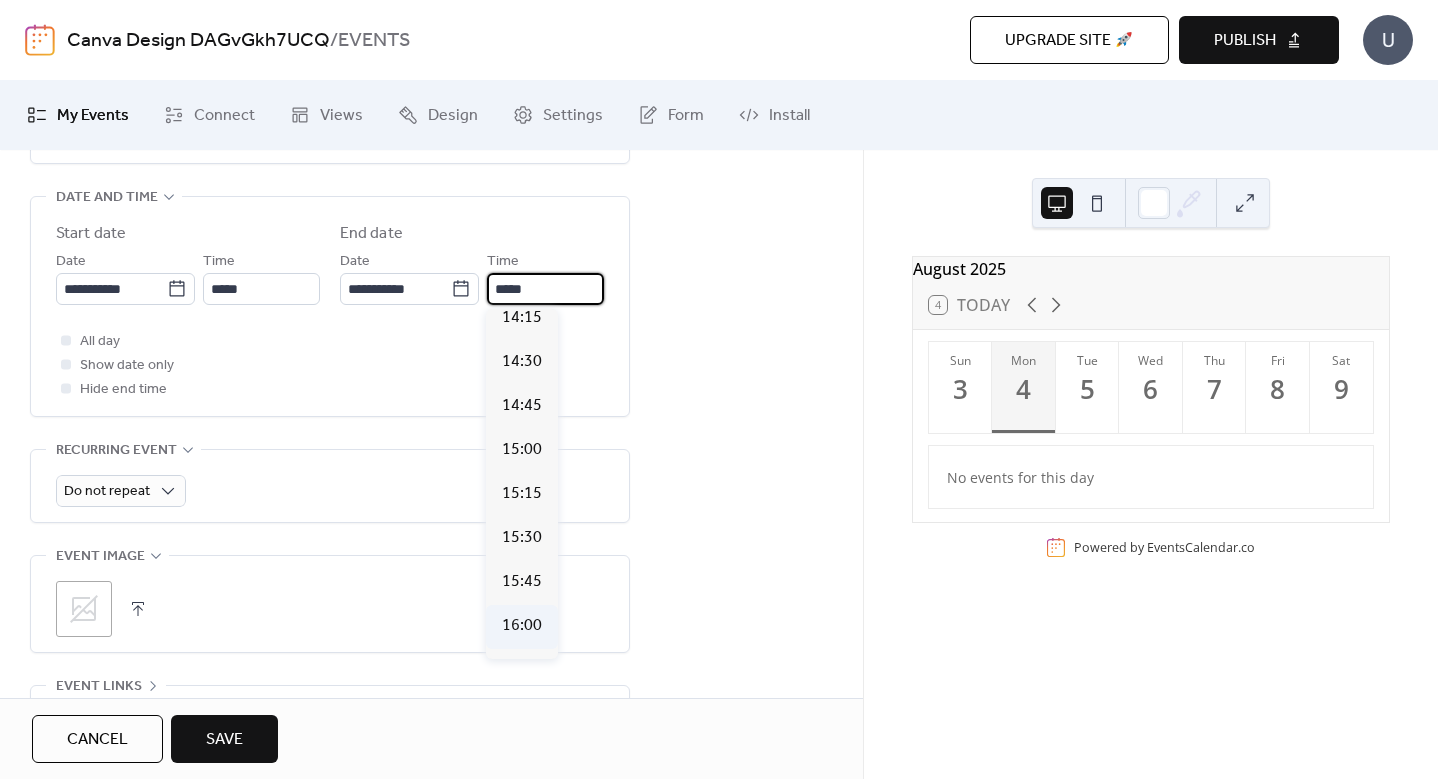 type on "*****" 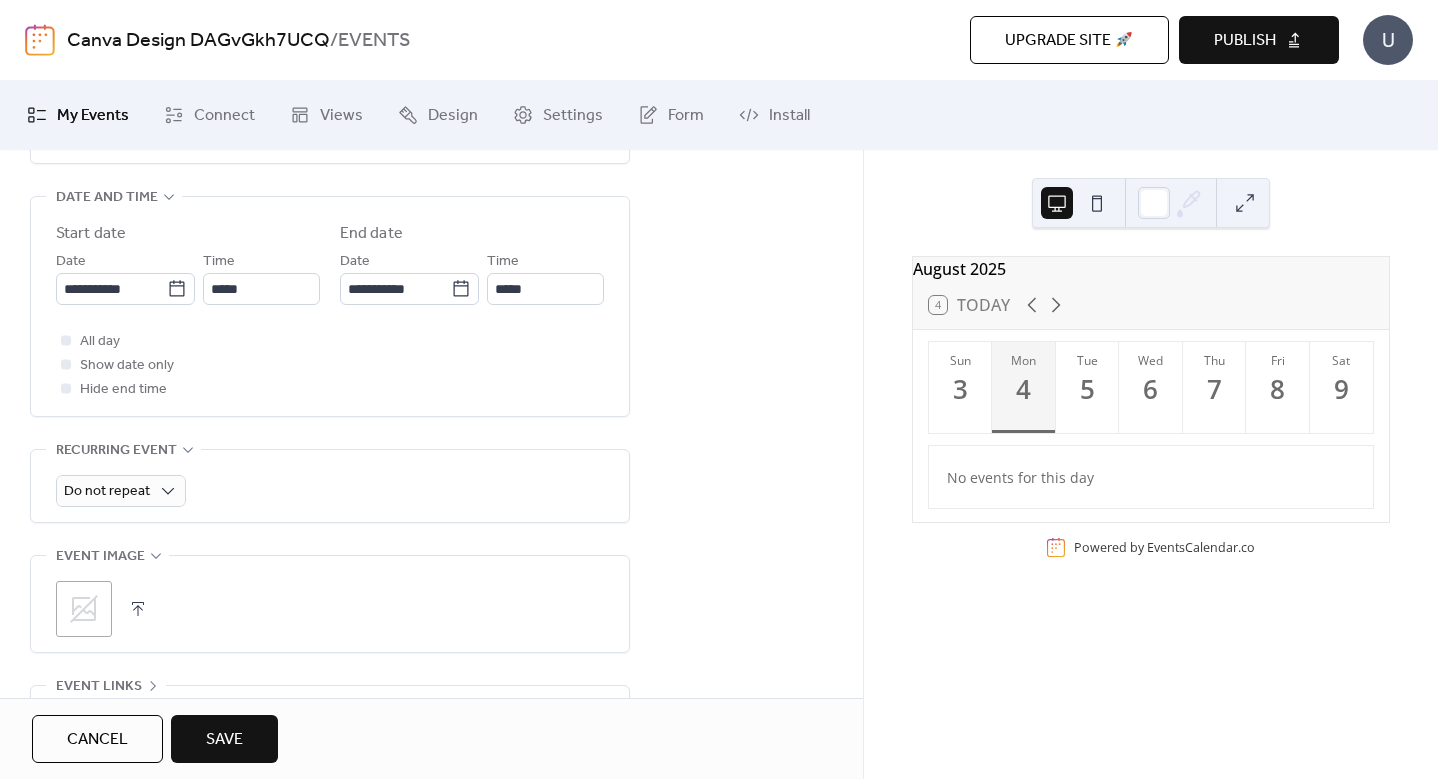 click on "Do not repeat" at bounding box center [330, 491] 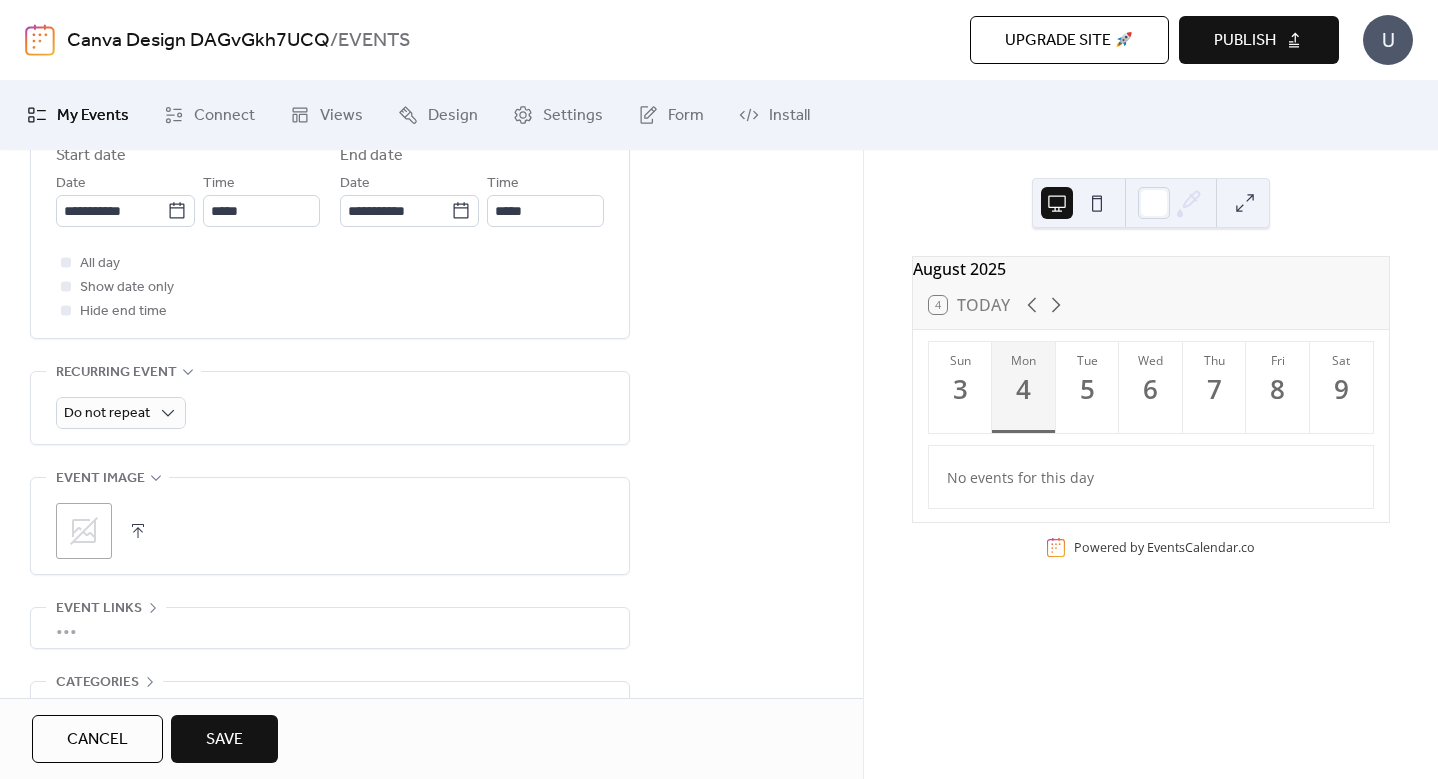 scroll, scrollTop: 726, scrollLeft: 0, axis: vertical 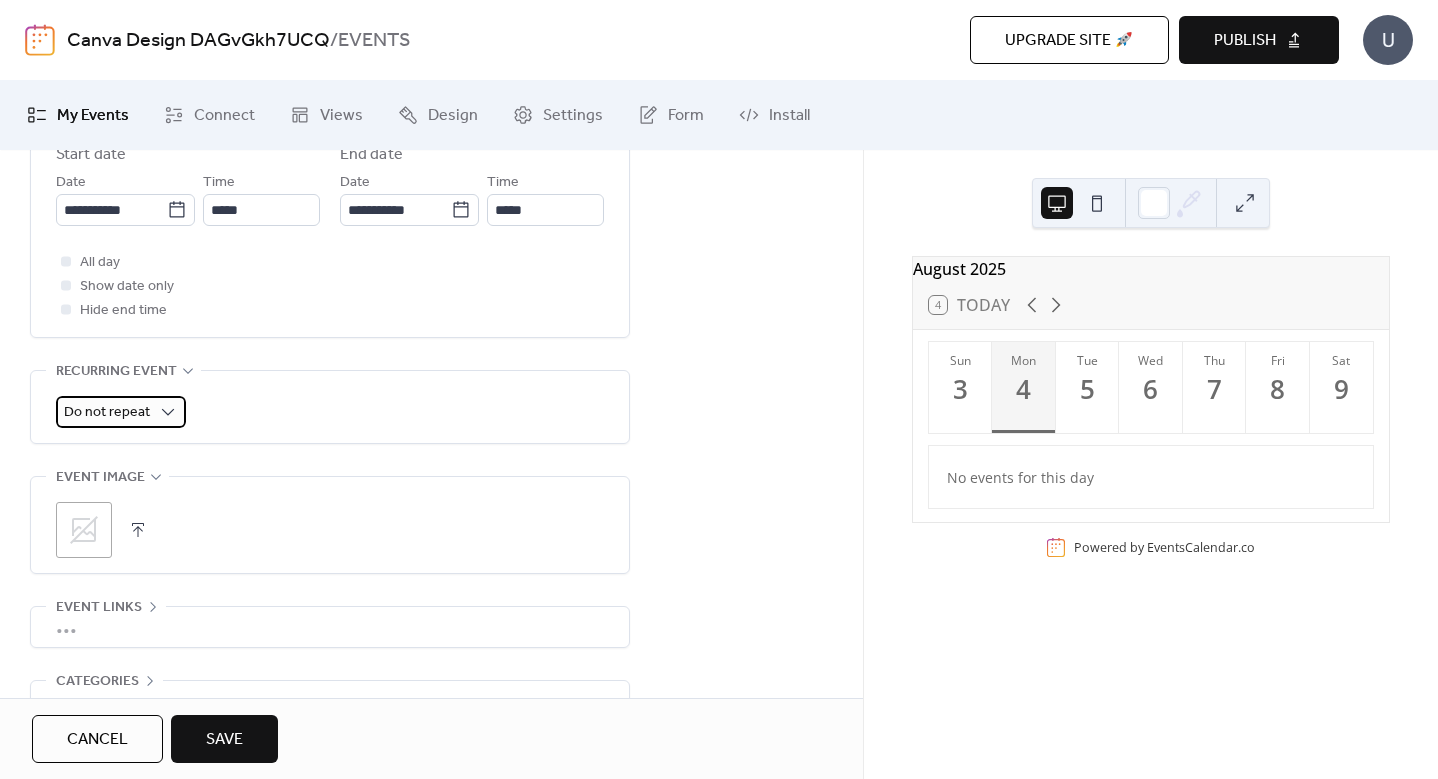 click on "Do not repeat" at bounding box center (121, 412) 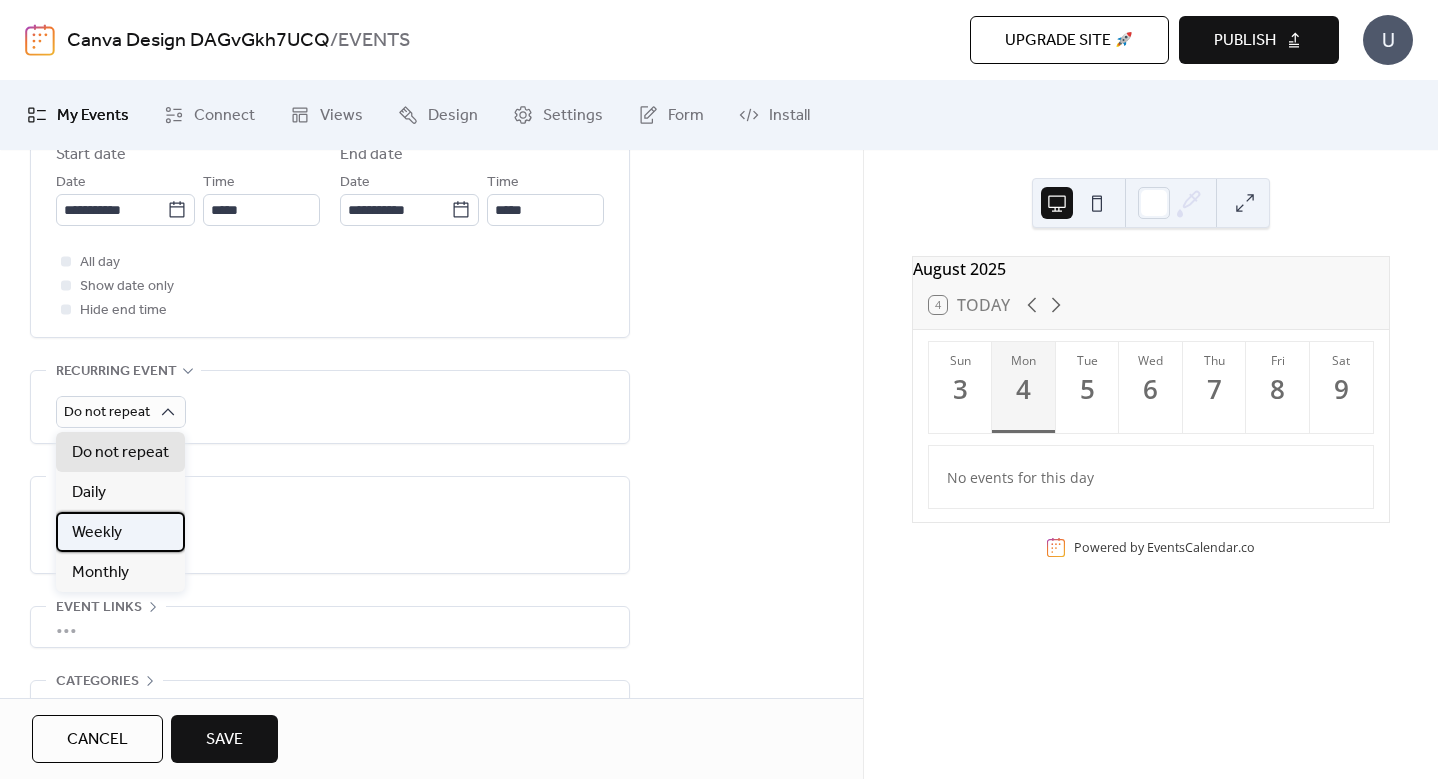 click on "Weekly" at bounding box center [120, 532] 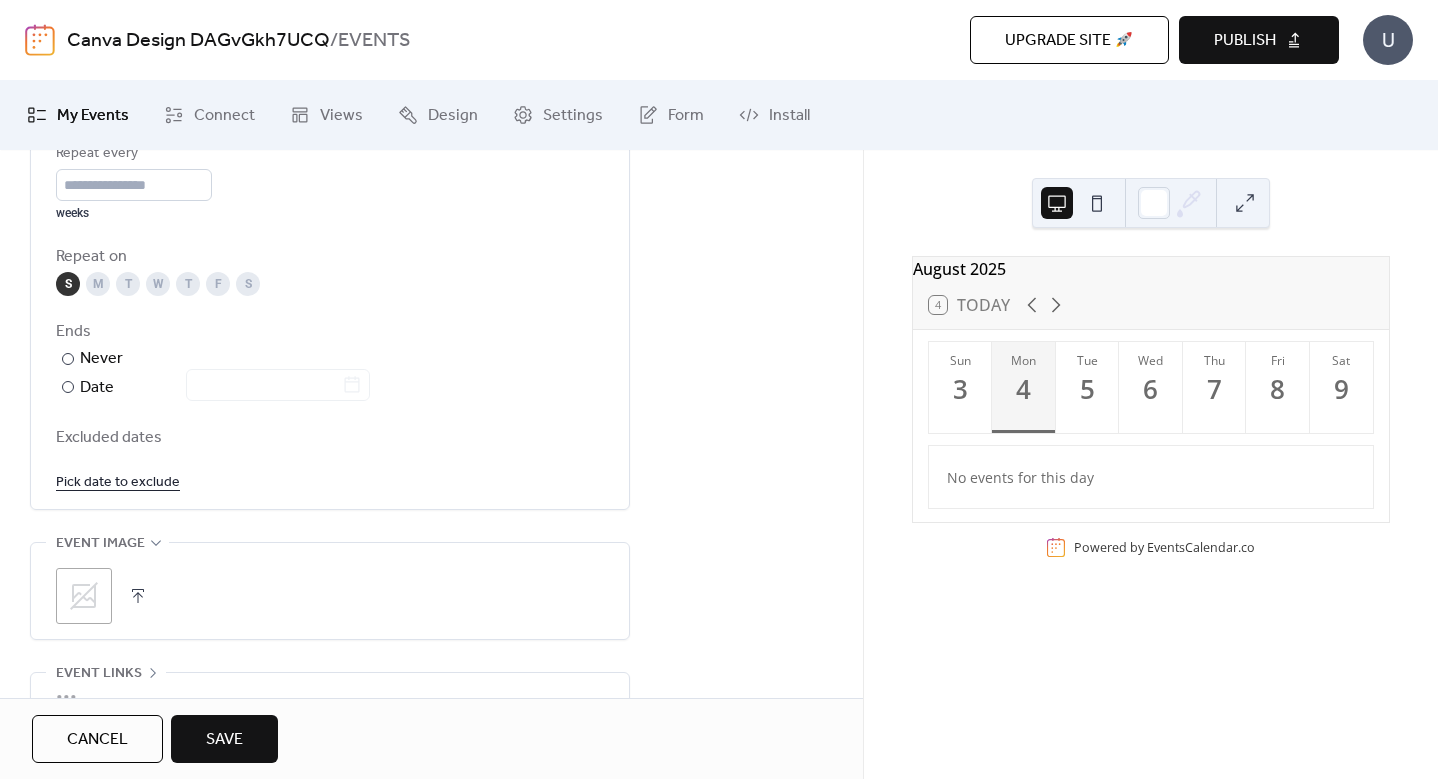 scroll, scrollTop: 1040, scrollLeft: 0, axis: vertical 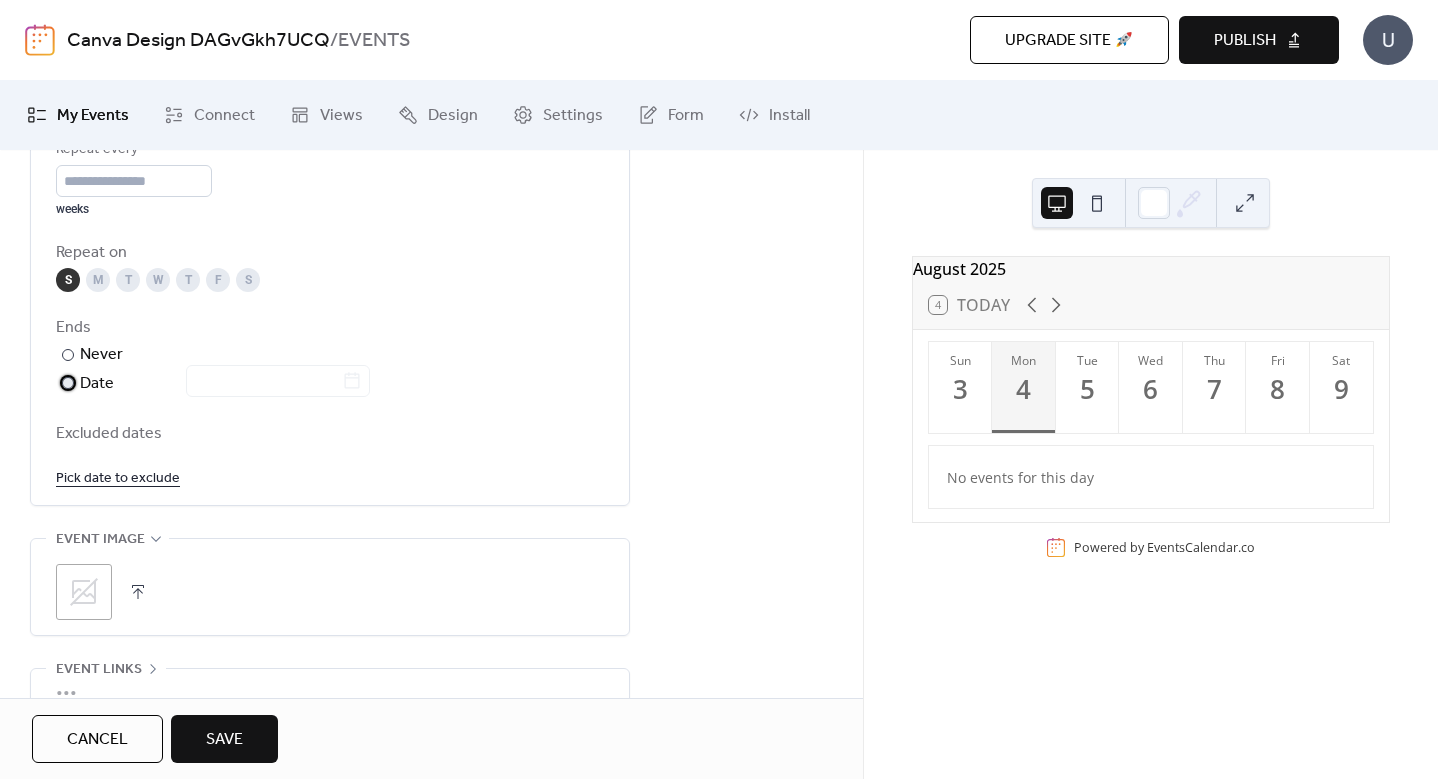 click at bounding box center (68, 383) 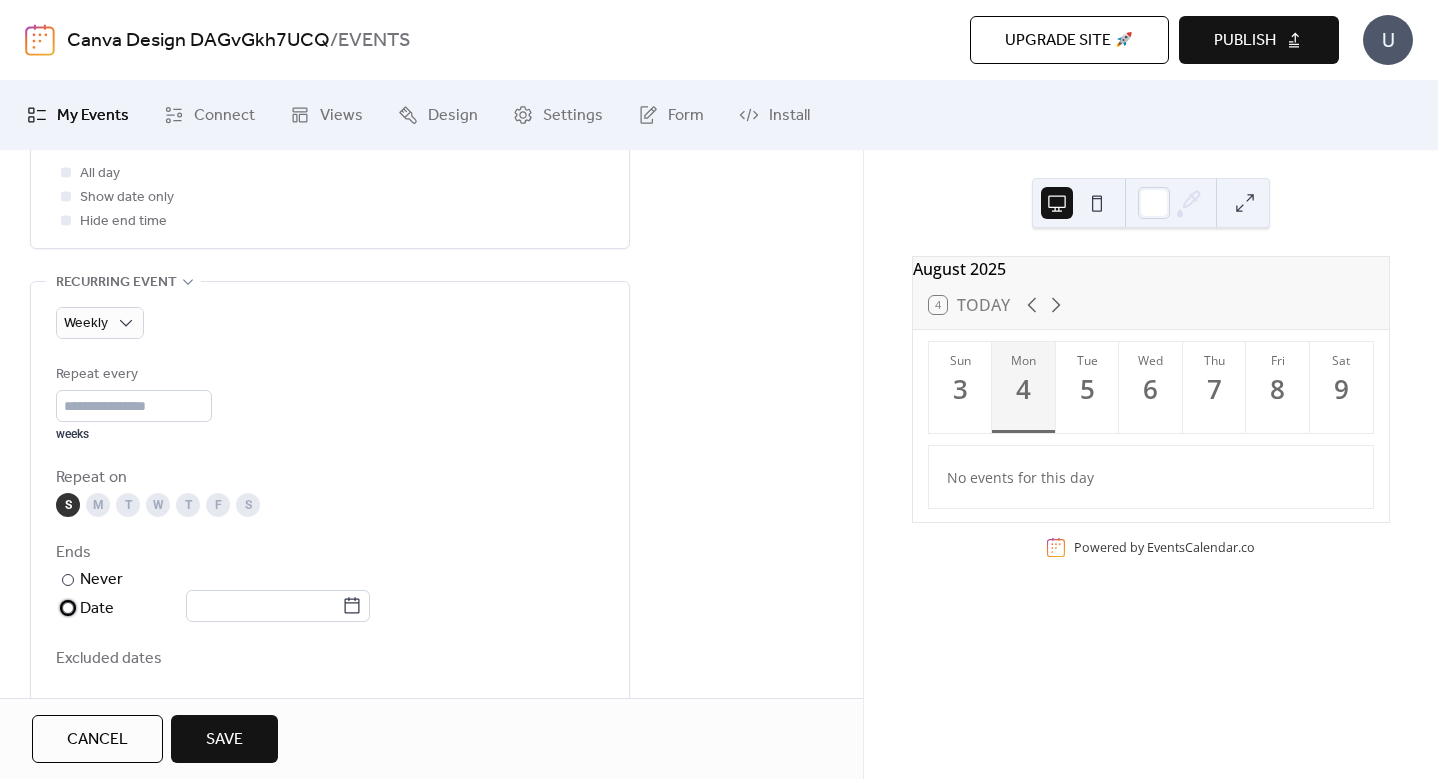 scroll, scrollTop: 820, scrollLeft: 0, axis: vertical 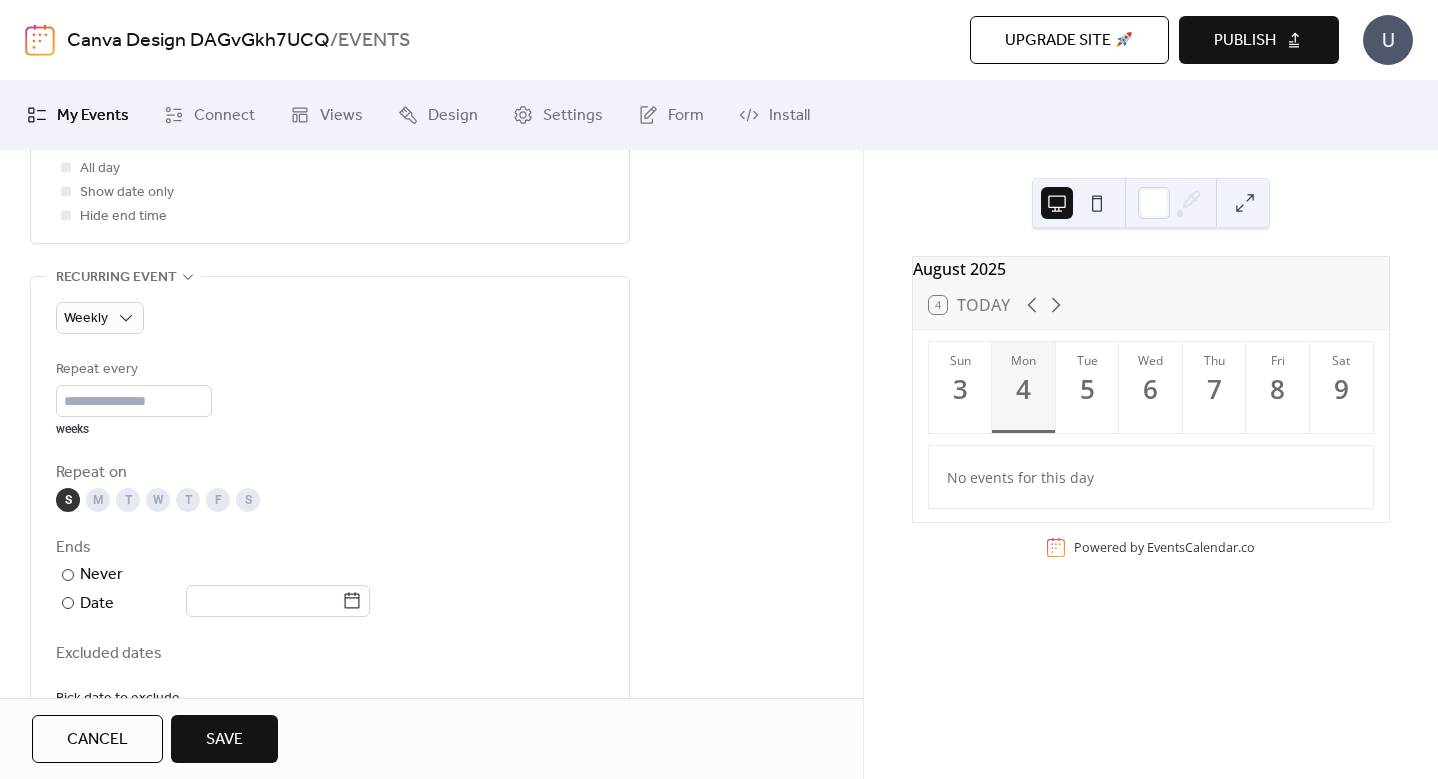 click on "Weekly Repeat every * weeks Repeat on S M T W T F S Ends ​ Never ​ Date Excluded dates   Pick date to exclude" at bounding box center (330, 501) 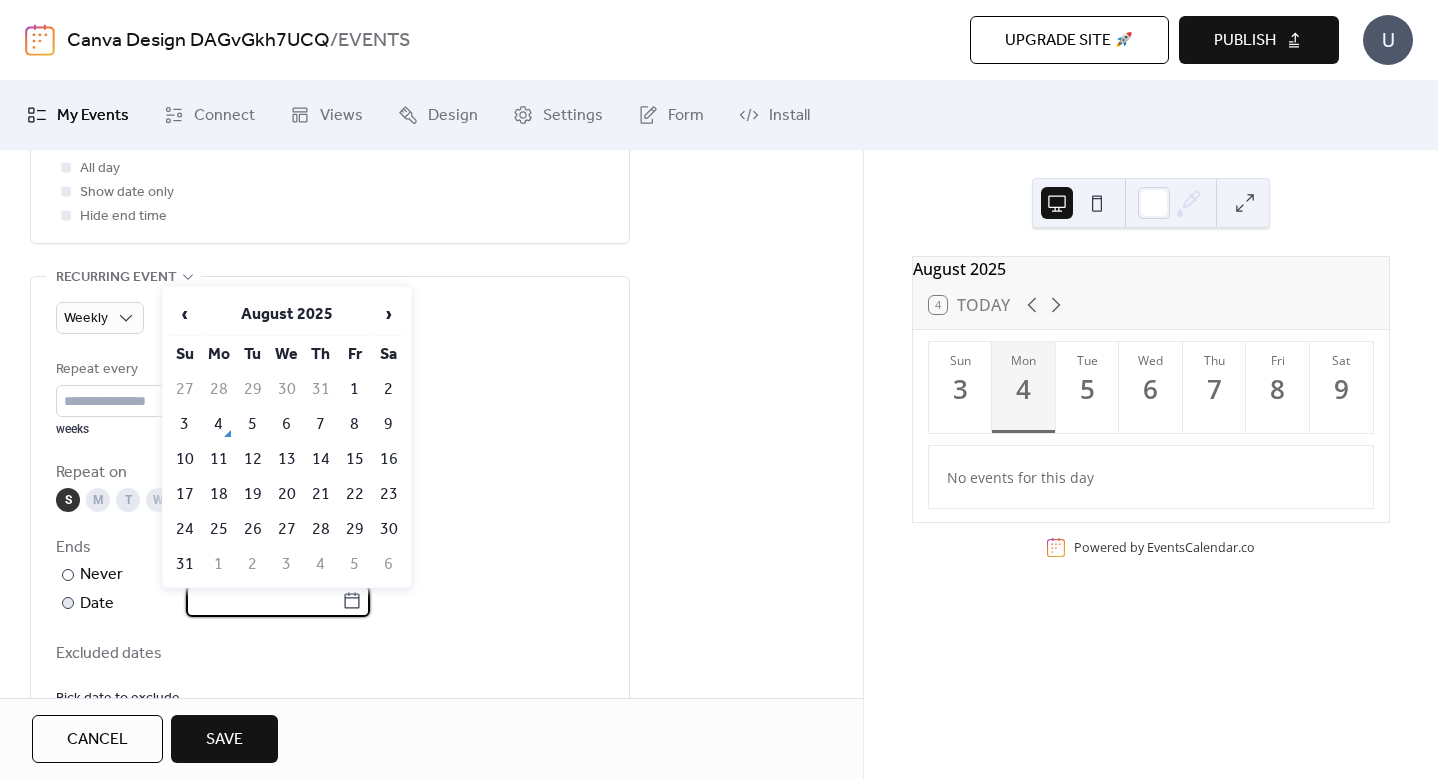 click at bounding box center (264, 601) 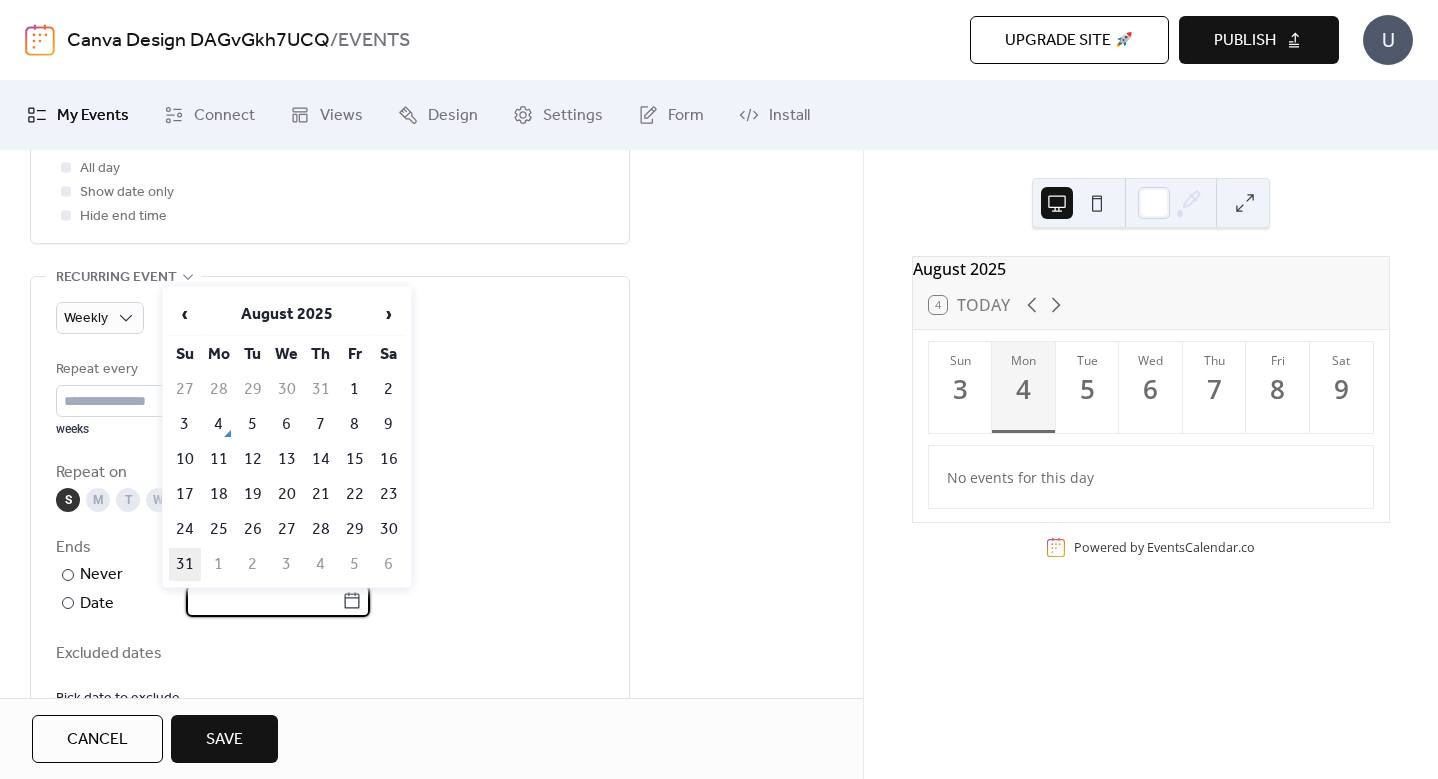 click on "31" at bounding box center [185, 564] 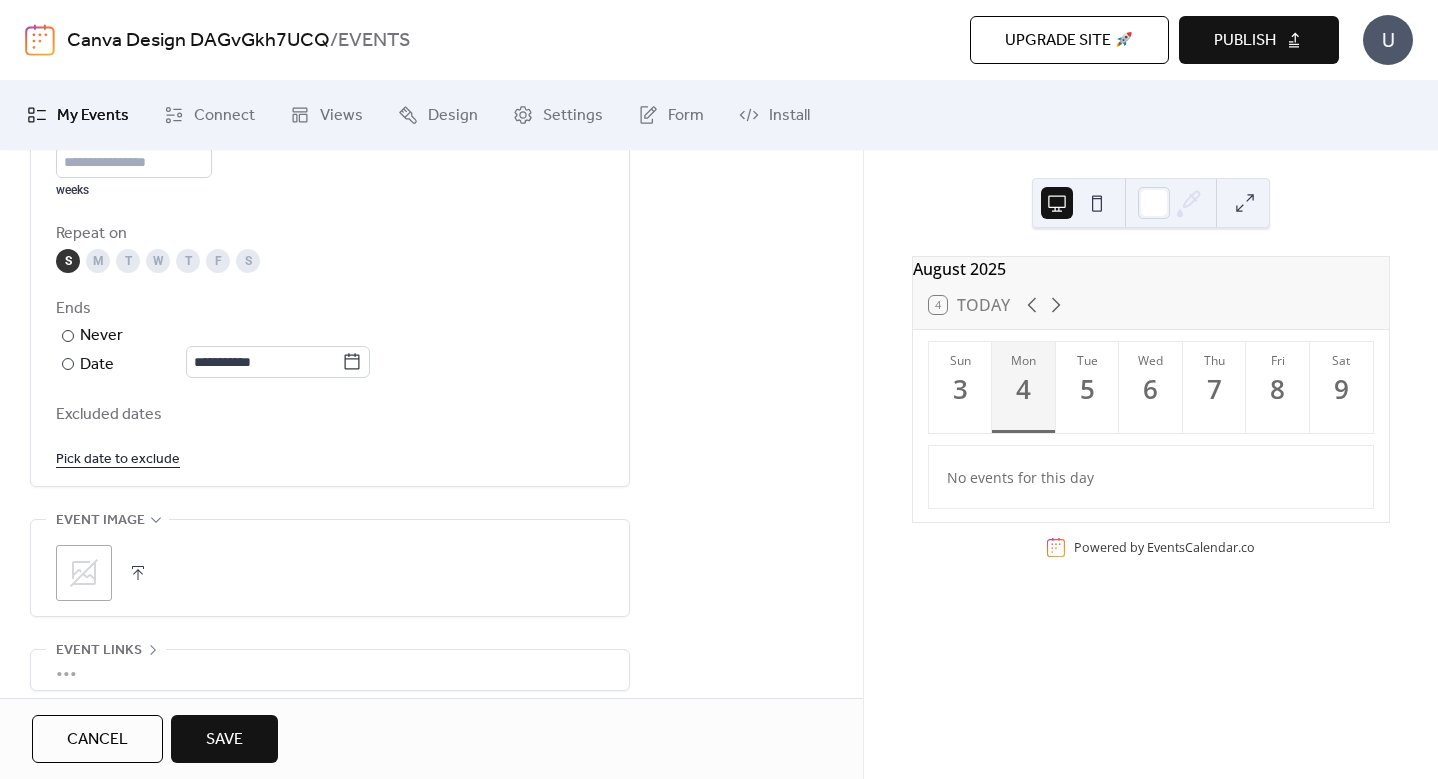 scroll, scrollTop: 1222, scrollLeft: 0, axis: vertical 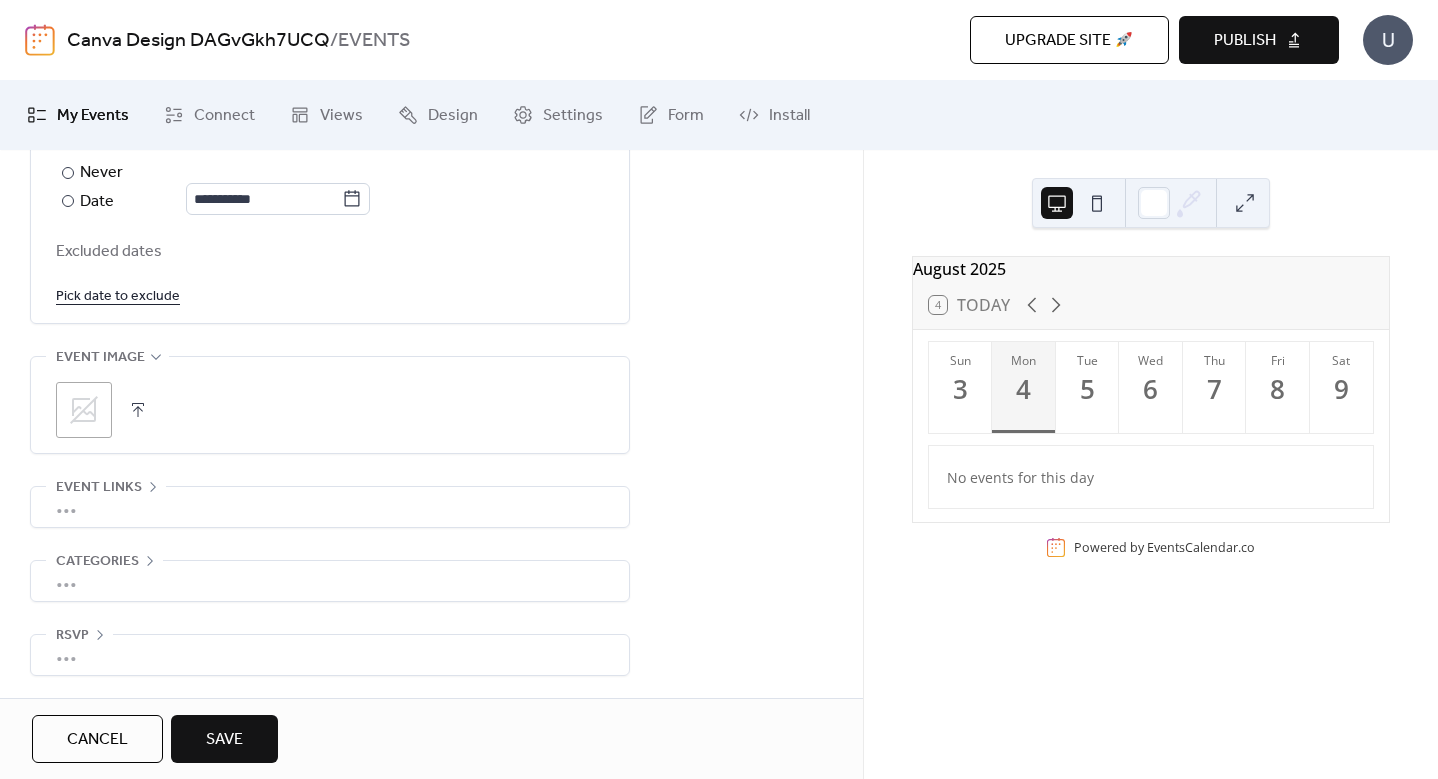 click on "Cancel Save" at bounding box center [431, 738] 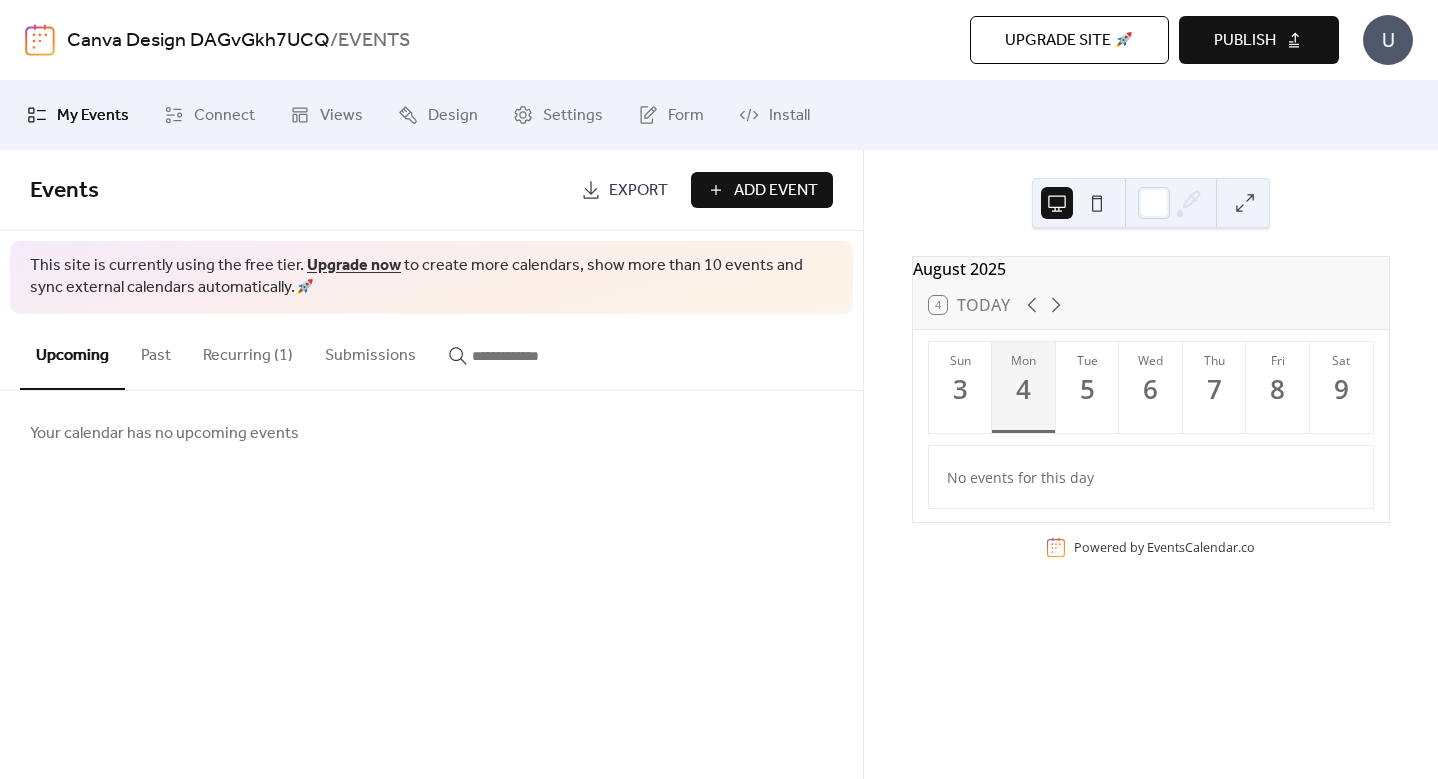 click on "Recurring (1)" at bounding box center (248, 351) 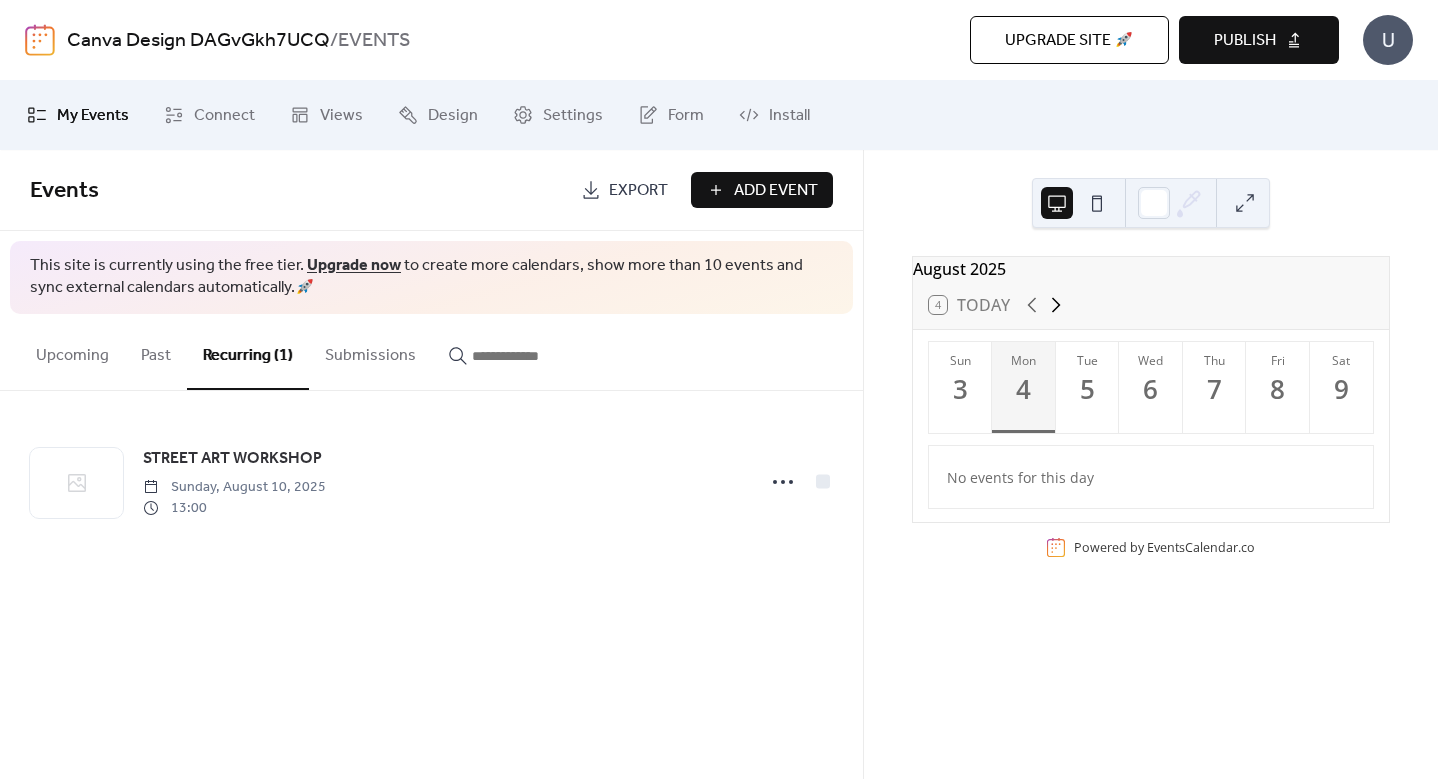 click 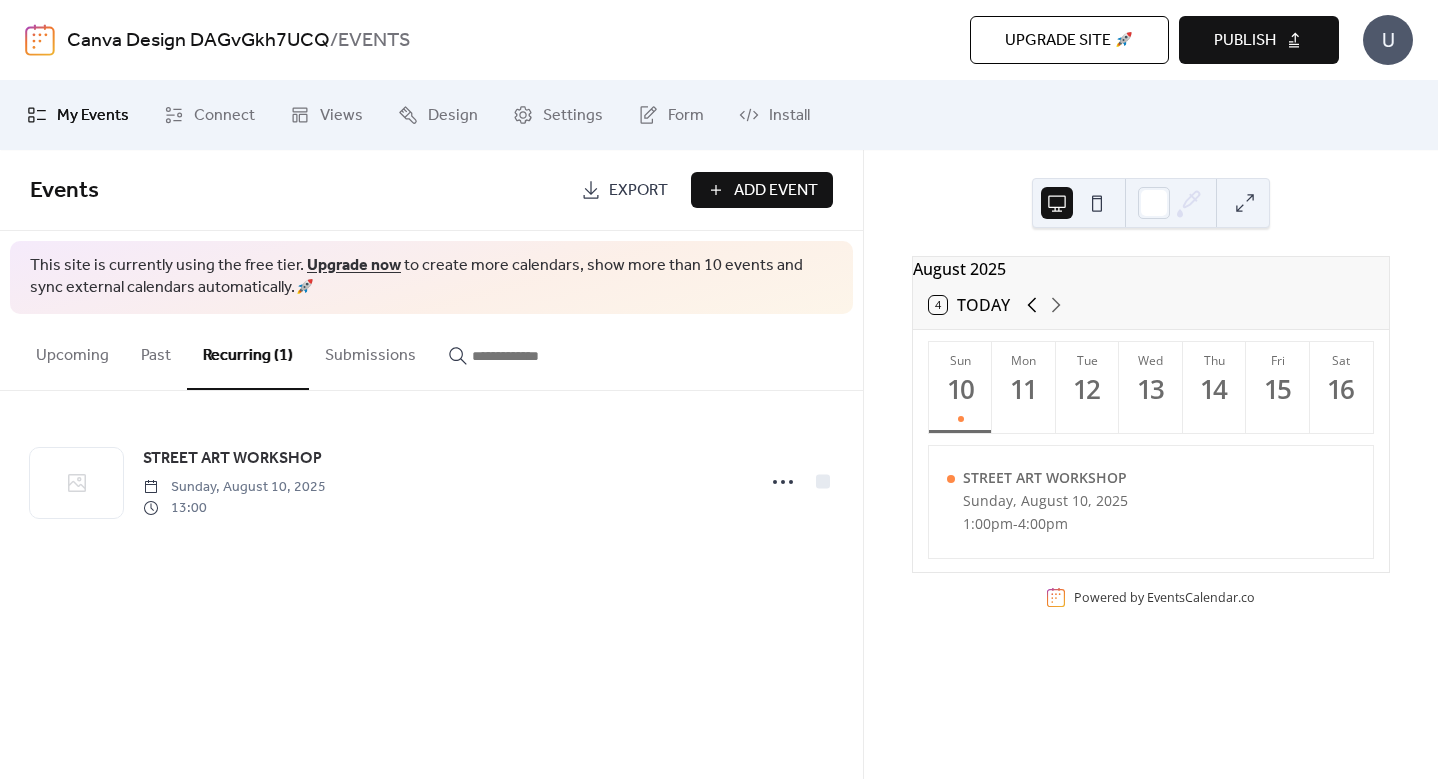 click 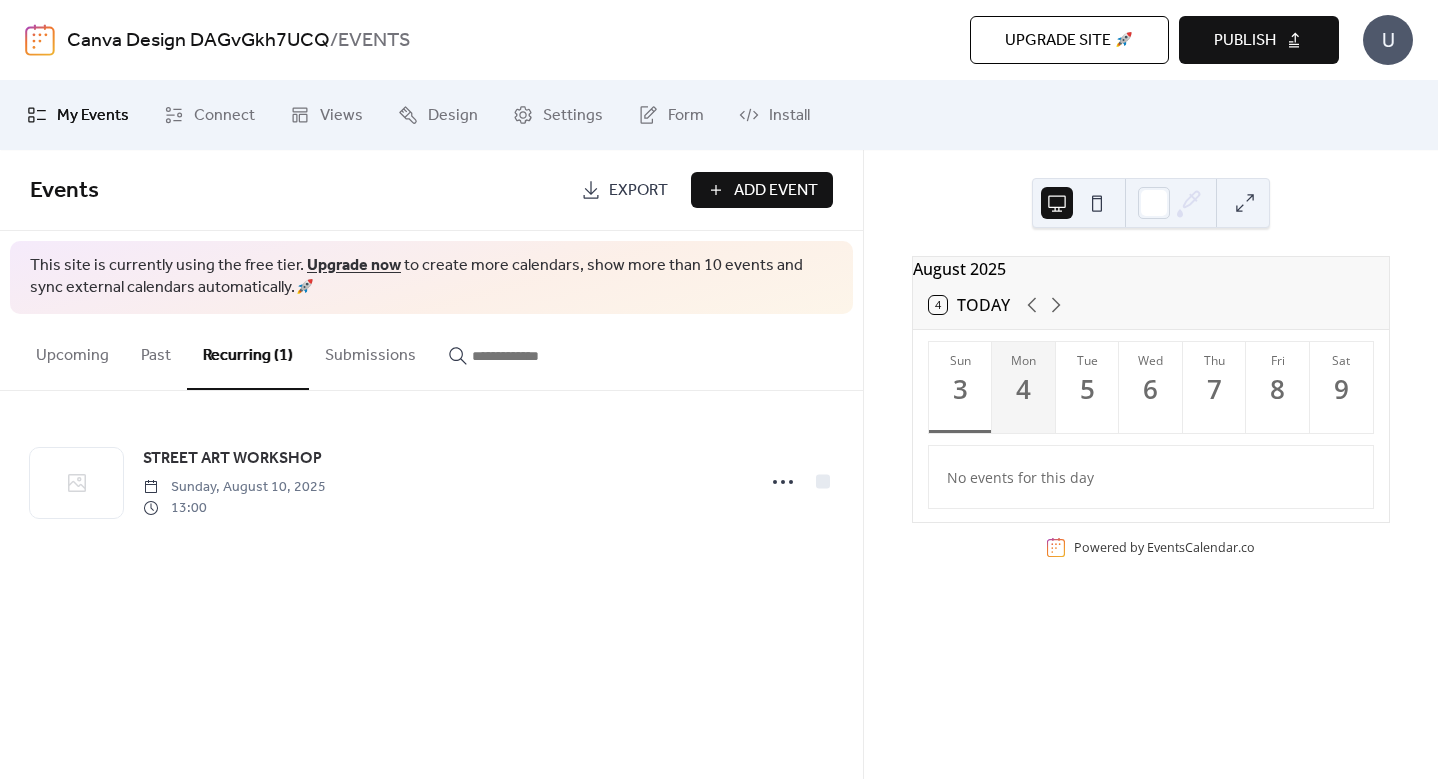 click on "Publish" at bounding box center (1259, 40) 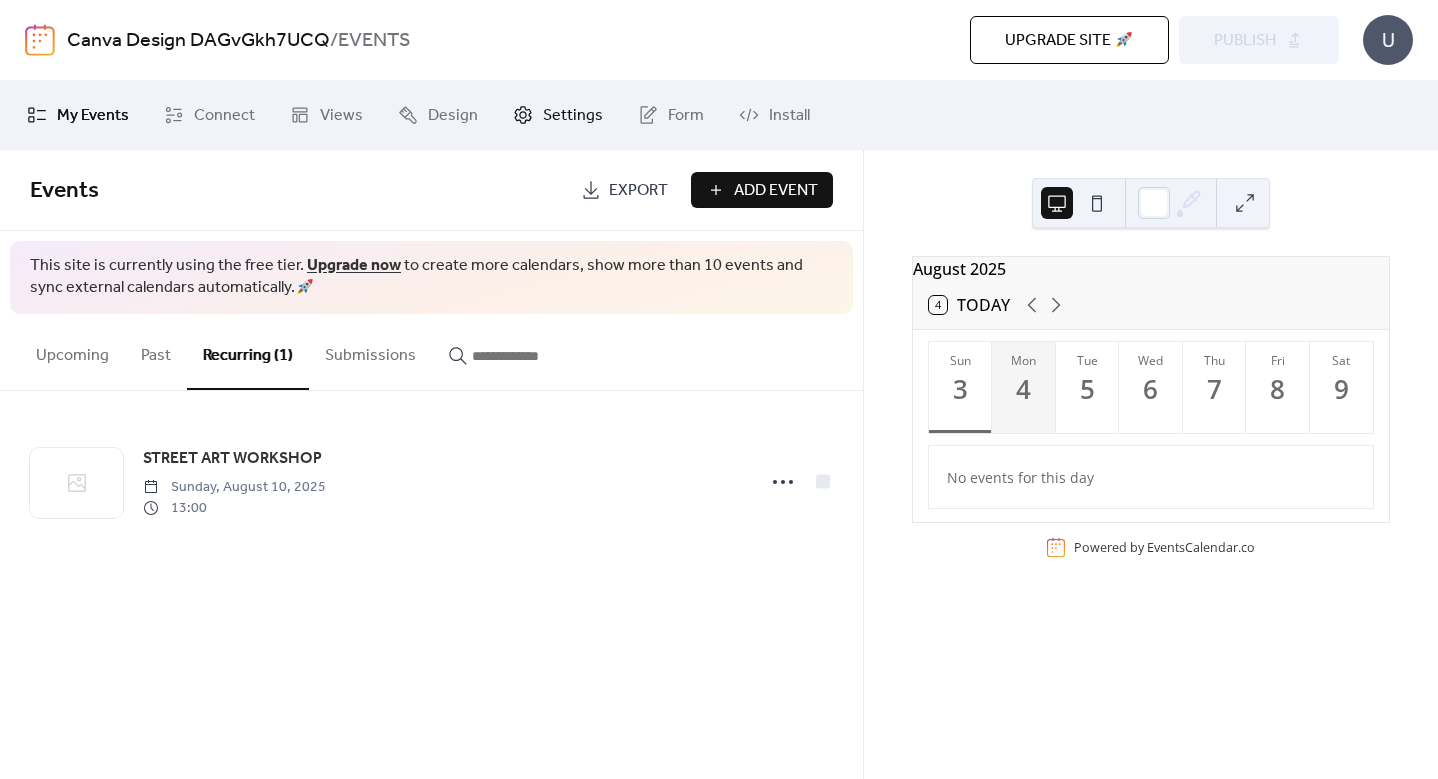 click on "Settings" at bounding box center [573, 116] 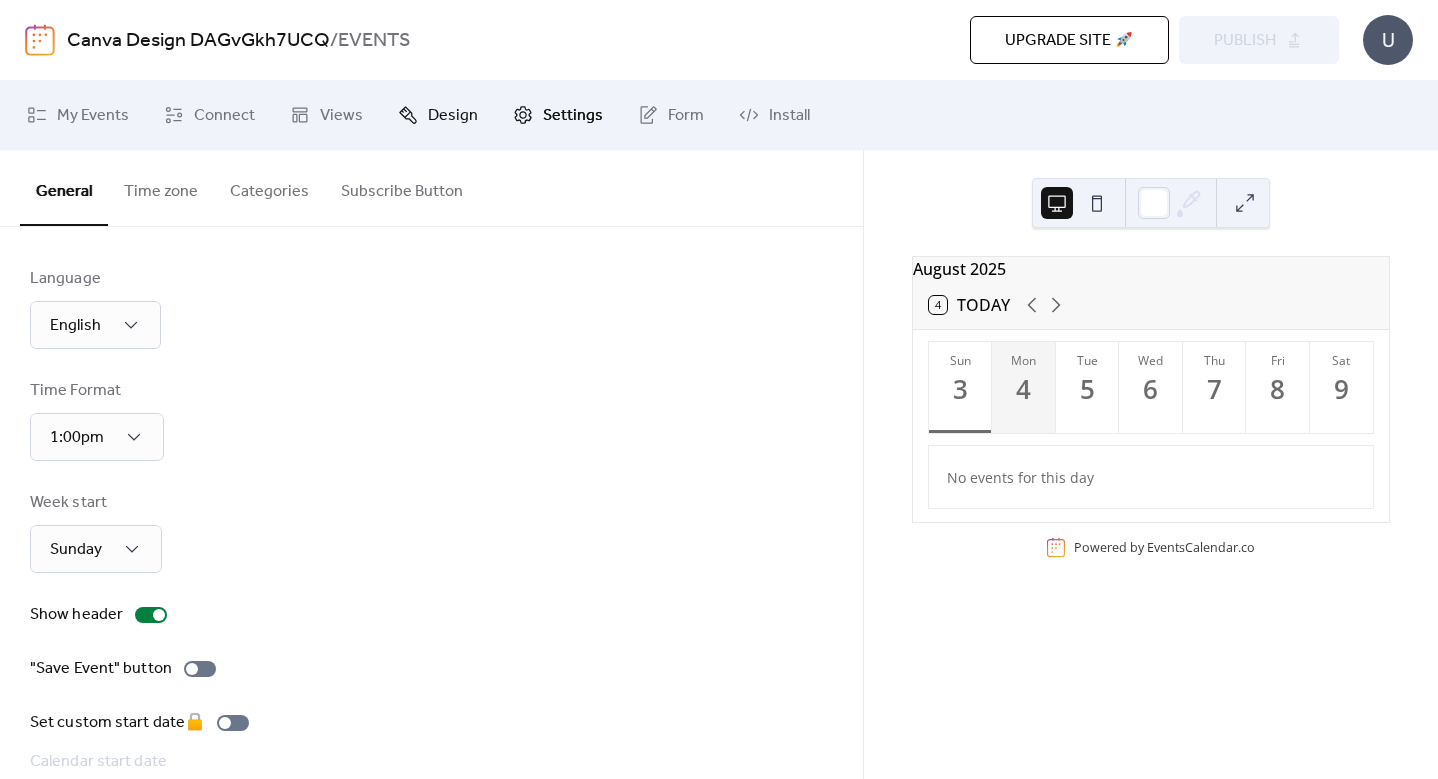 click on "Design" at bounding box center [438, 115] 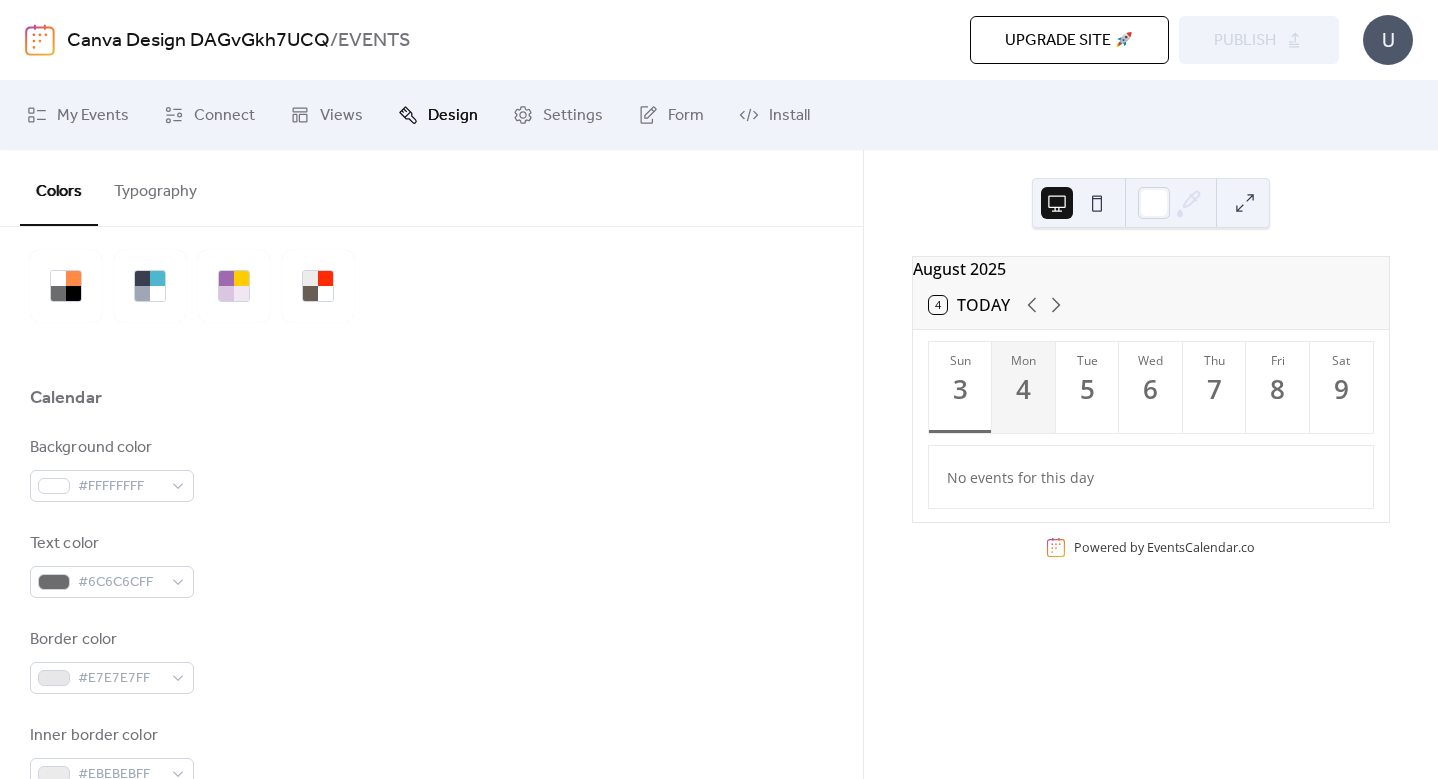 scroll, scrollTop: 65, scrollLeft: 0, axis: vertical 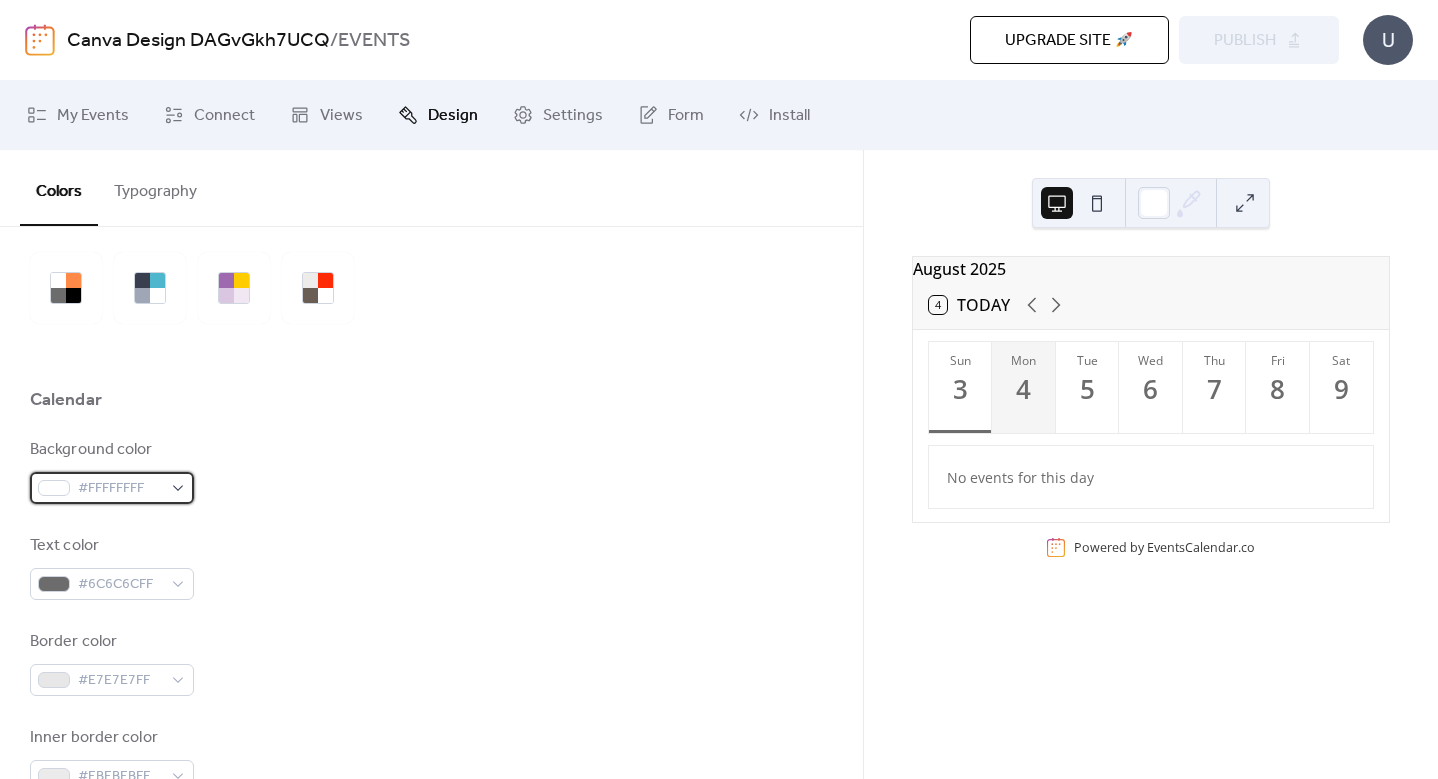 click on "#FFFFFFFF" at bounding box center (112, 488) 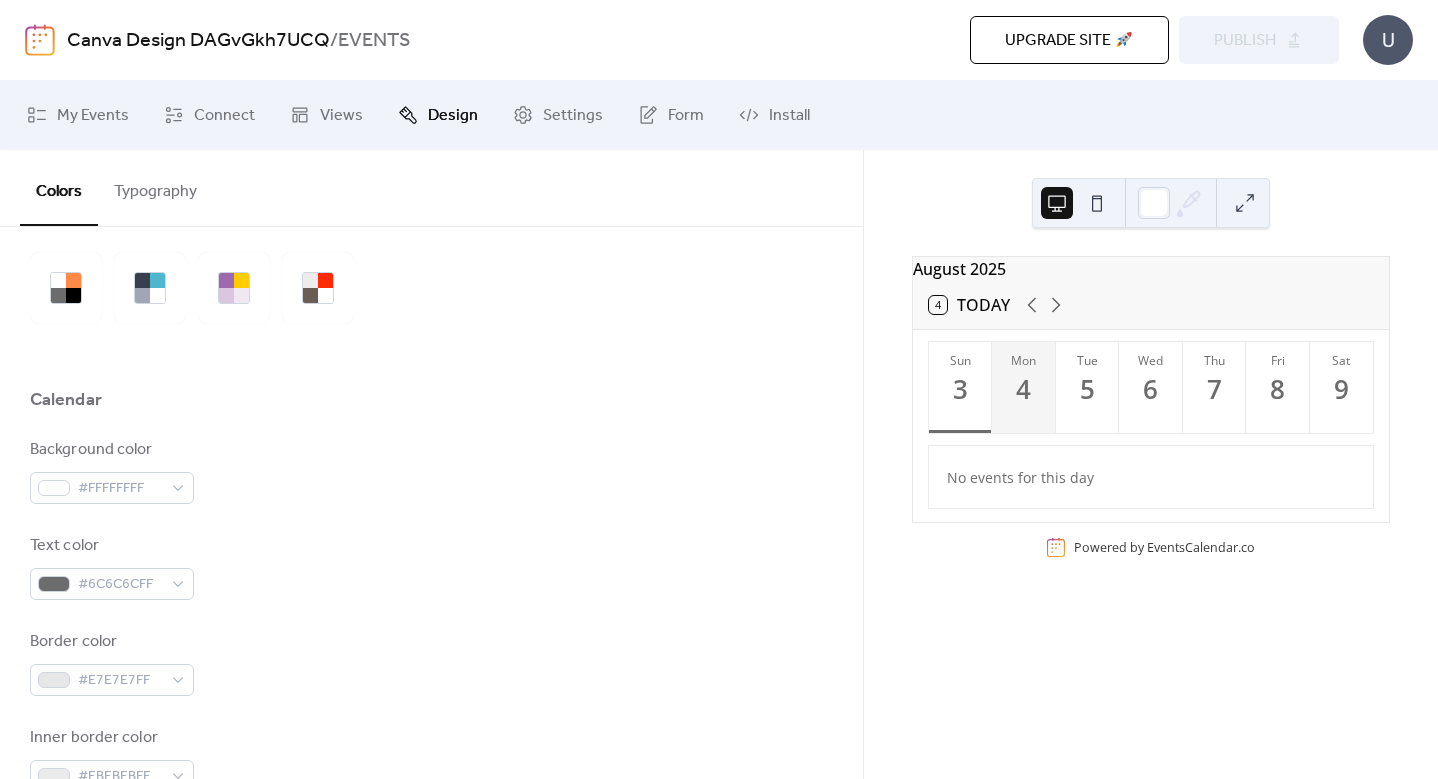 click on "Background color #FFFFFFFF Text color #6C6C6CFF Border color #E7E7E7FF Inner border color #EBEBEBFF Inner background color #FFFFFFFF Default event color #FF8946FF" at bounding box center (431, 711) 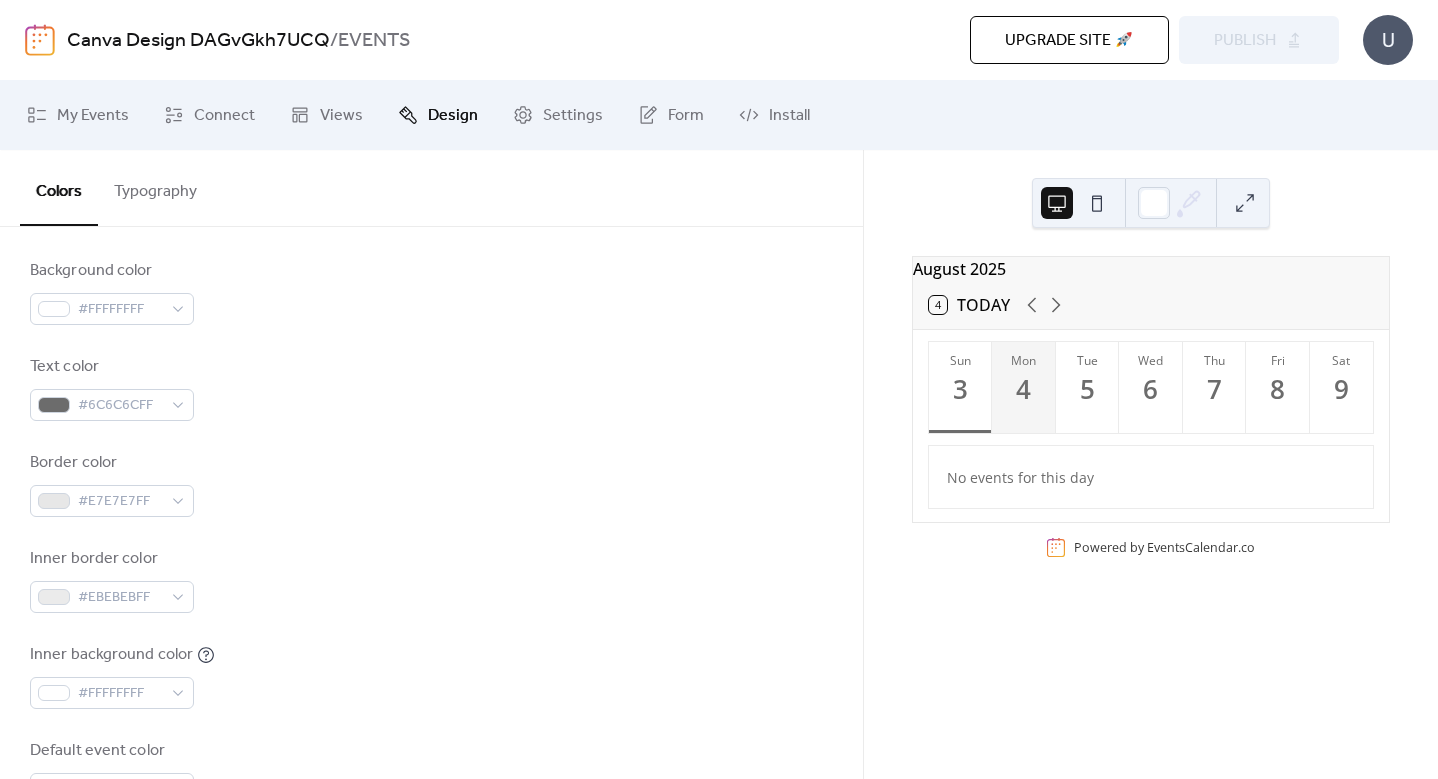 scroll, scrollTop: 245, scrollLeft: 0, axis: vertical 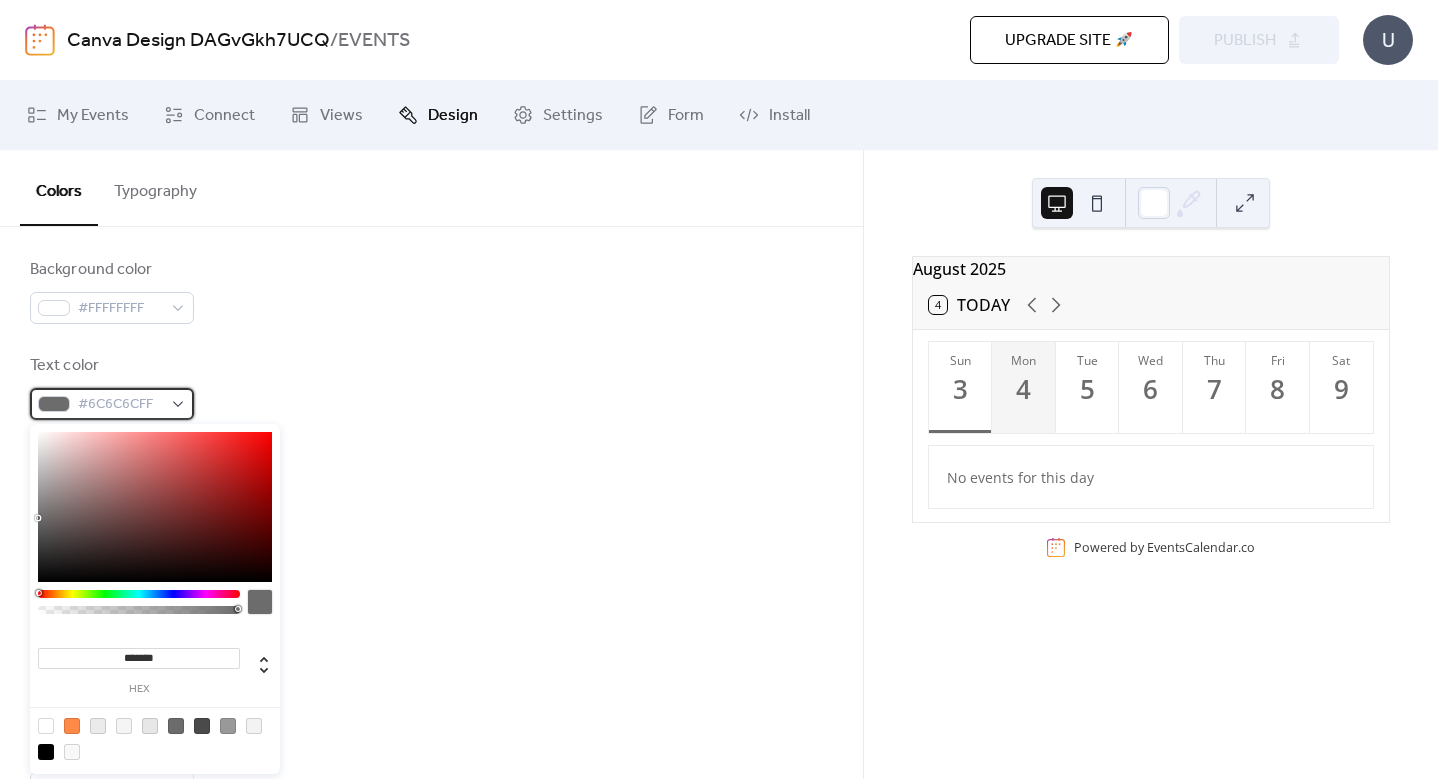 click on "#6C6C6CFF" at bounding box center (112, 404) 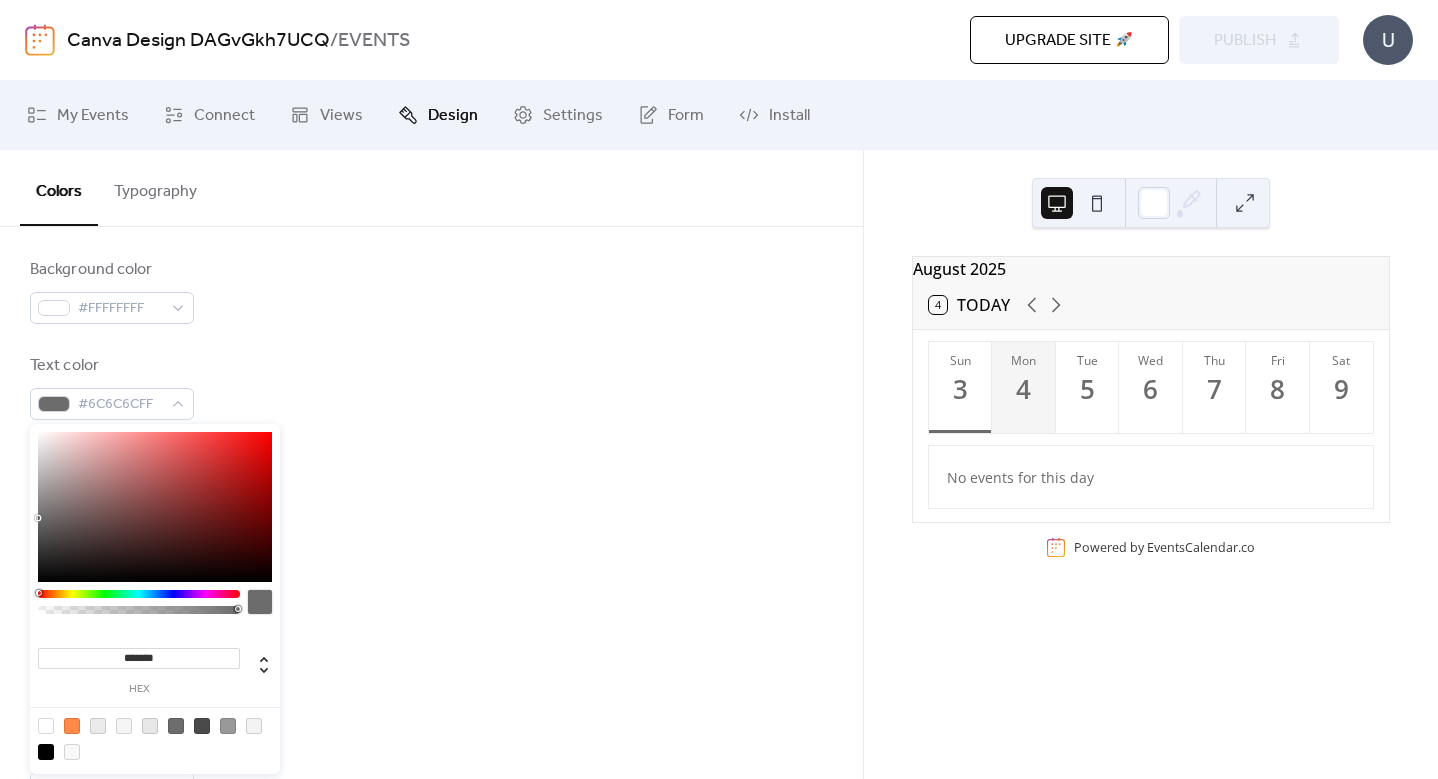 click at bounding box center [46, 752] 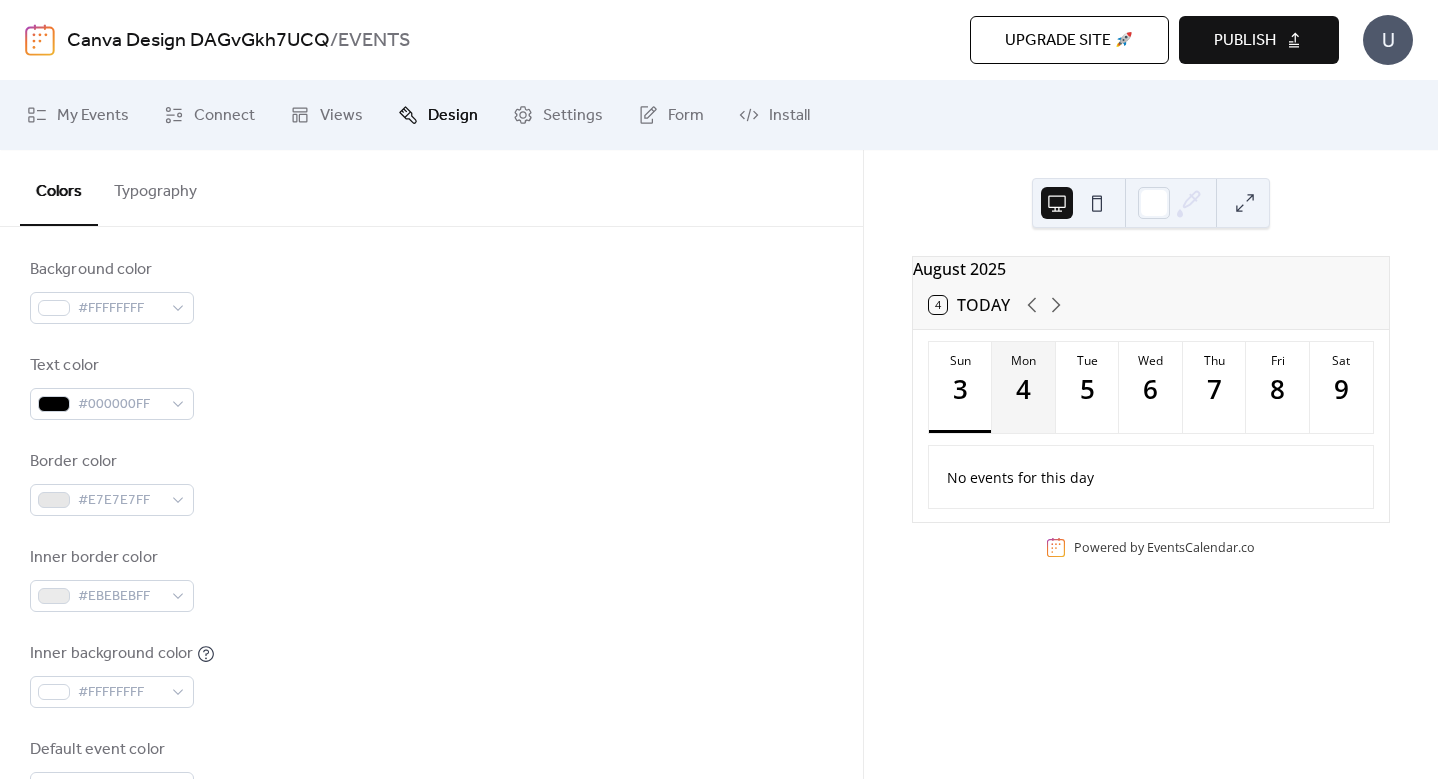click on "Inner border color #EBEBEBFF" at bounding box center (431, 579) 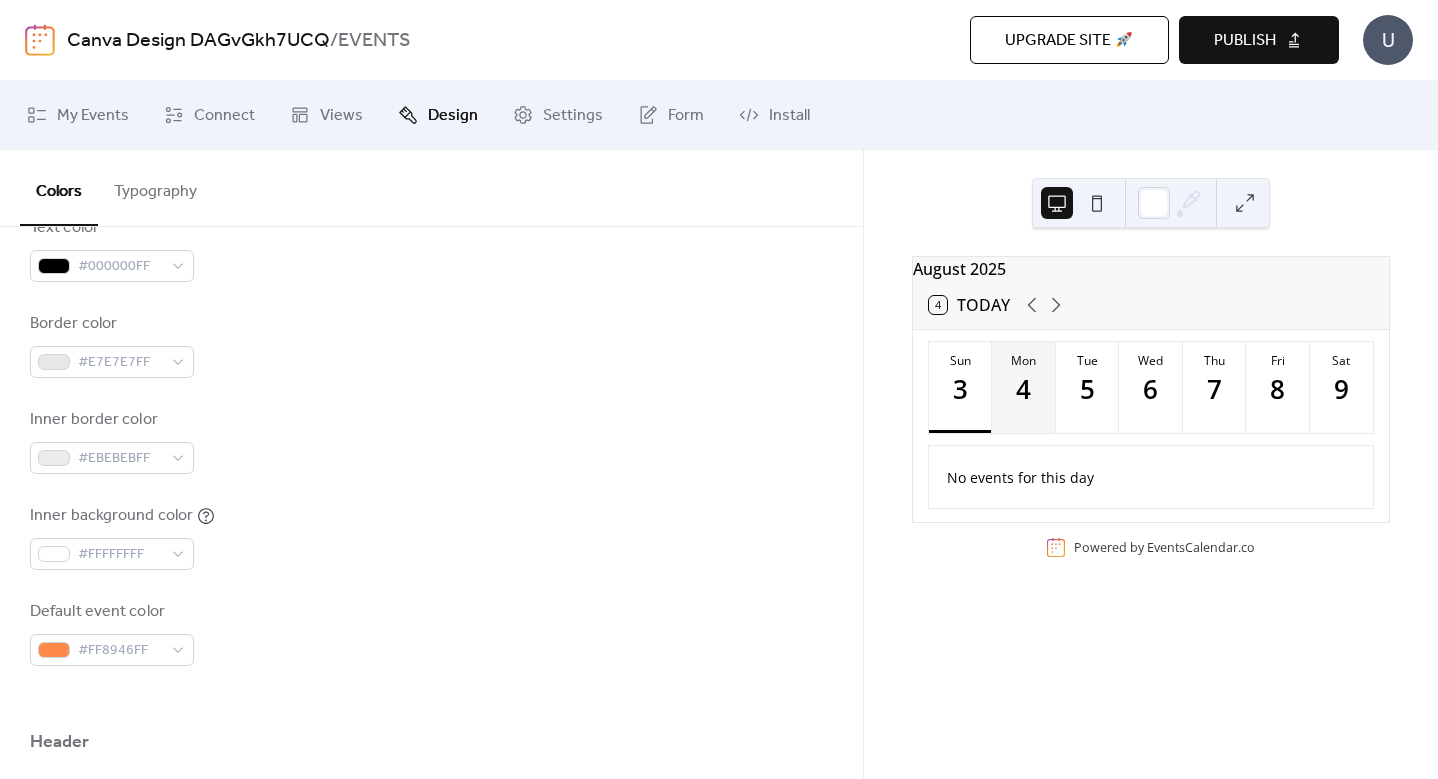 scroll, scrollTop: 370, scrollLeft: 0, axis: vertical 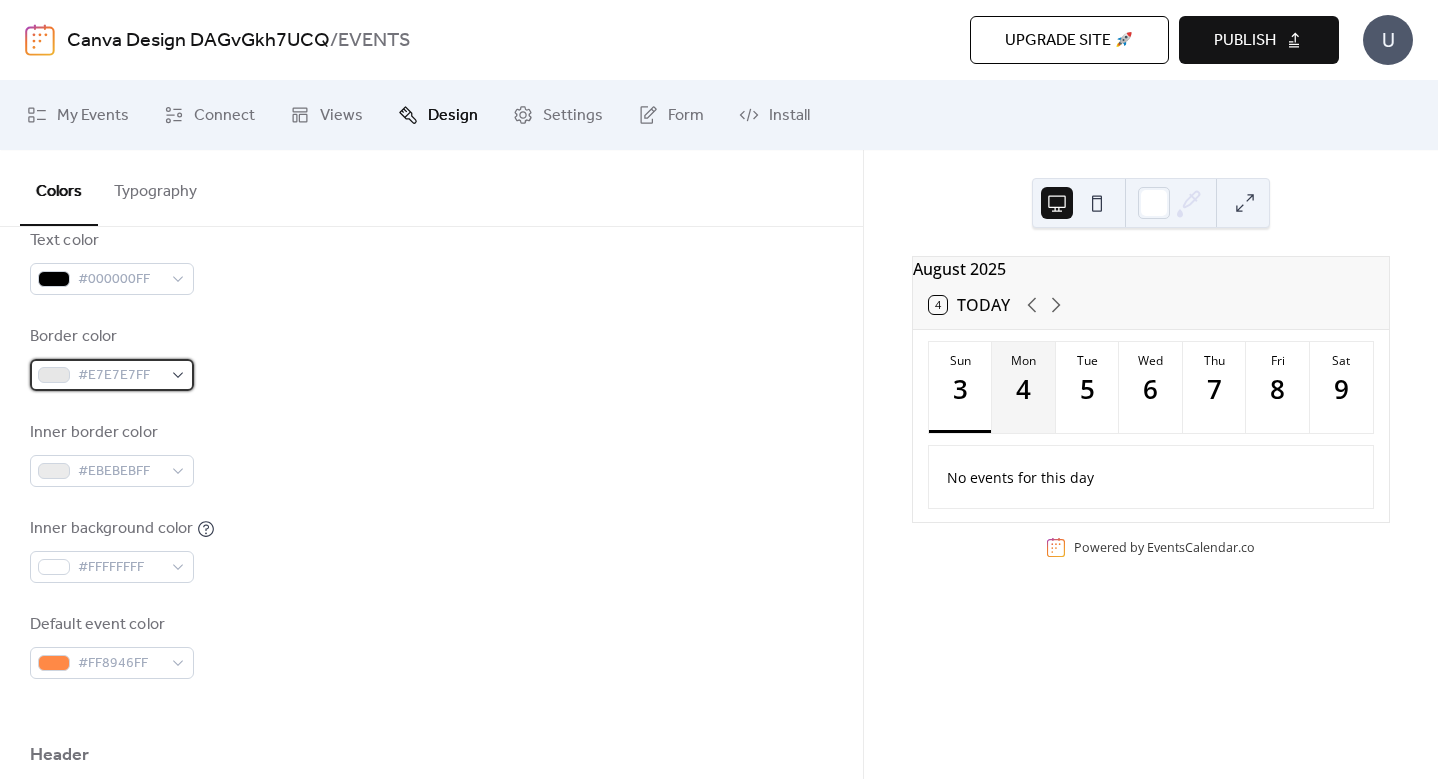 click on "#E7E7E7FF" at bounding box center (112, 375) 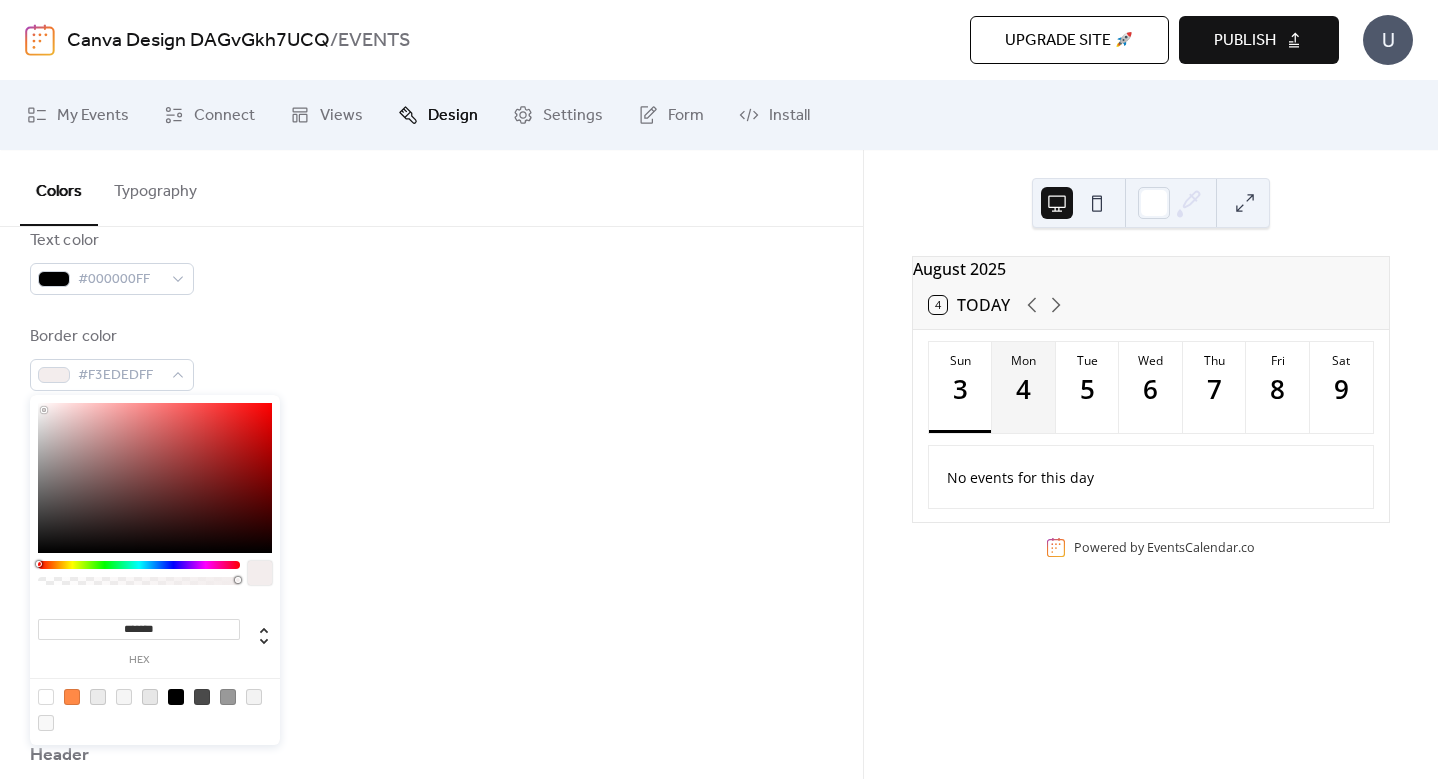 type on "*******" 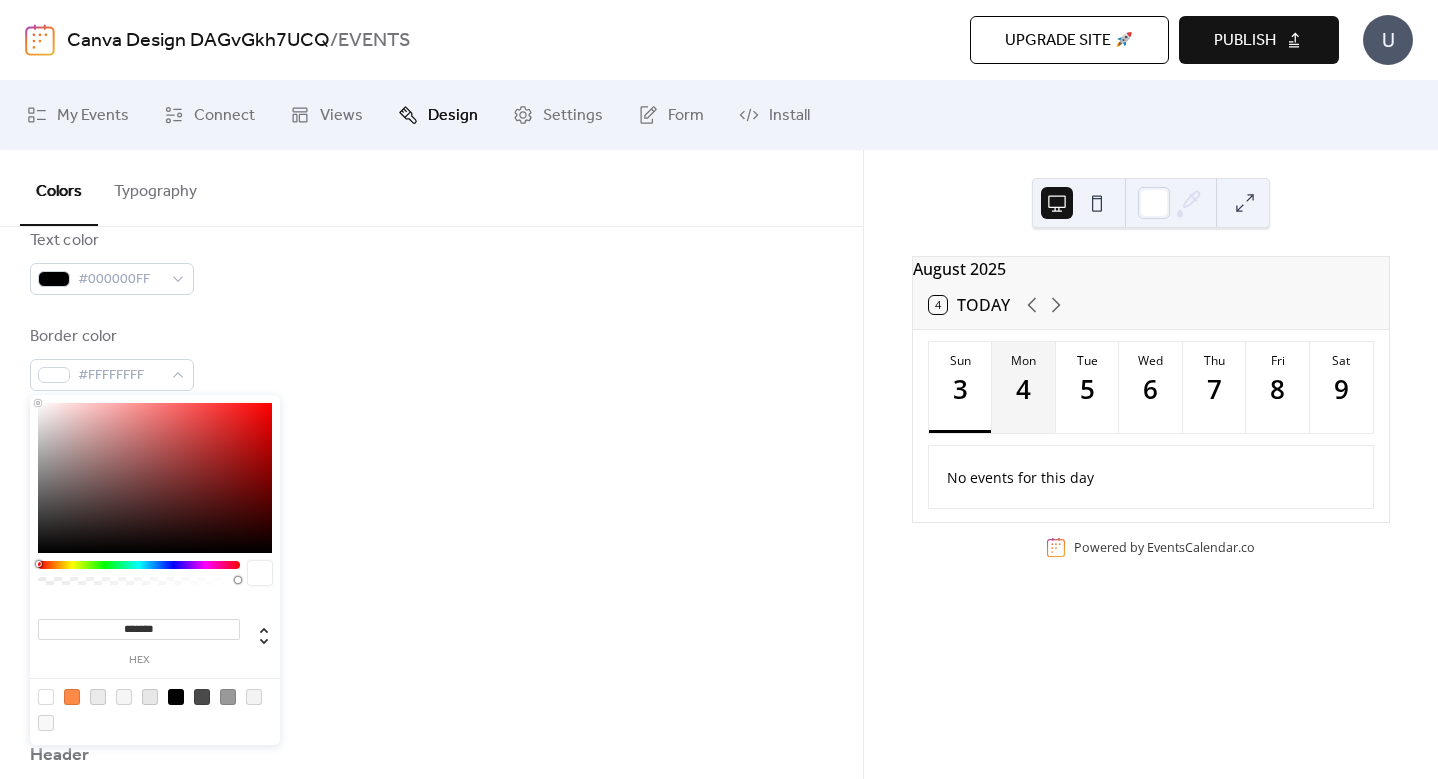drag, startPoint x: 70, startPoint y: 418, endPoint x: -2, endPoint y: 360, distance: 92.45539 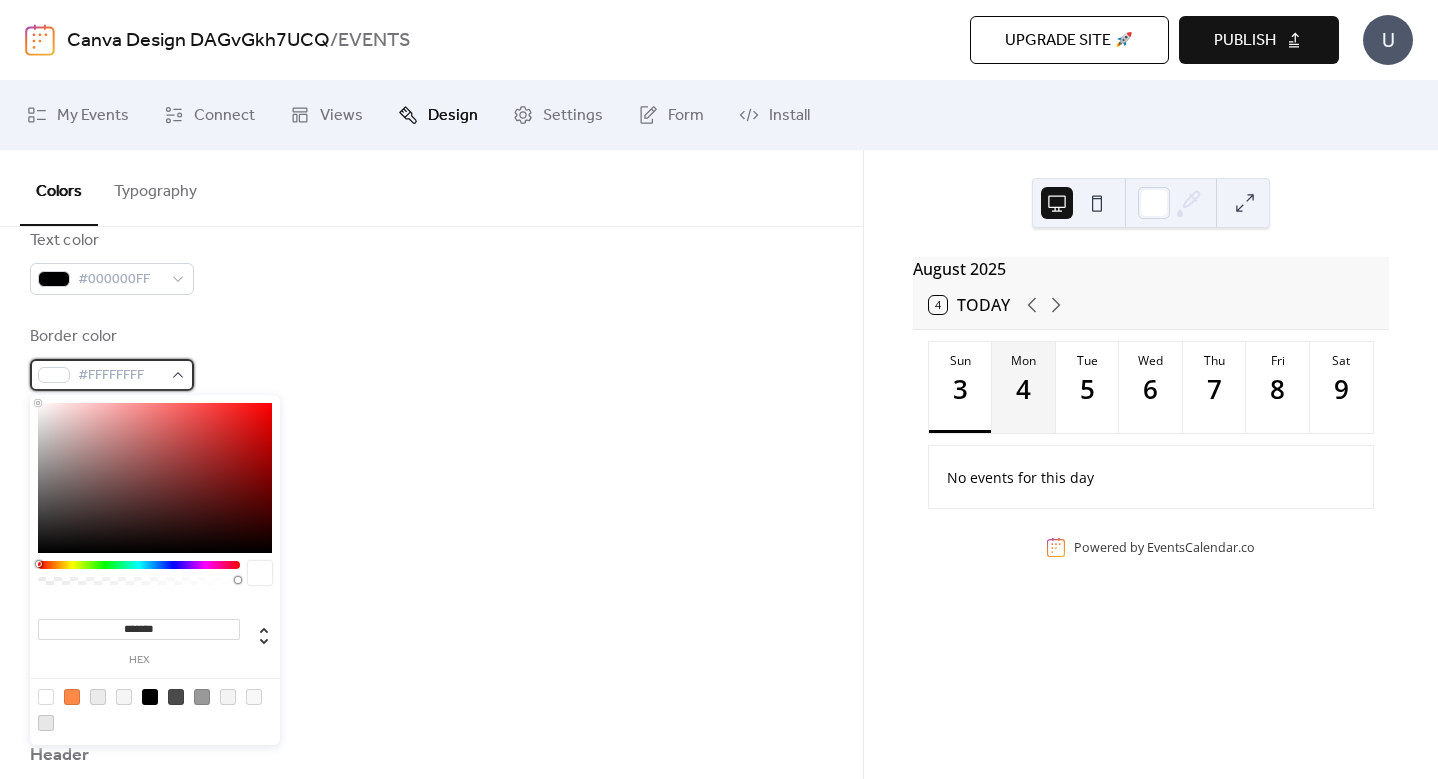 click on "#FFFFFFFF" at bounding box center (120, 376) 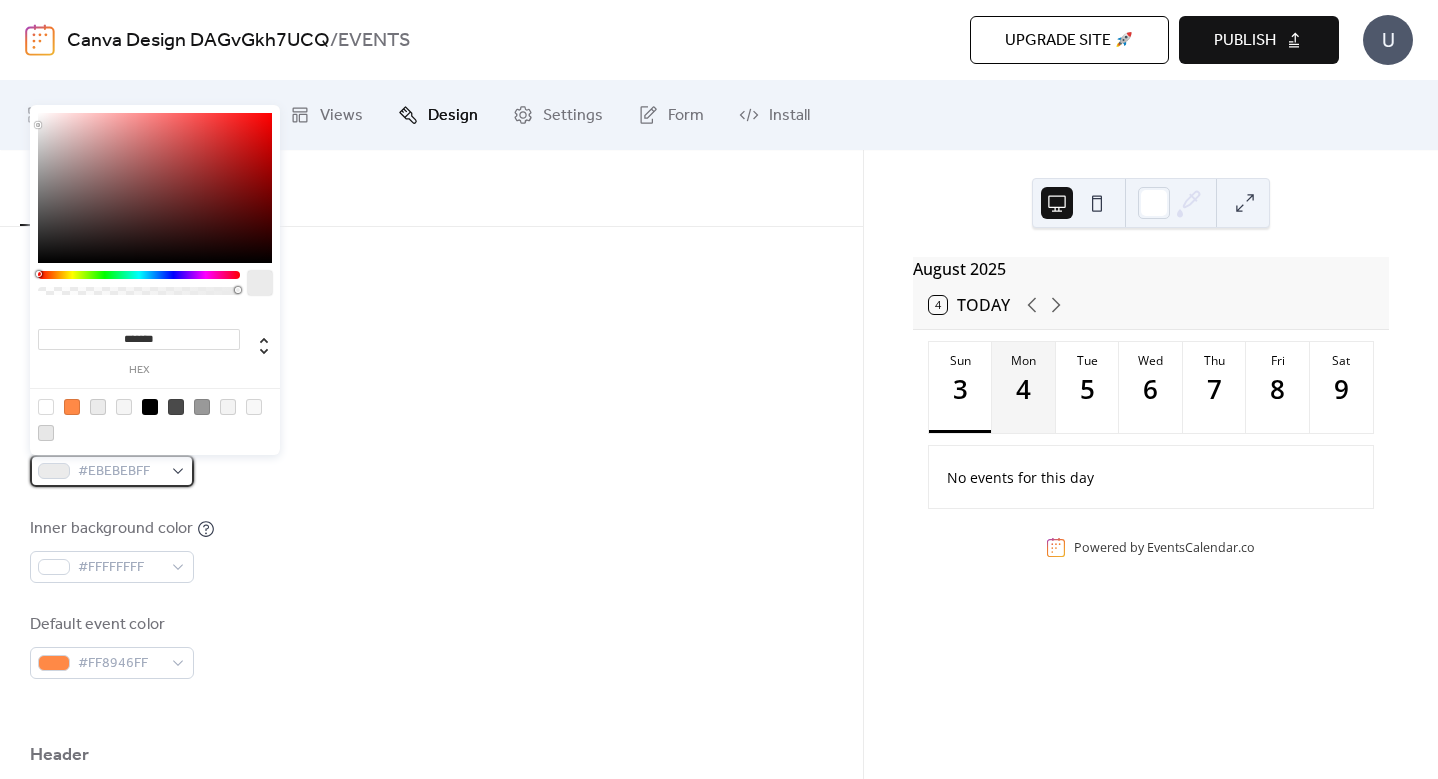 click on "#EBEBEBFF" at bounding box center [112, 471] 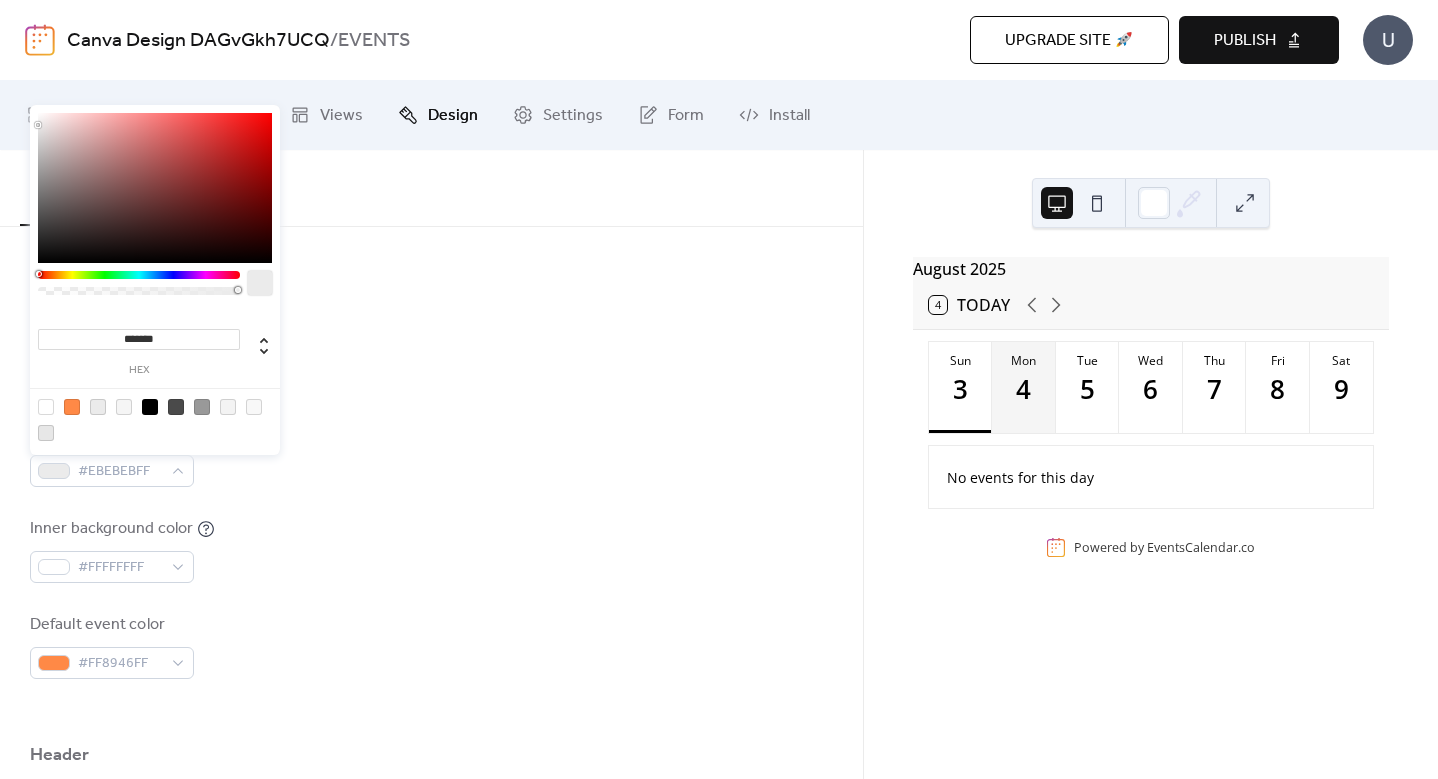 click at bounding box center [46, 407] 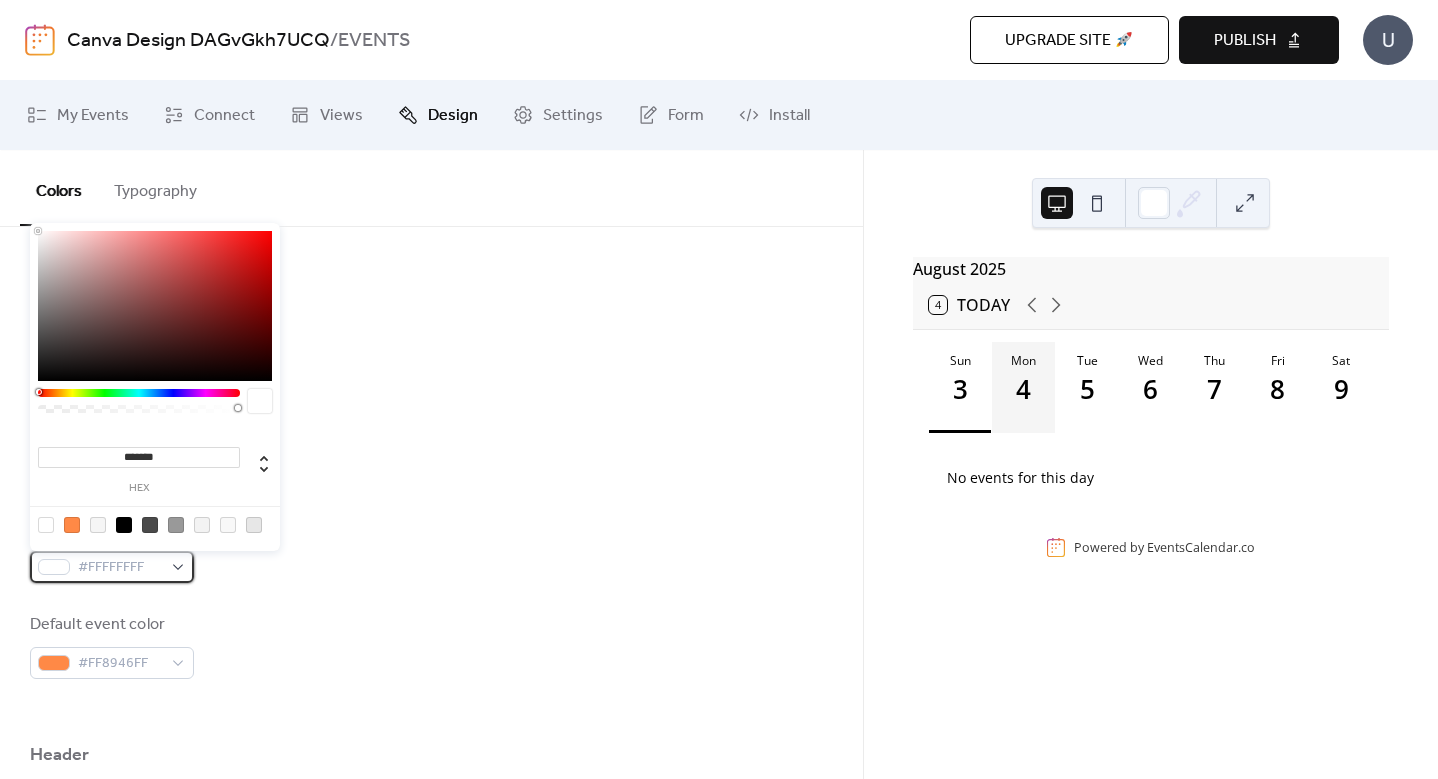 click on "#FFFFFFFF" at bounding box center [112, 567] 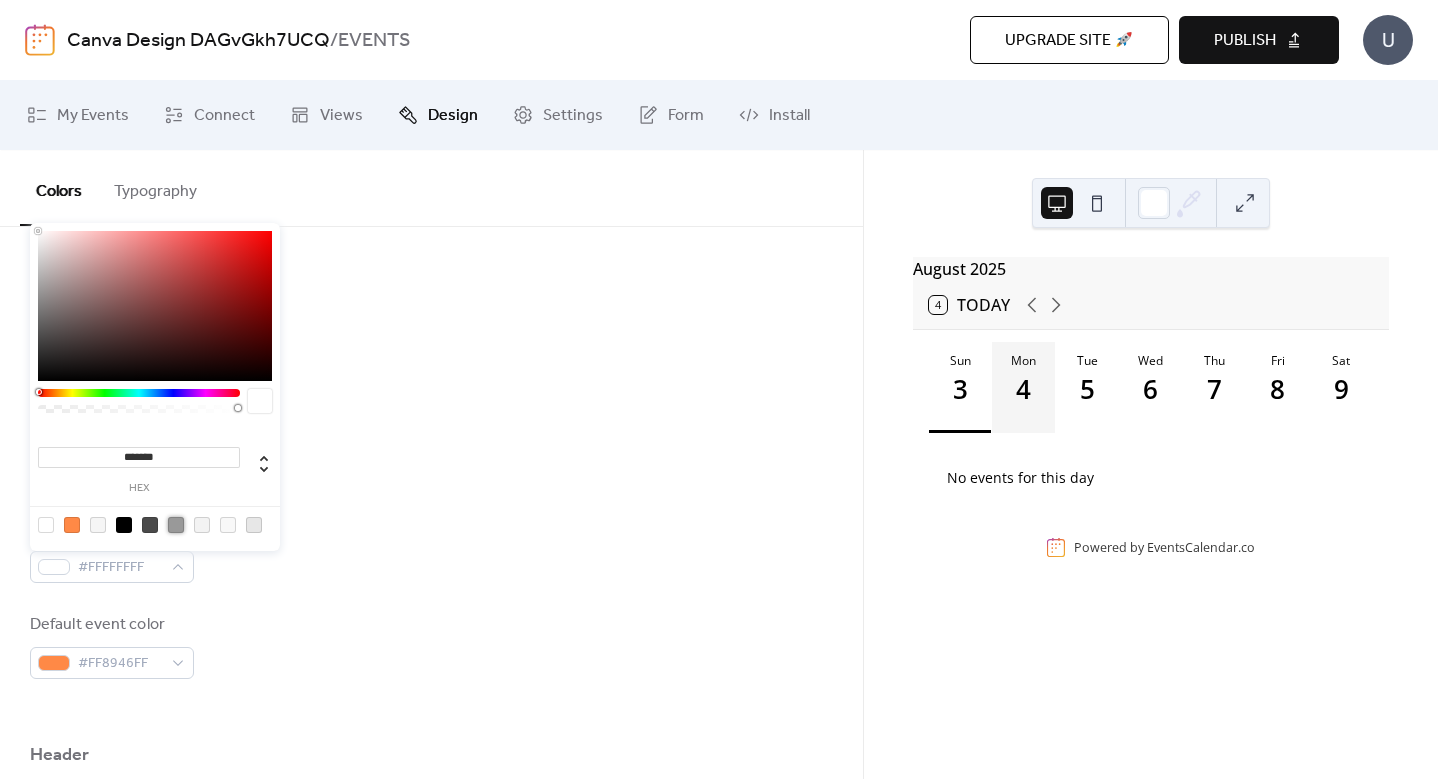 click at bounding box center (176, 525) 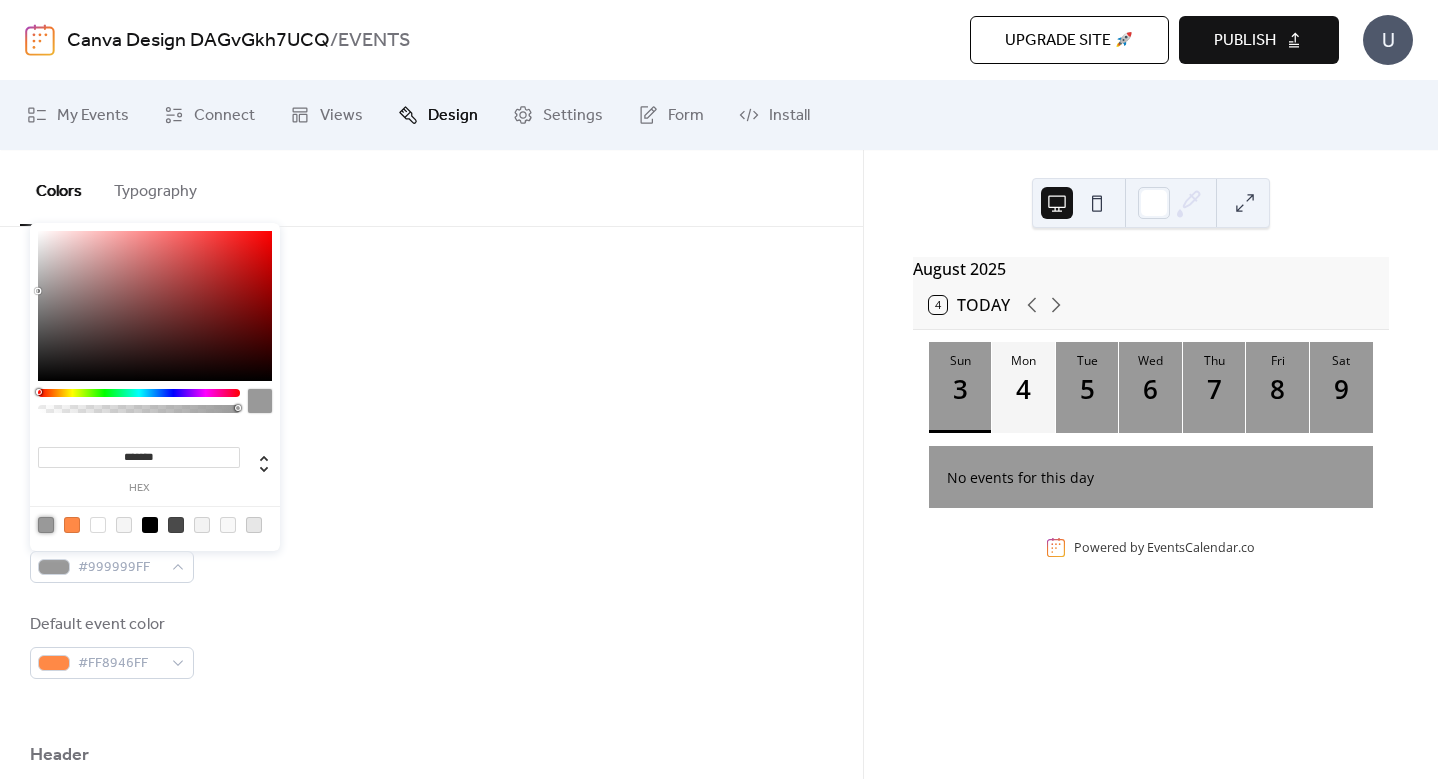 click at bounding box center [202, 525] 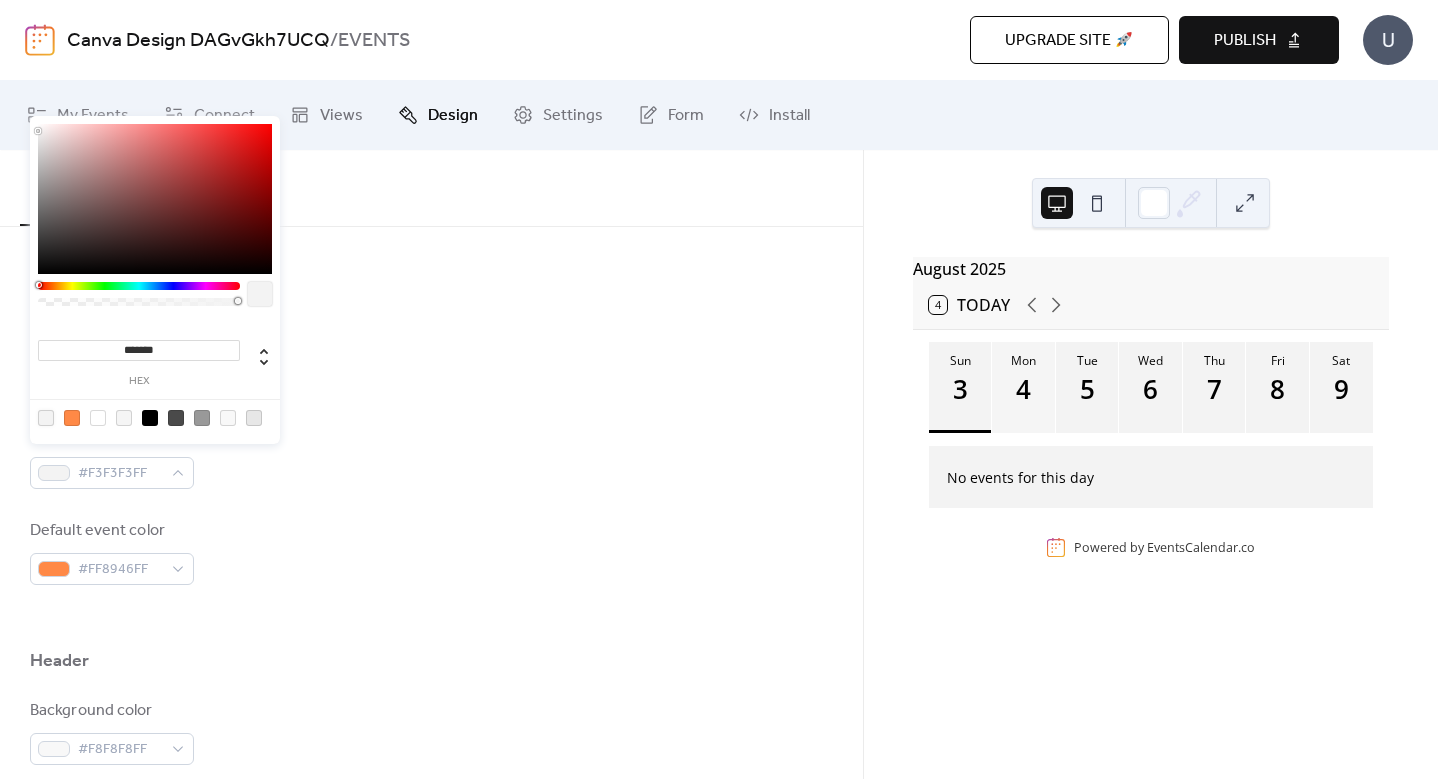 scroll, scrollTop: 480, scrollLeft: 0, axis: vertical 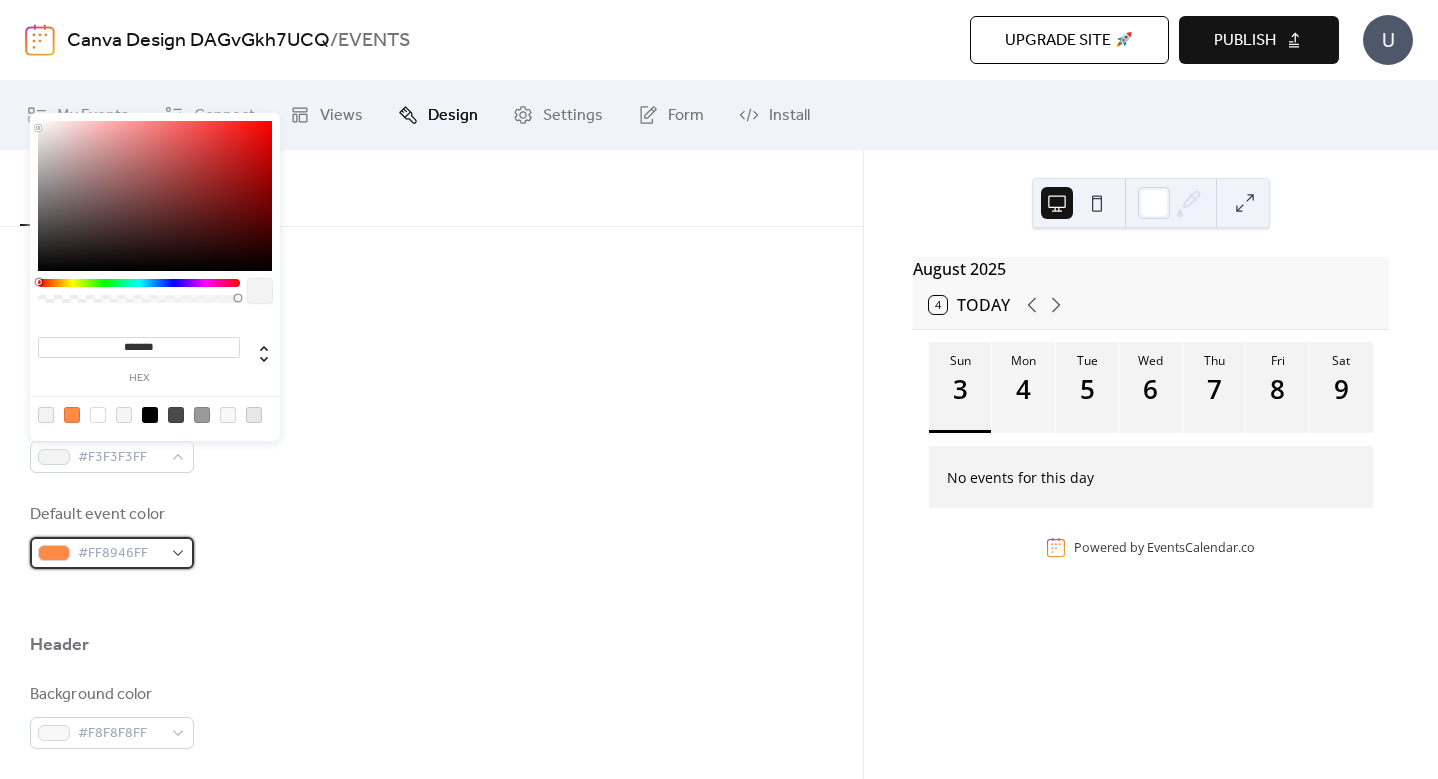 click on "#FF8946FF" at bounding box center [112, 553] 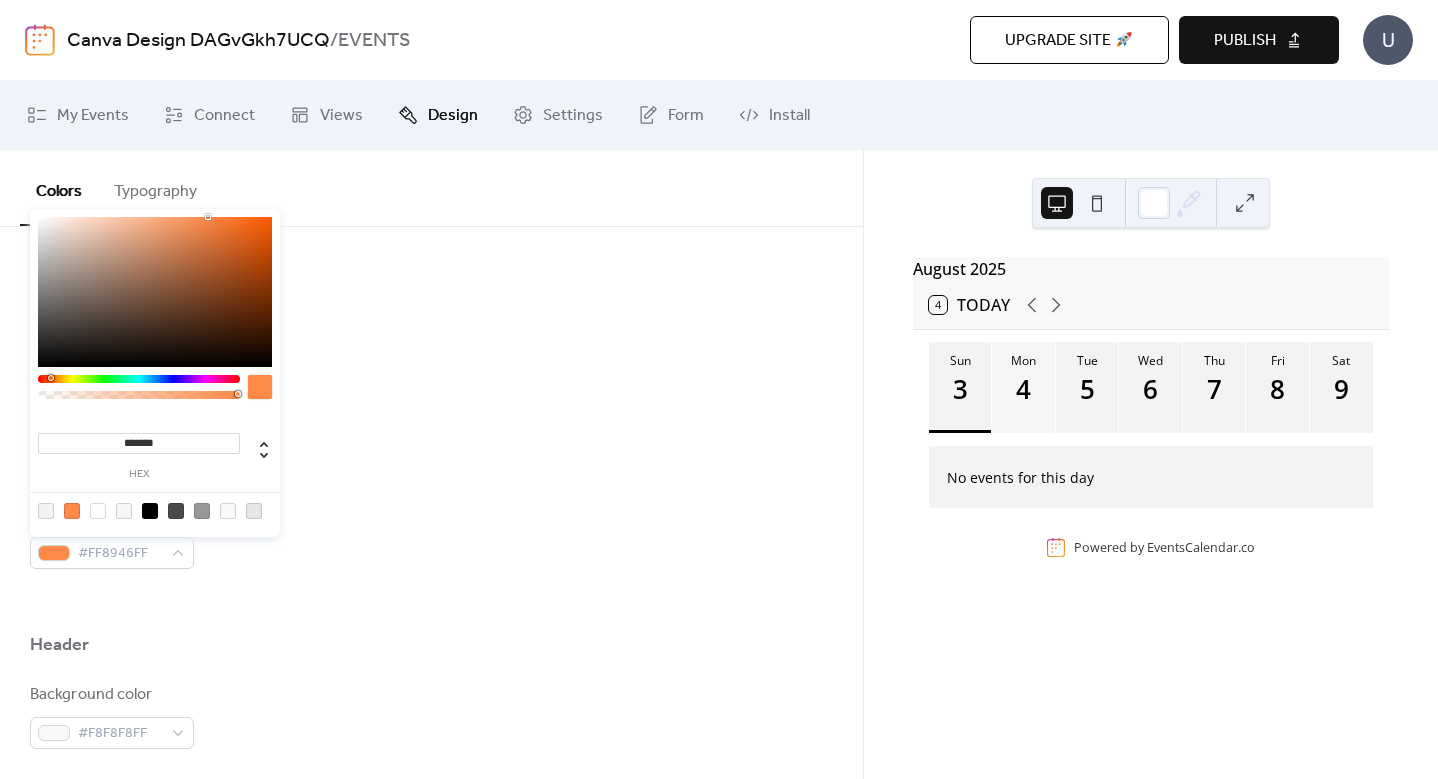 click at bounding box center [72, 511] 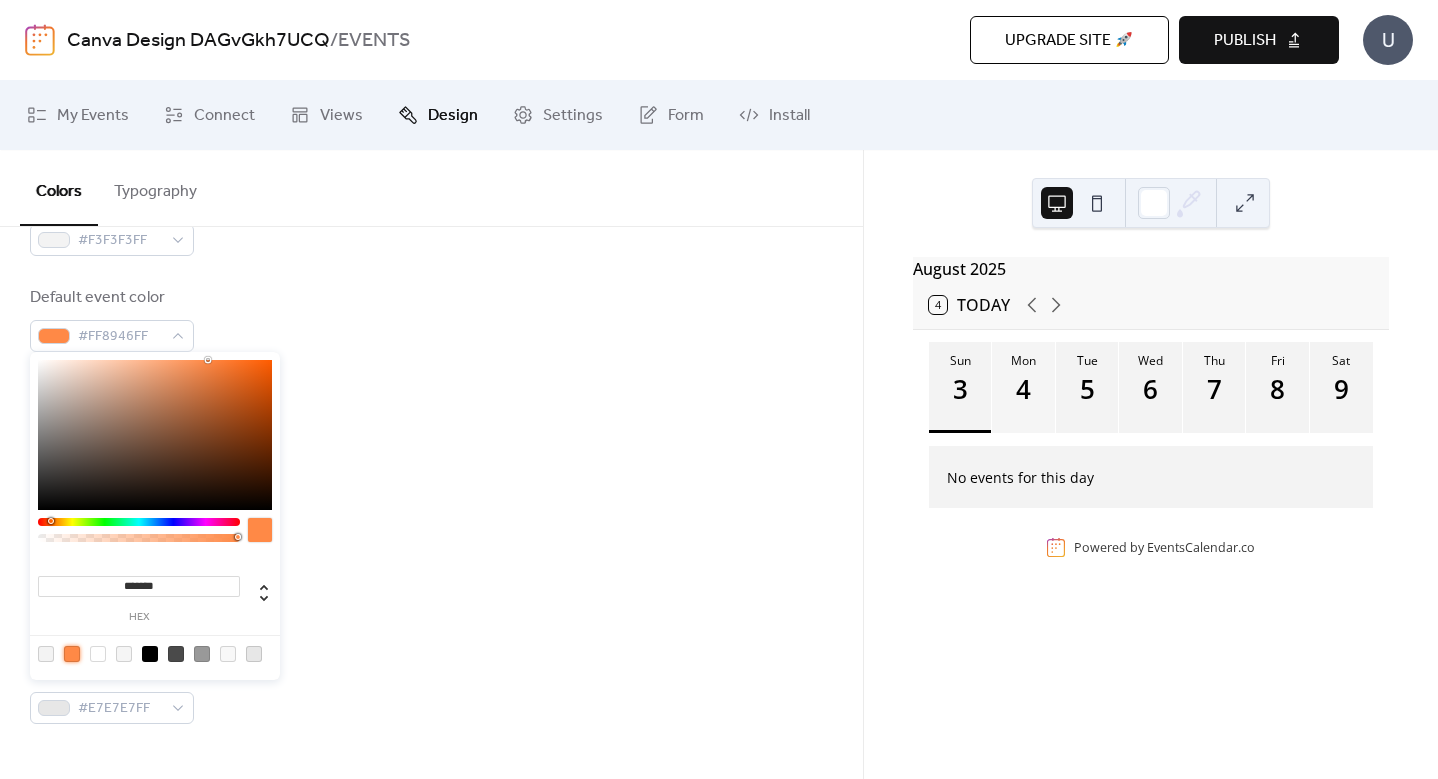 scroll, scrollTop: 705, scrollLeft: 0, axis: vertical 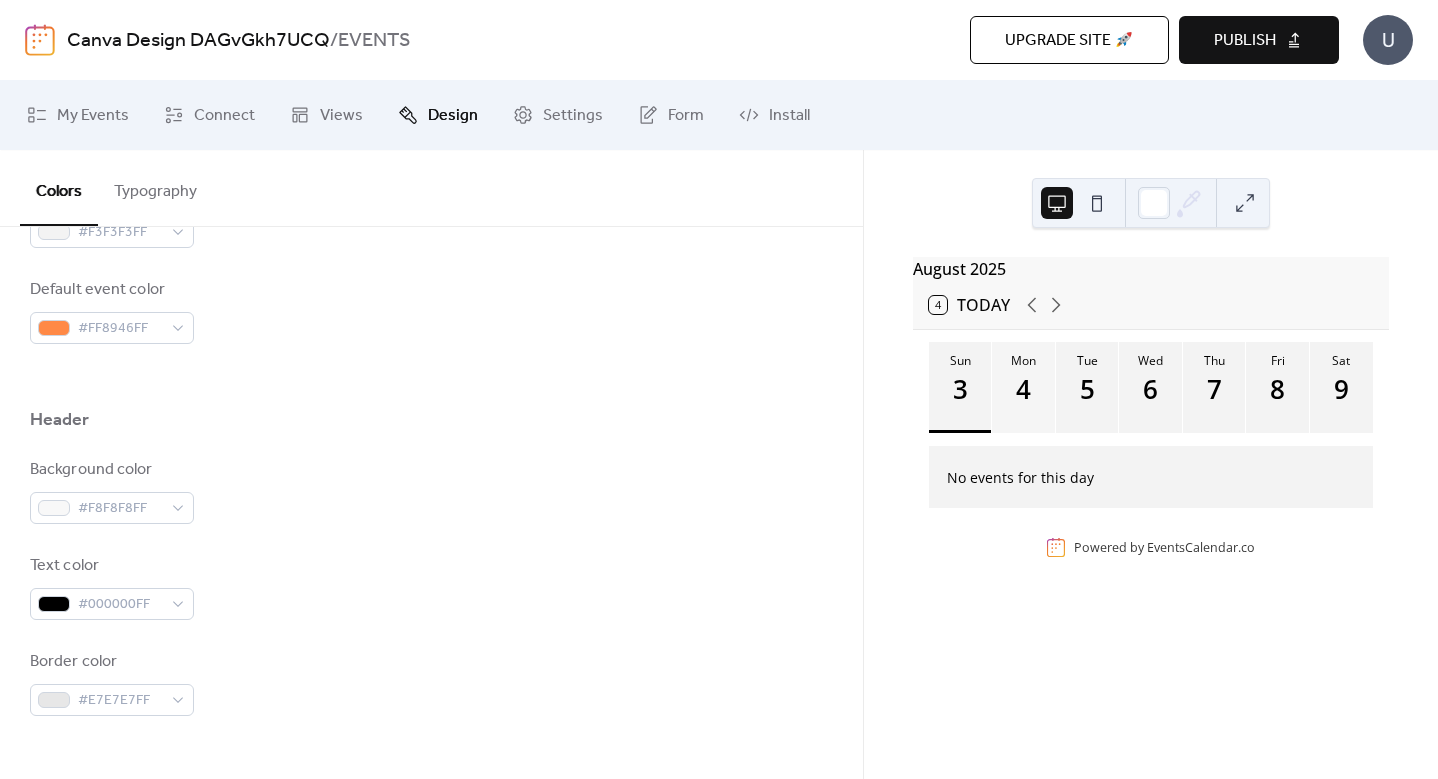 click on "Background color #F8F8F8FF Text color #000000FF Border color #E7E7E7FF" at bounding box center (431, 587) 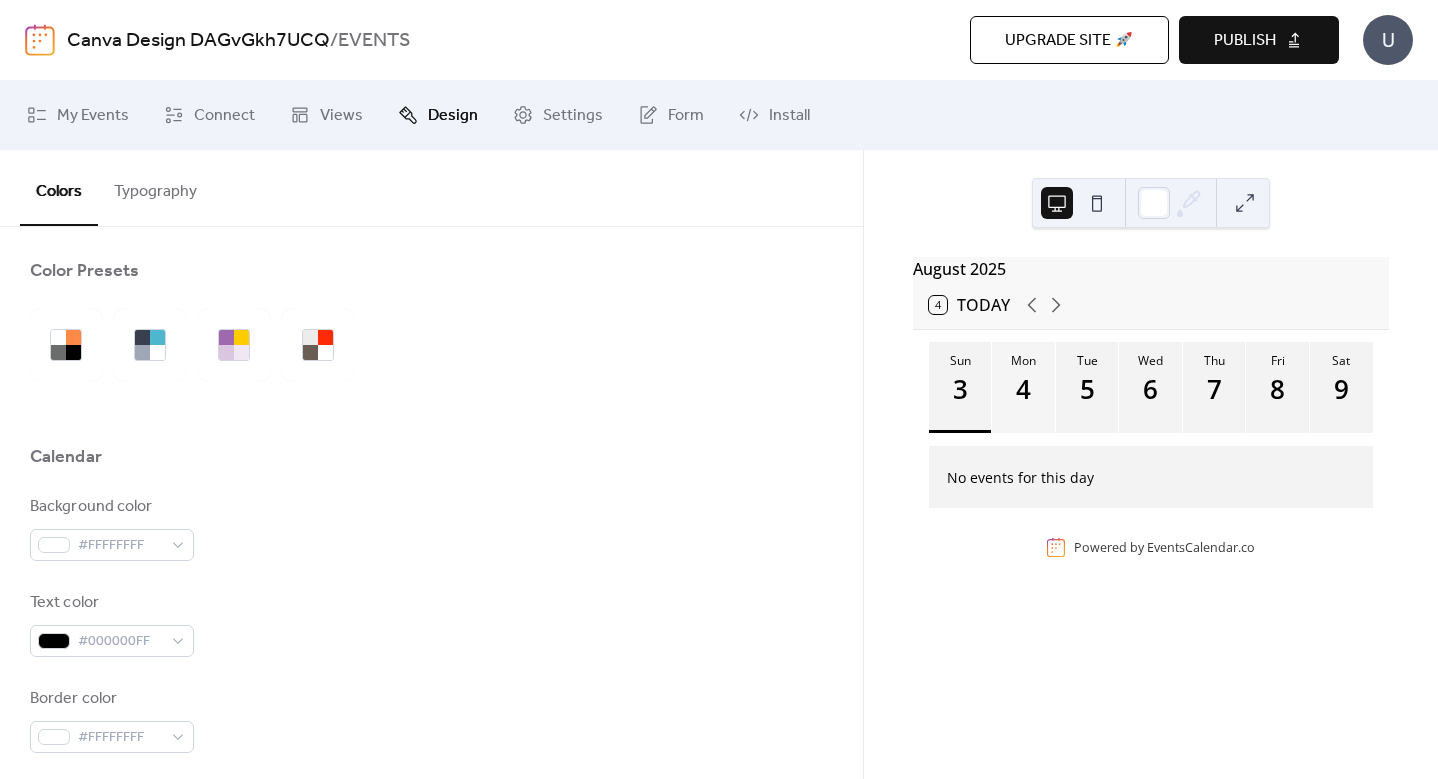 scroll, scrollTop: 0, scrollLeft: 0, axis: both 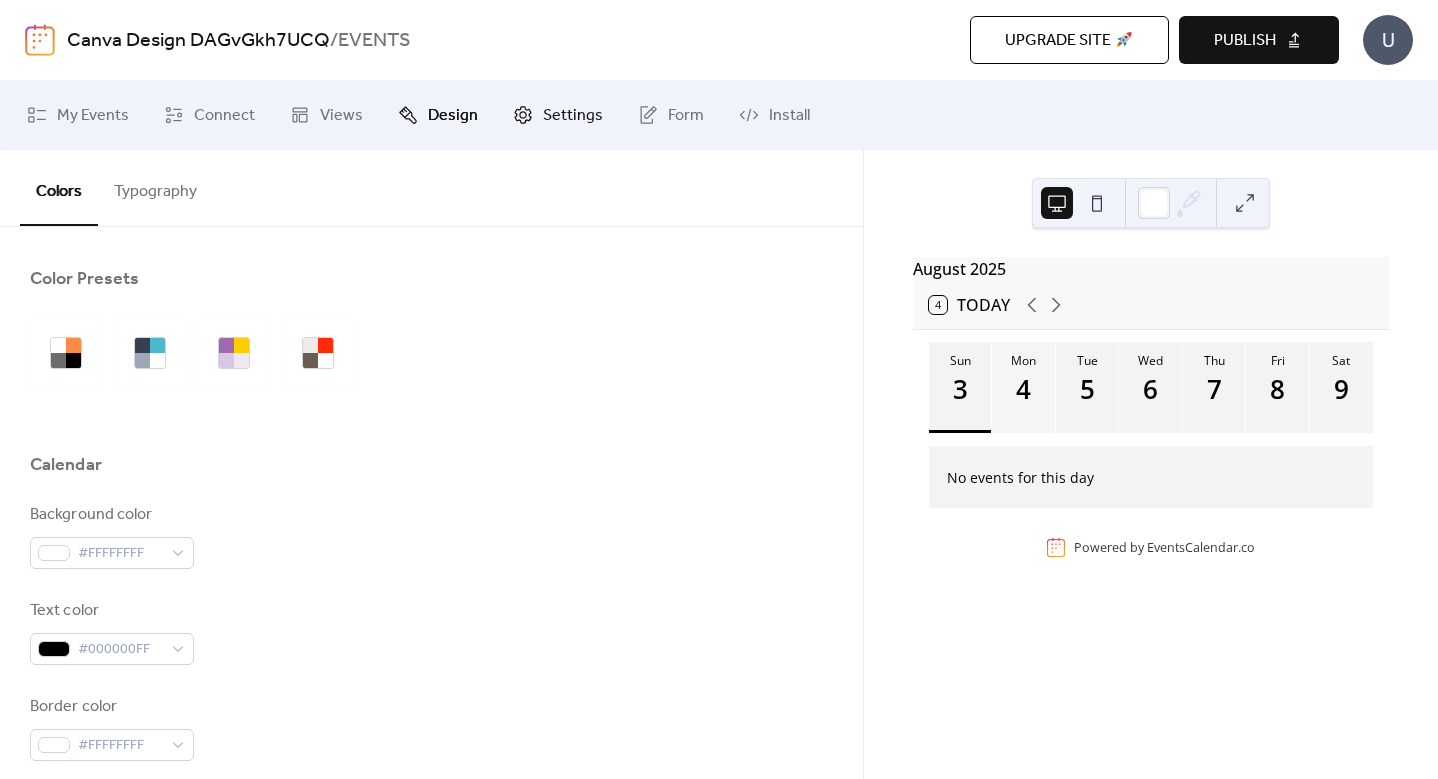 click 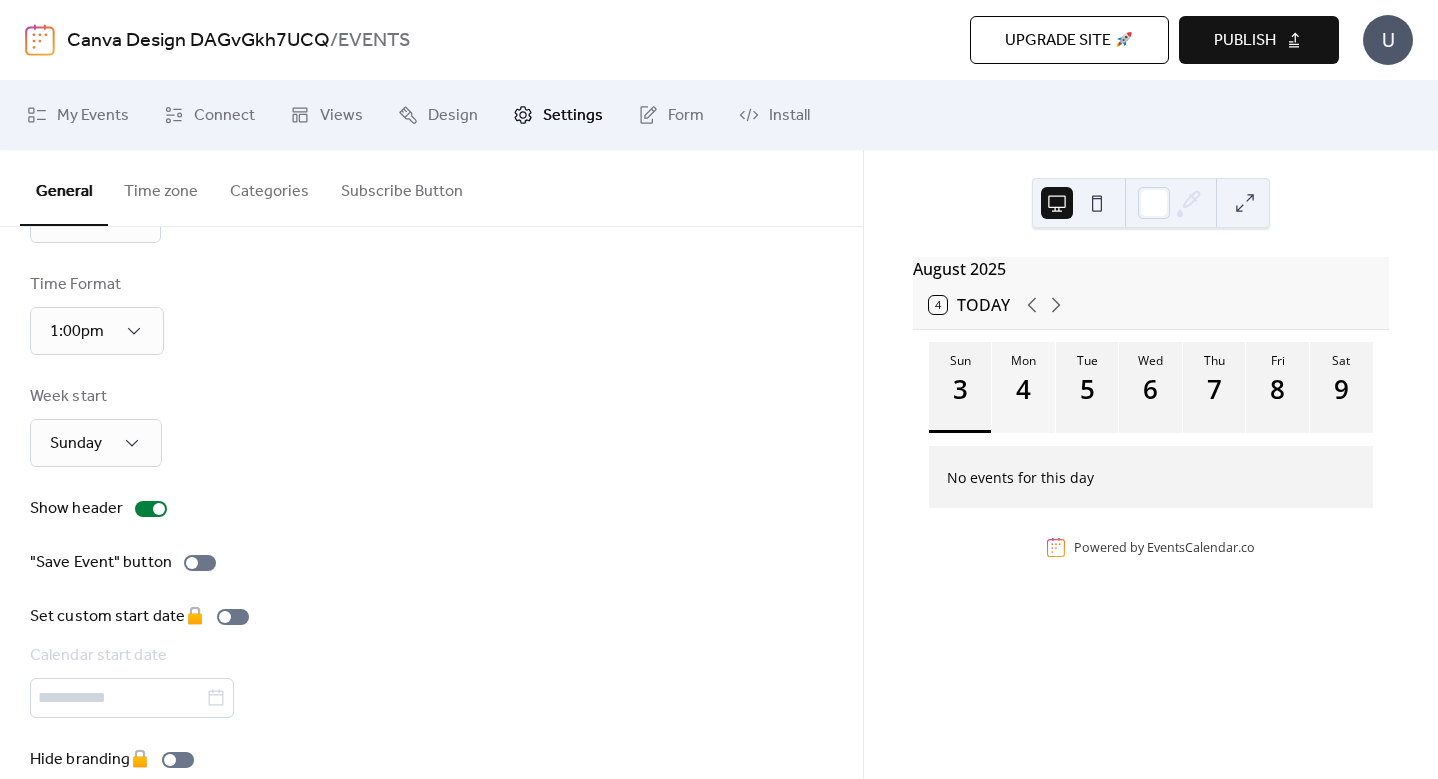 scroll, scrollTop: 139, scrollLeft: 0, axis: vertical 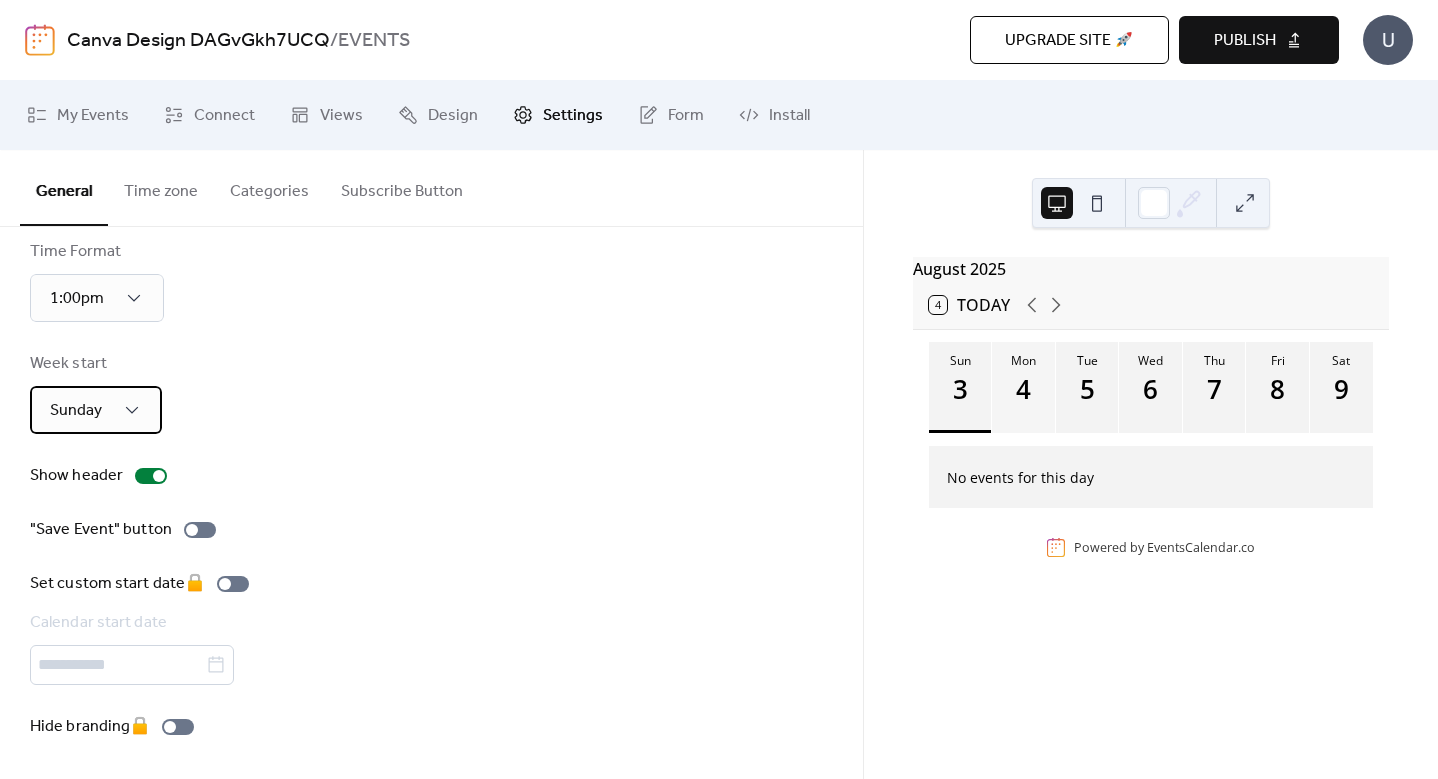 click on "Sunday" at bounding box center [96, 410] 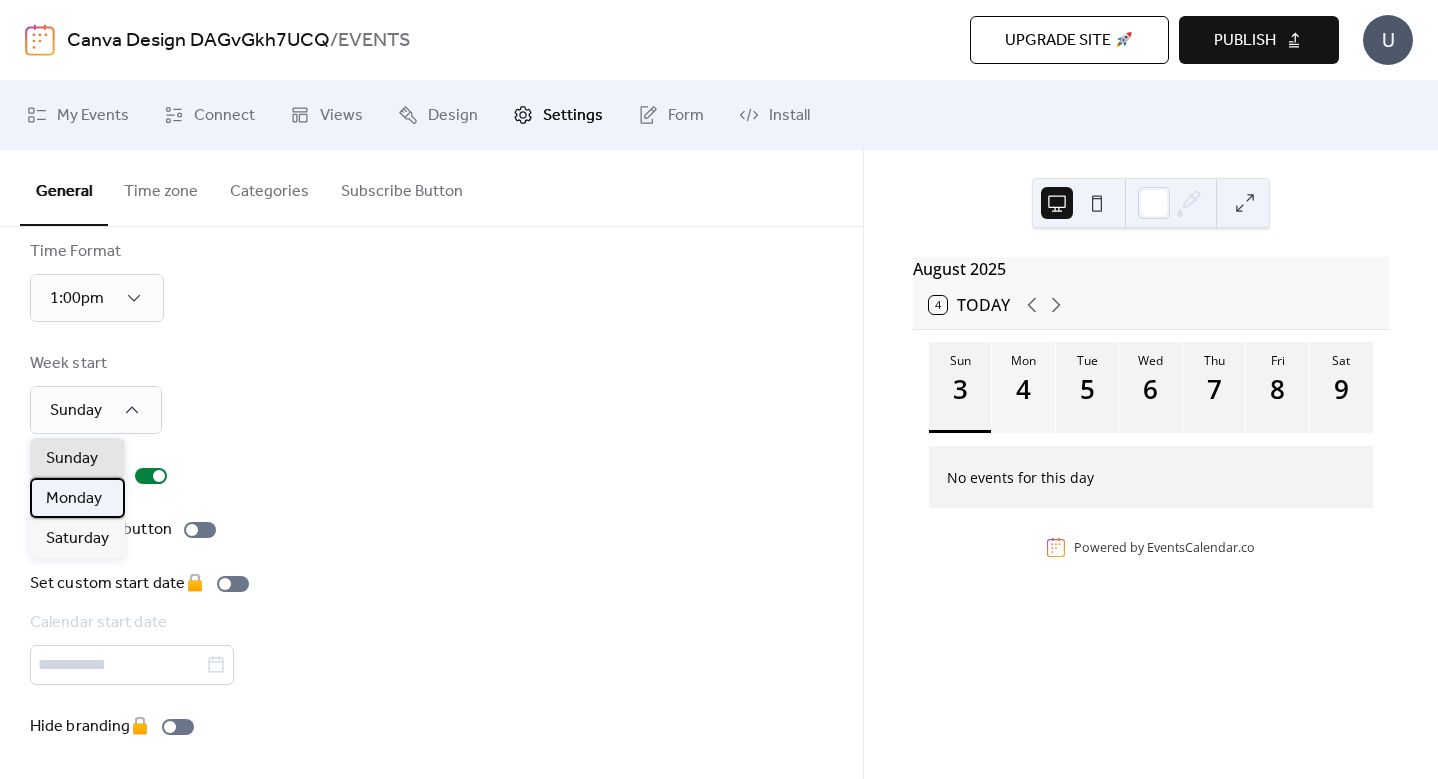 click on "Monday" at bounding box center [74, 499] 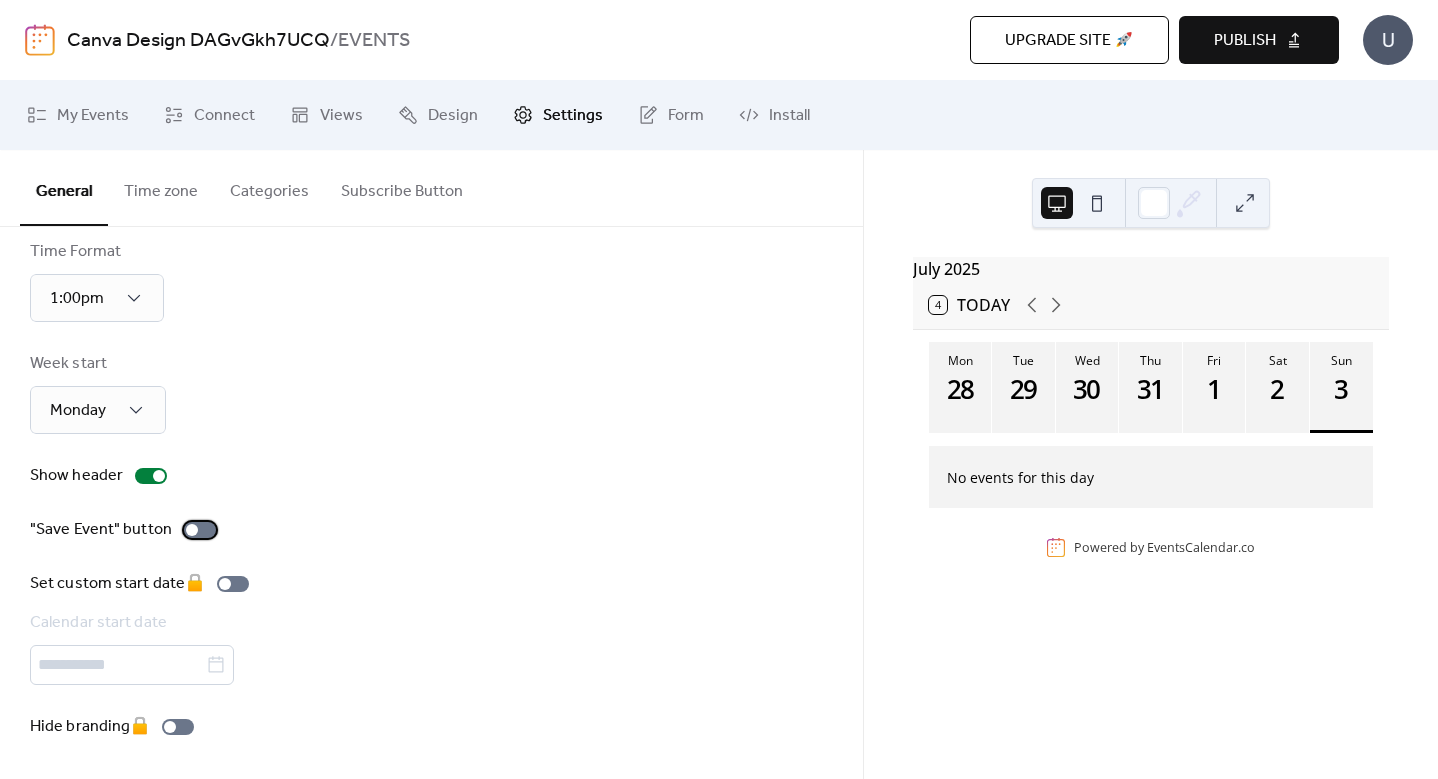 click at bounding box center [192, 530] 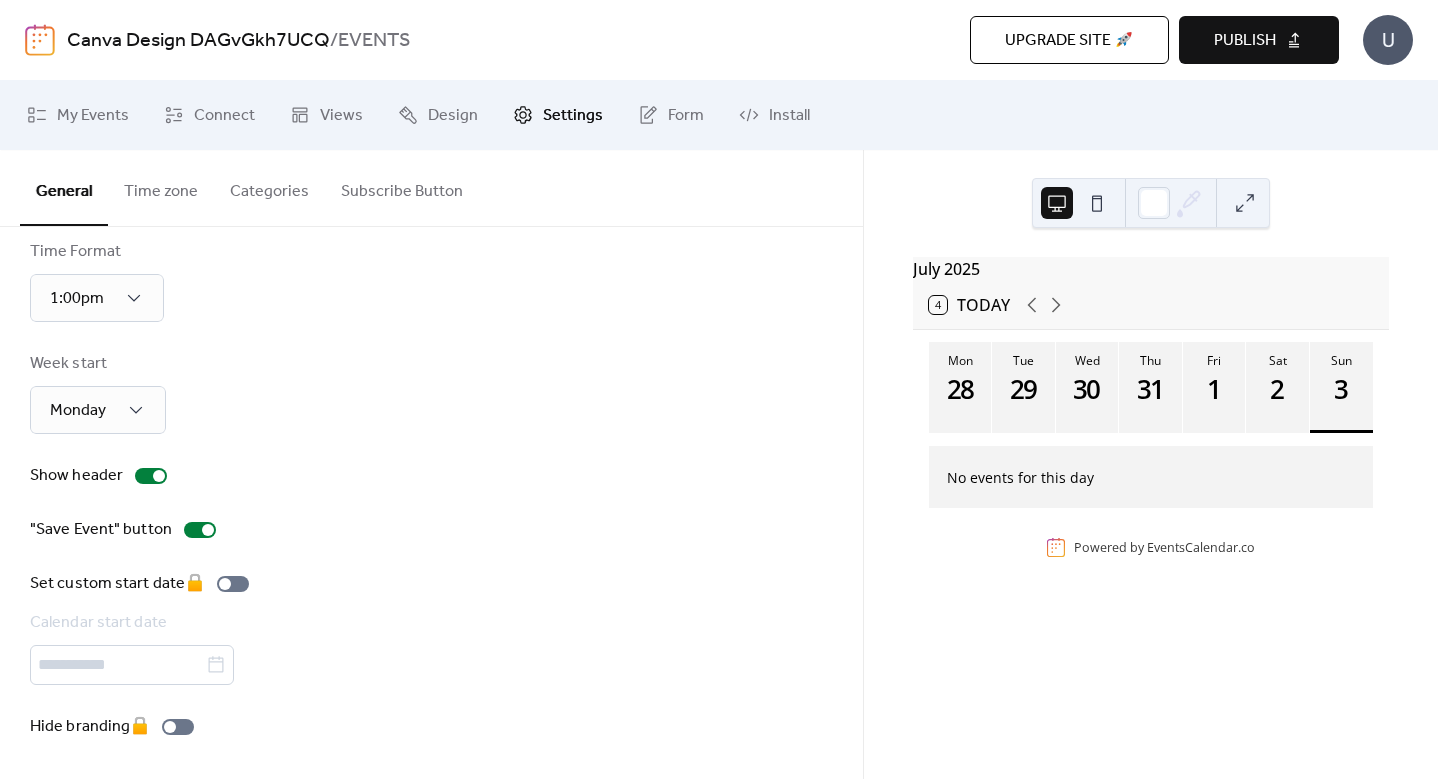 click on "Time zone" at bounding box center (161, 187) 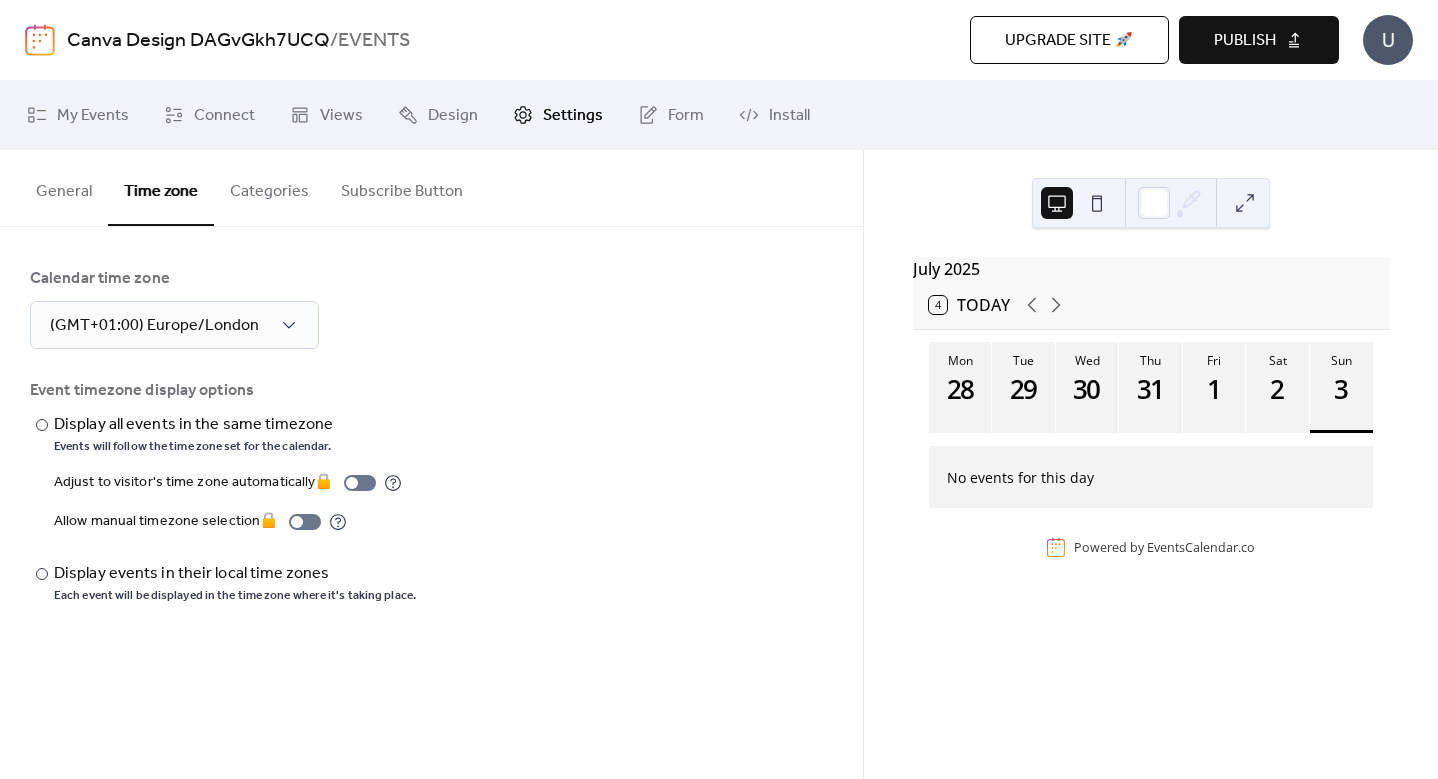 scroll, scrollTop: 0, scrollLeft: 0, axis: both 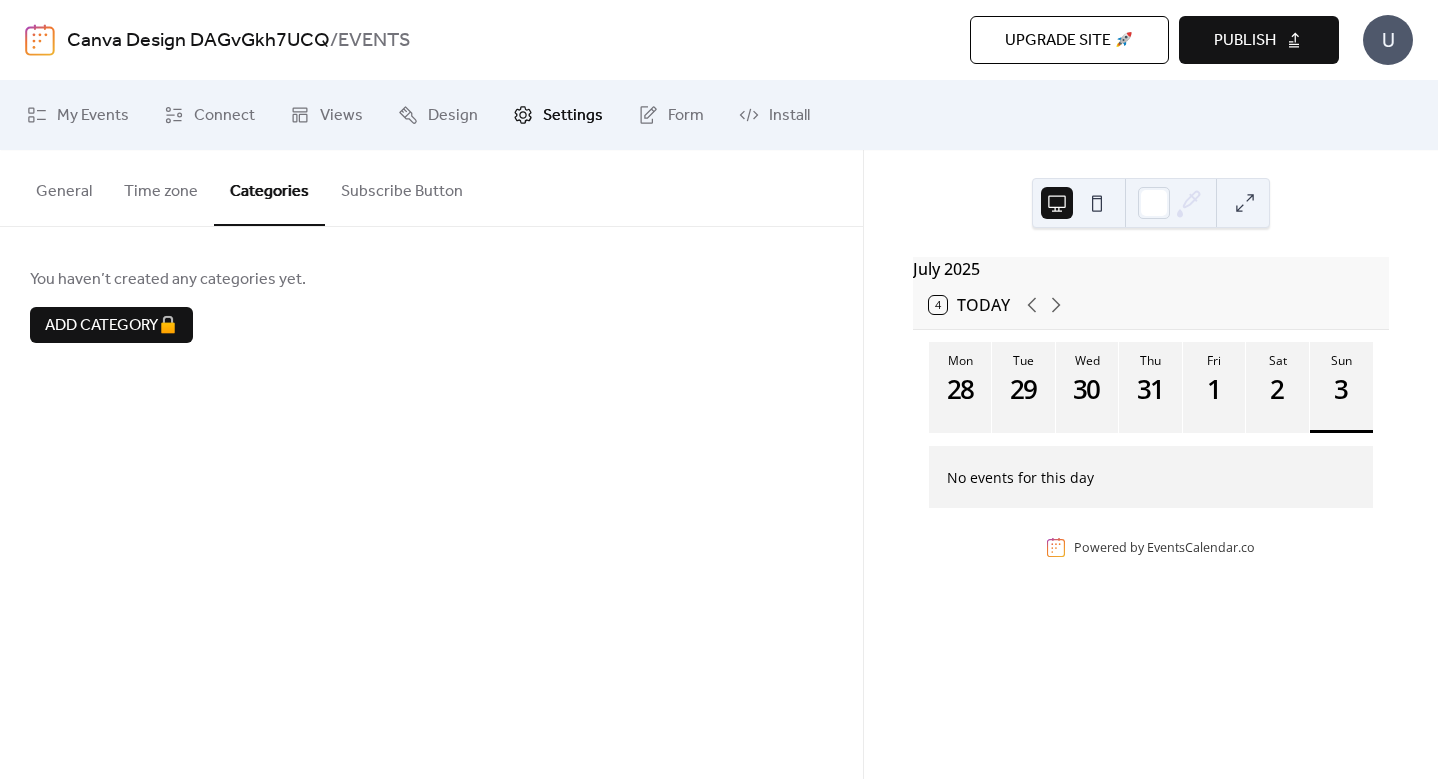 click on "Subscribe Button" at bounding box center [402, 187] 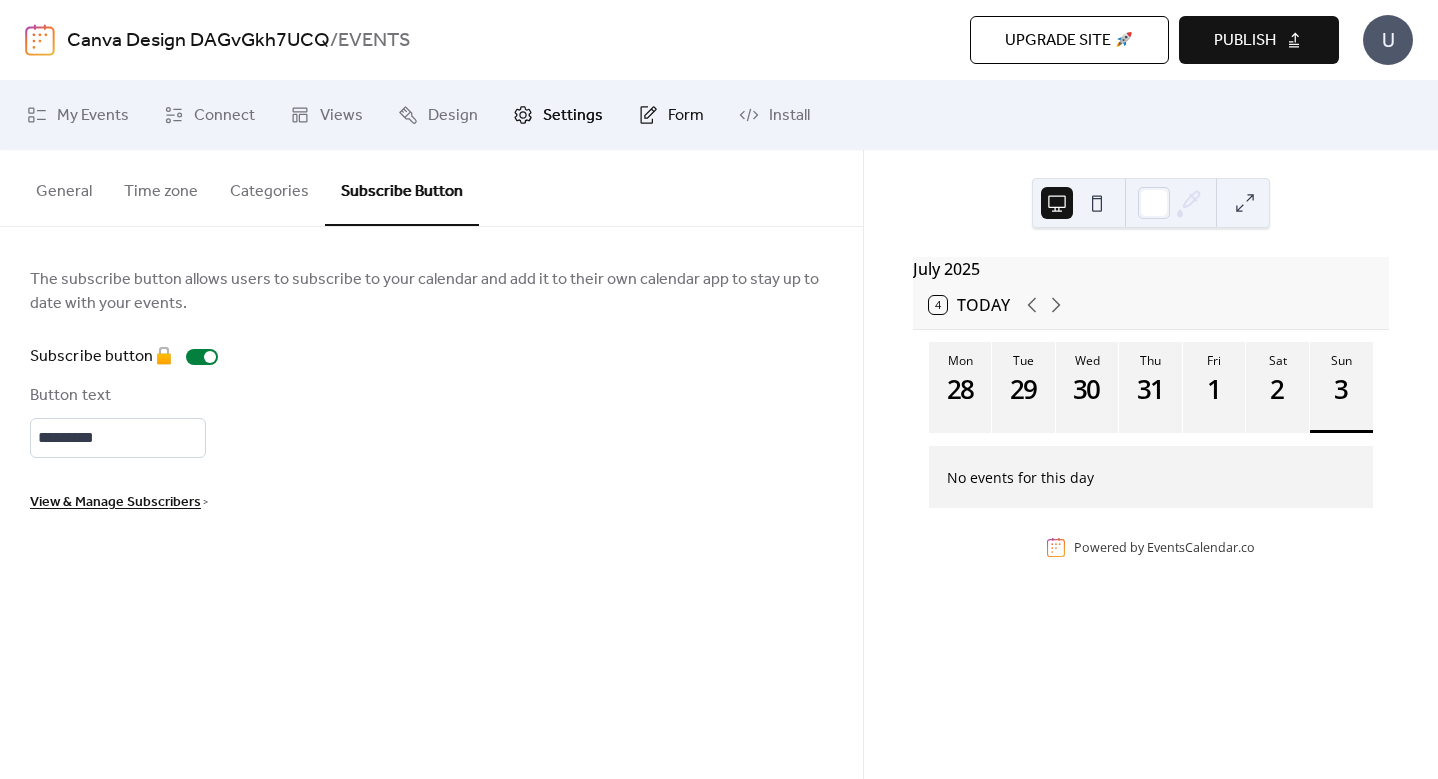 click on "Form" at bounding box center [671, 115] 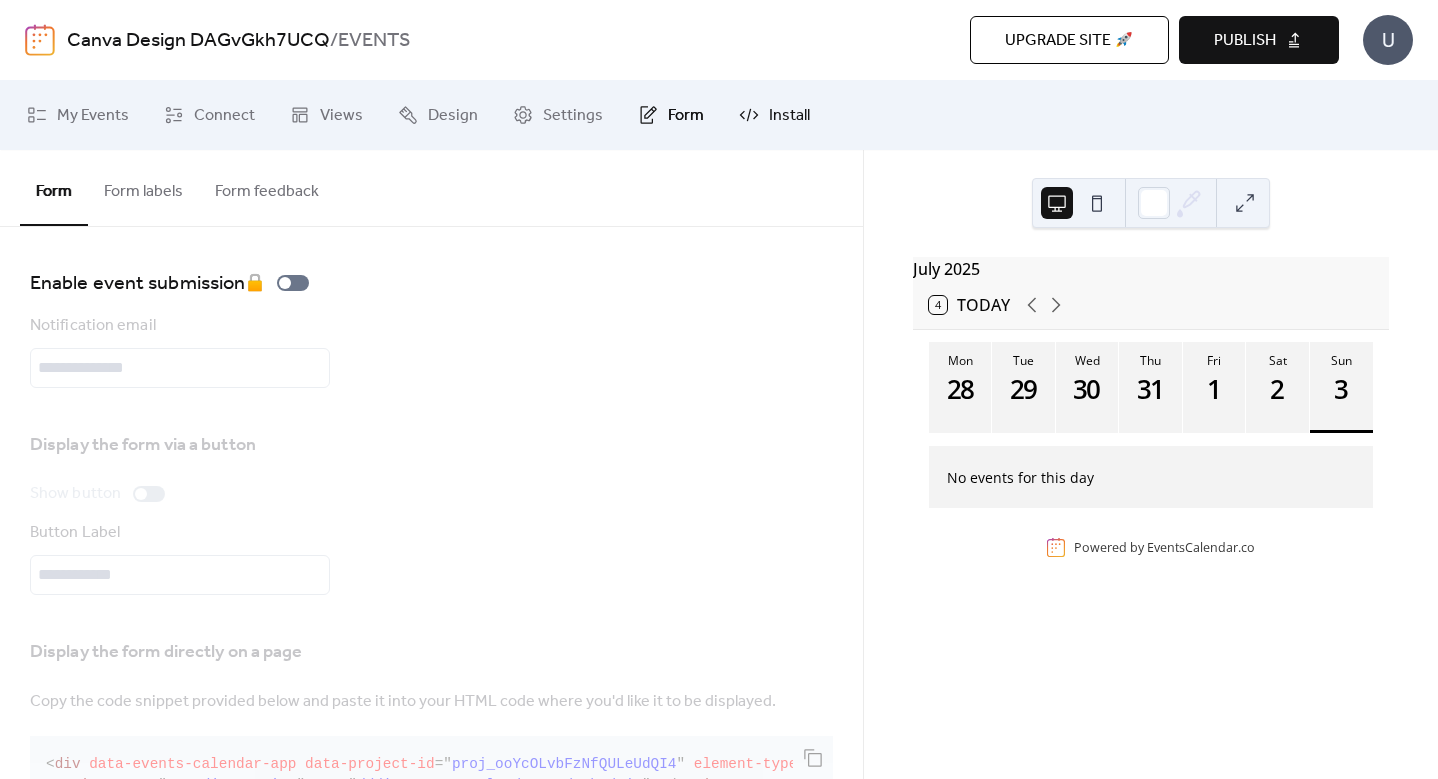 click on "Install" at bounding box center (774, 115) 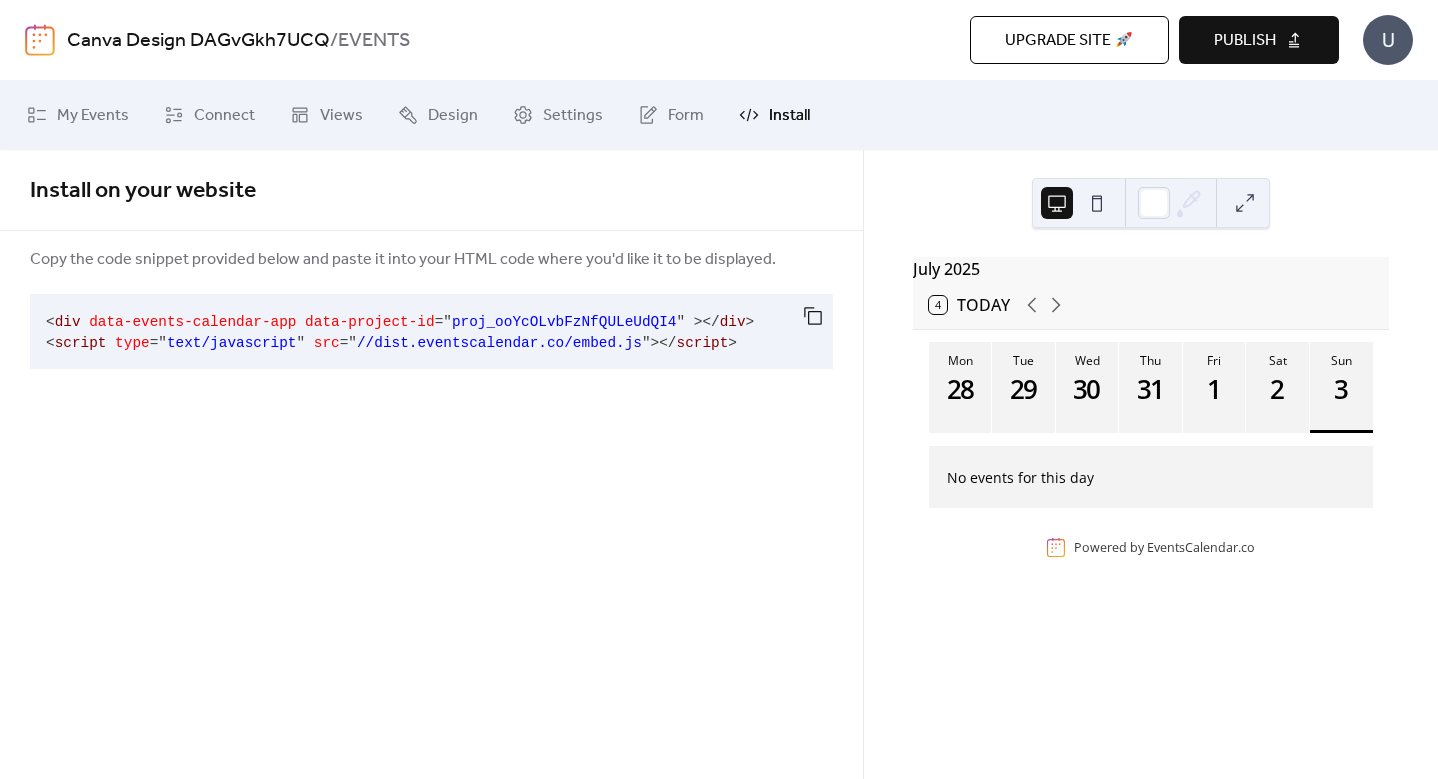 click on "Publish" at bounding box center [1245, 41] 